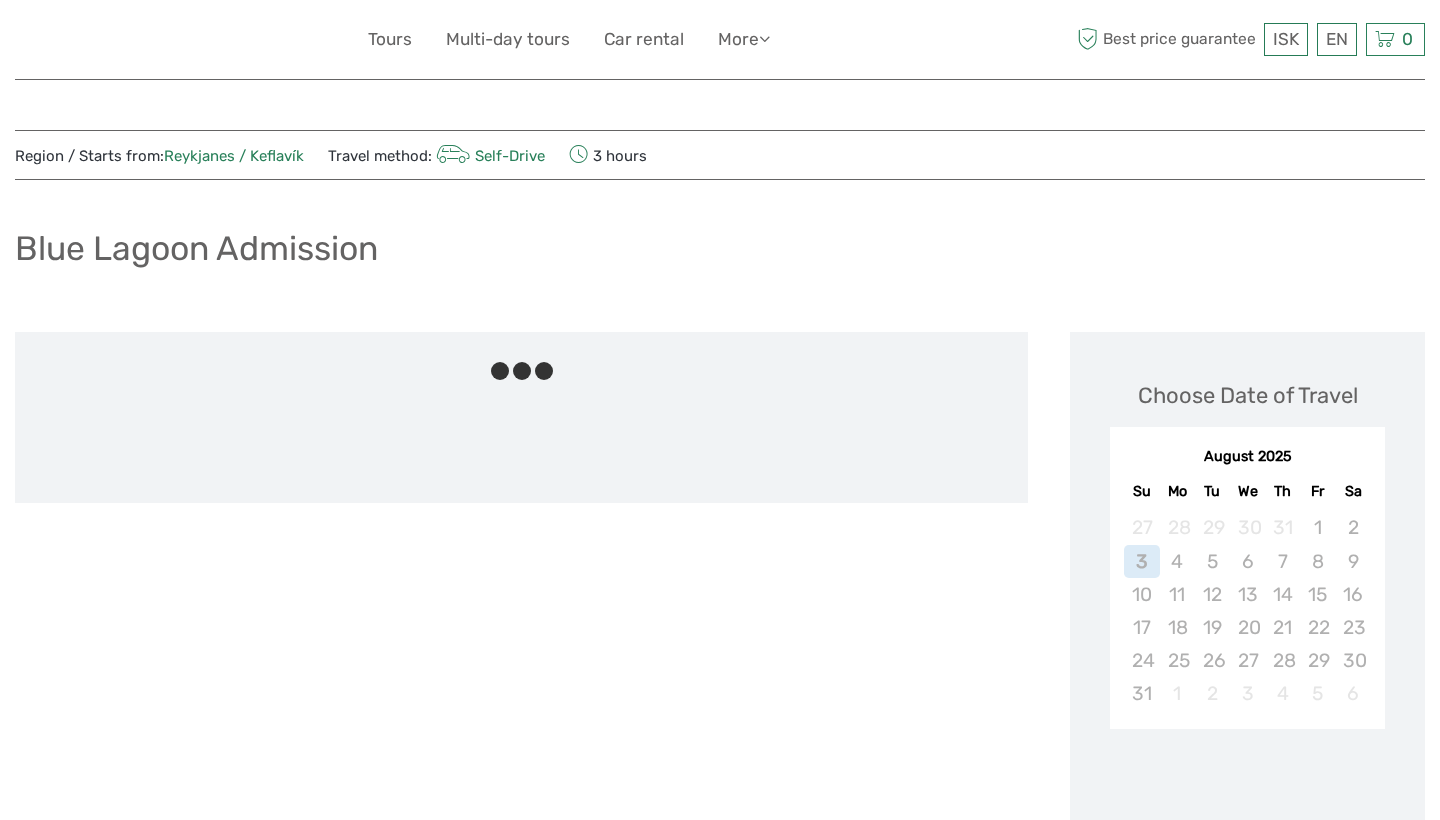 scroll, scrollTop: 0, scrollLeft: 0, axis: both 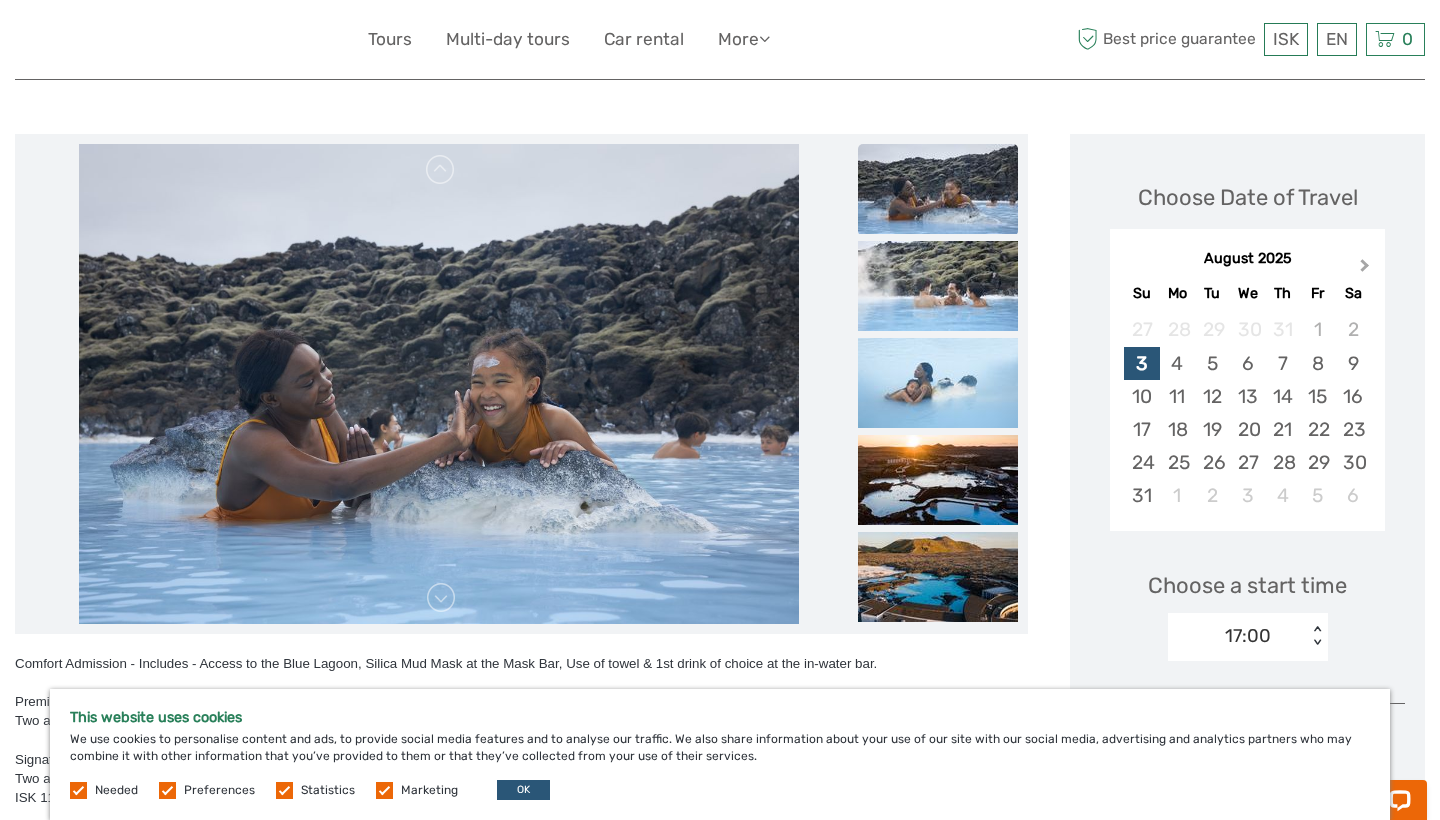 click on "Next Month" at bounding box center (1367, 270) 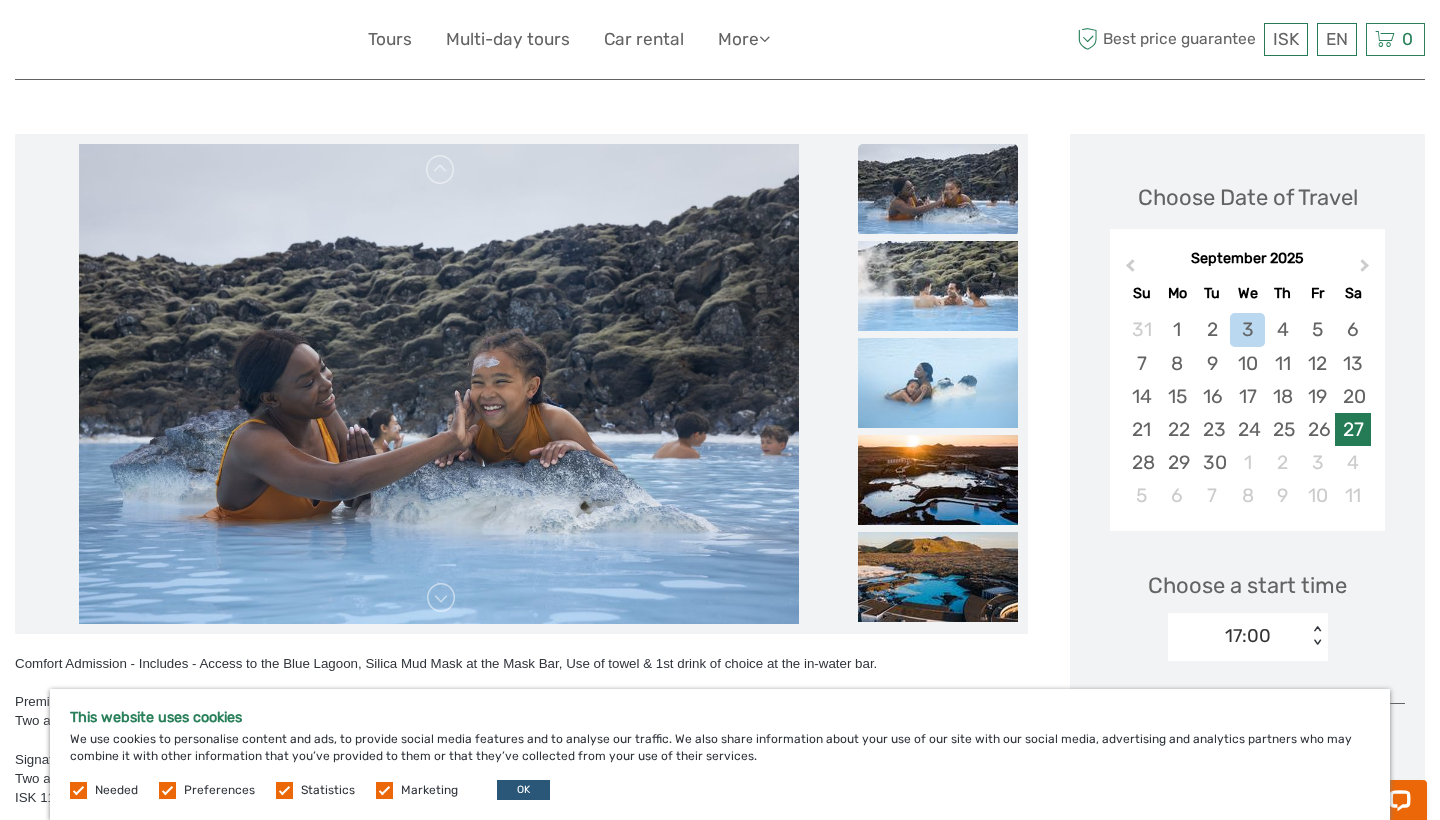 click on "27" at bounding box center [1352, 429] 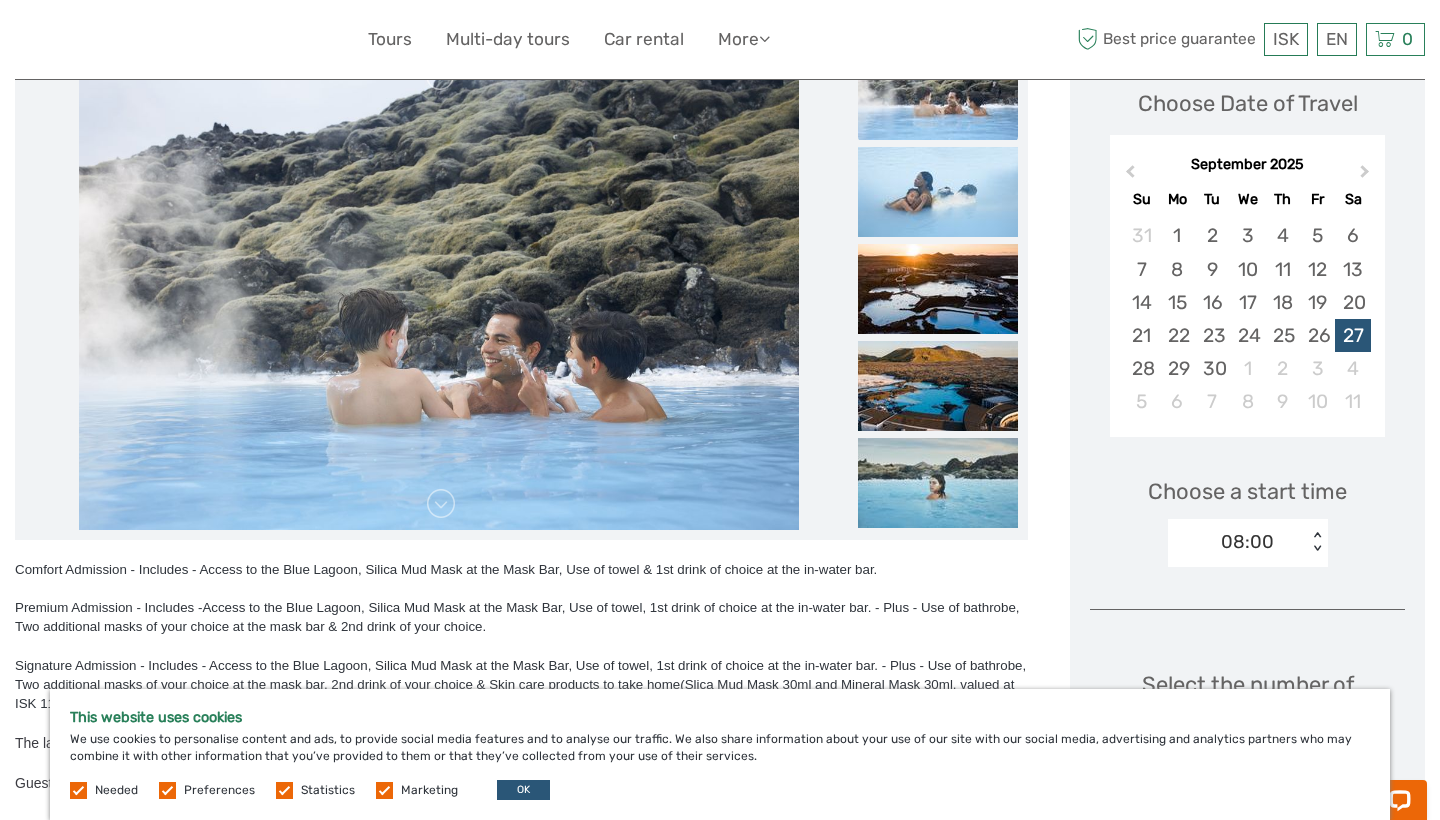 scroll, scrollTop: 307, scrollLeft: 0, axis: vertical 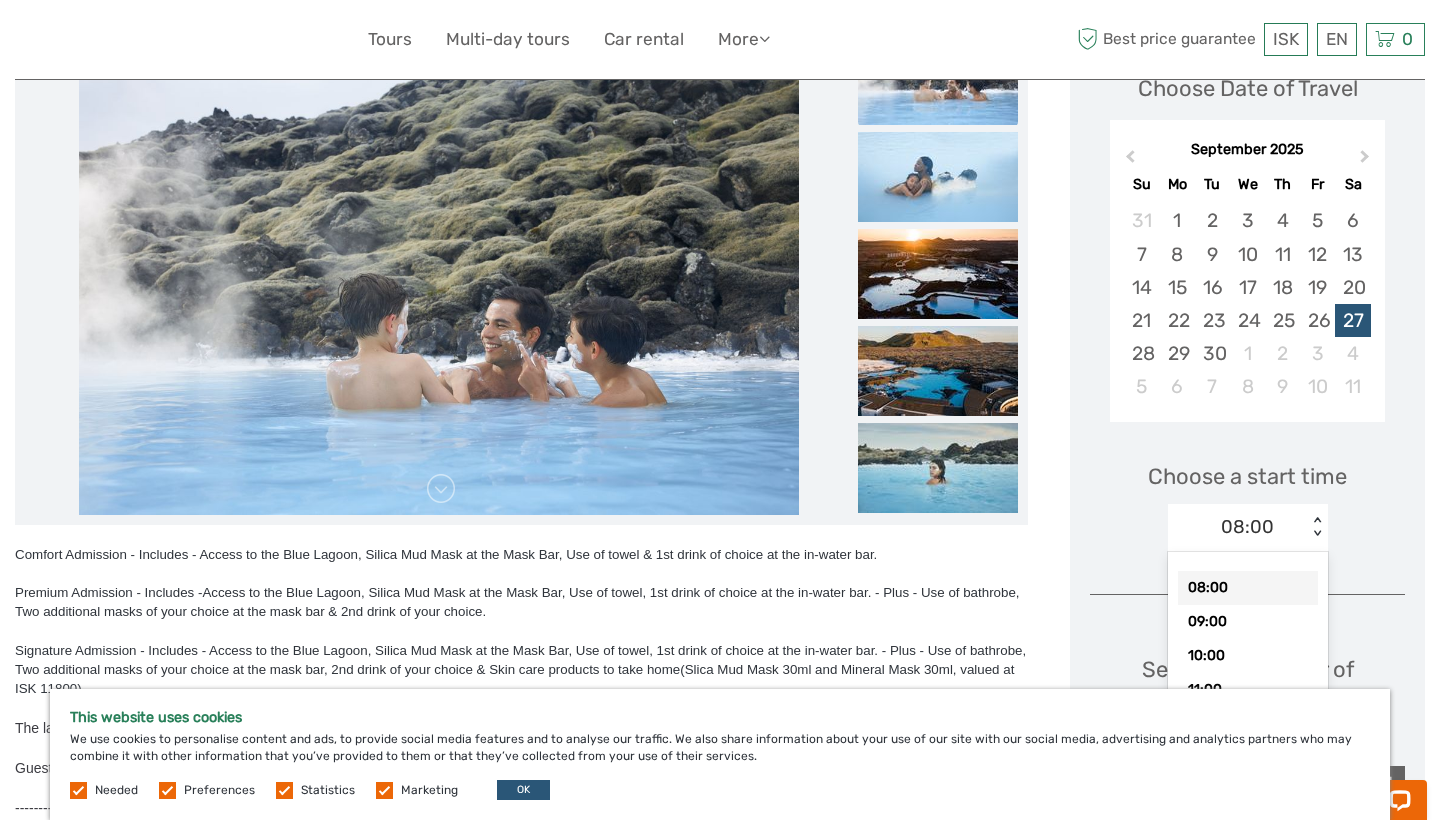 click on "08:00 < >" at bounding box center [1248, 528] 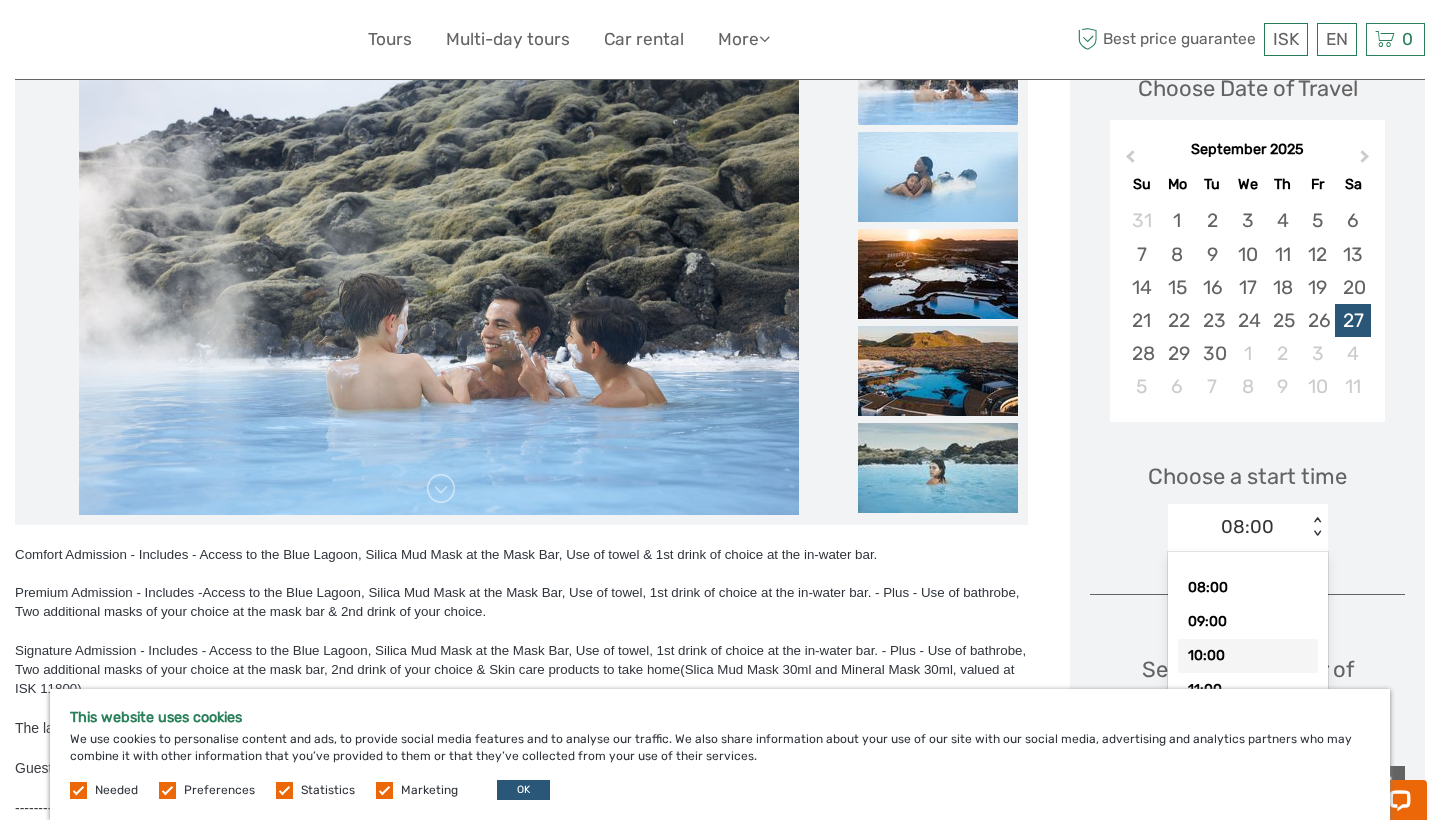 click on "10:00" at bounding box center [1248, 656] 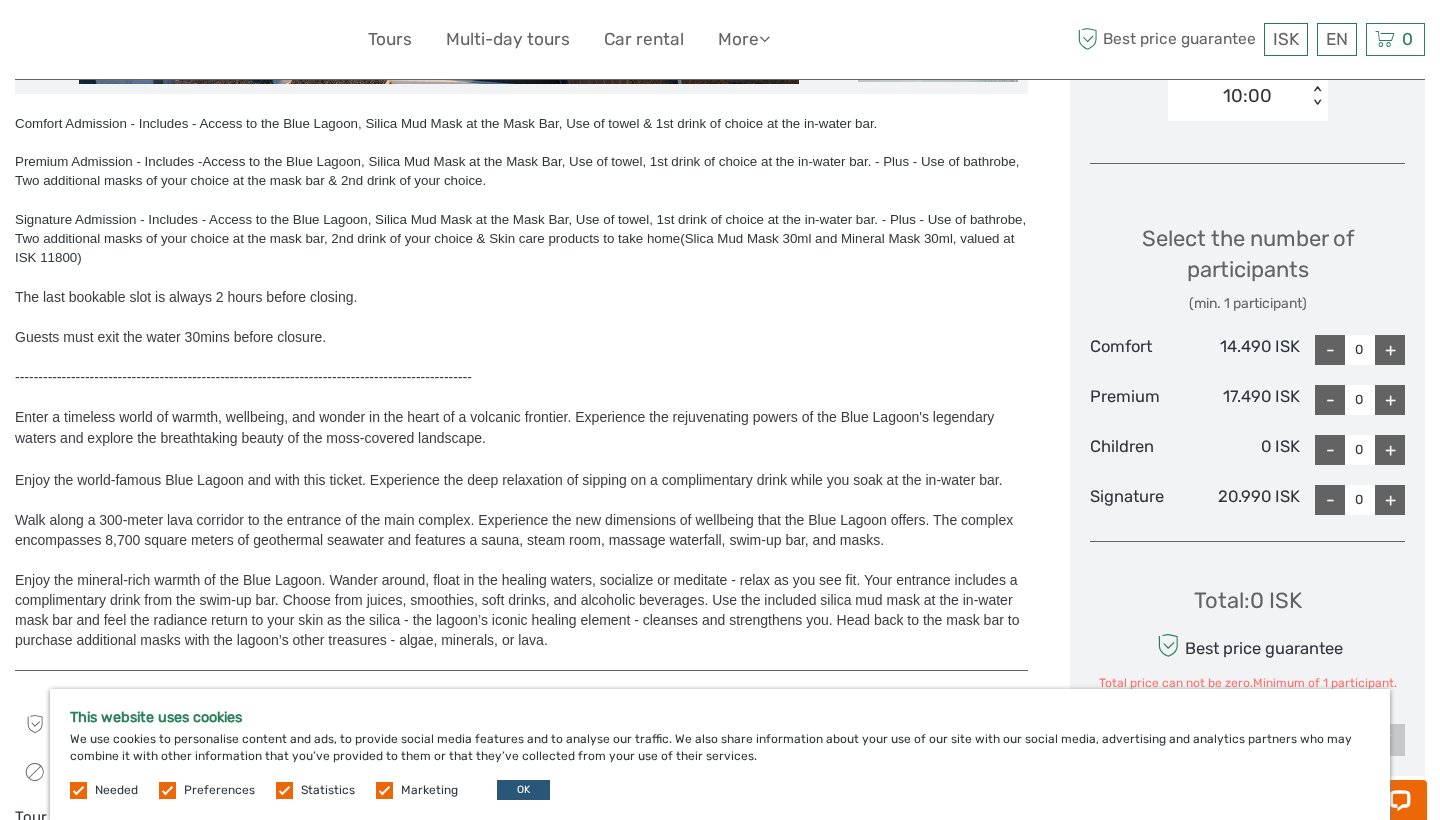 scroll, scrollTop: 741, scrollLeft: 0, axis: vertical 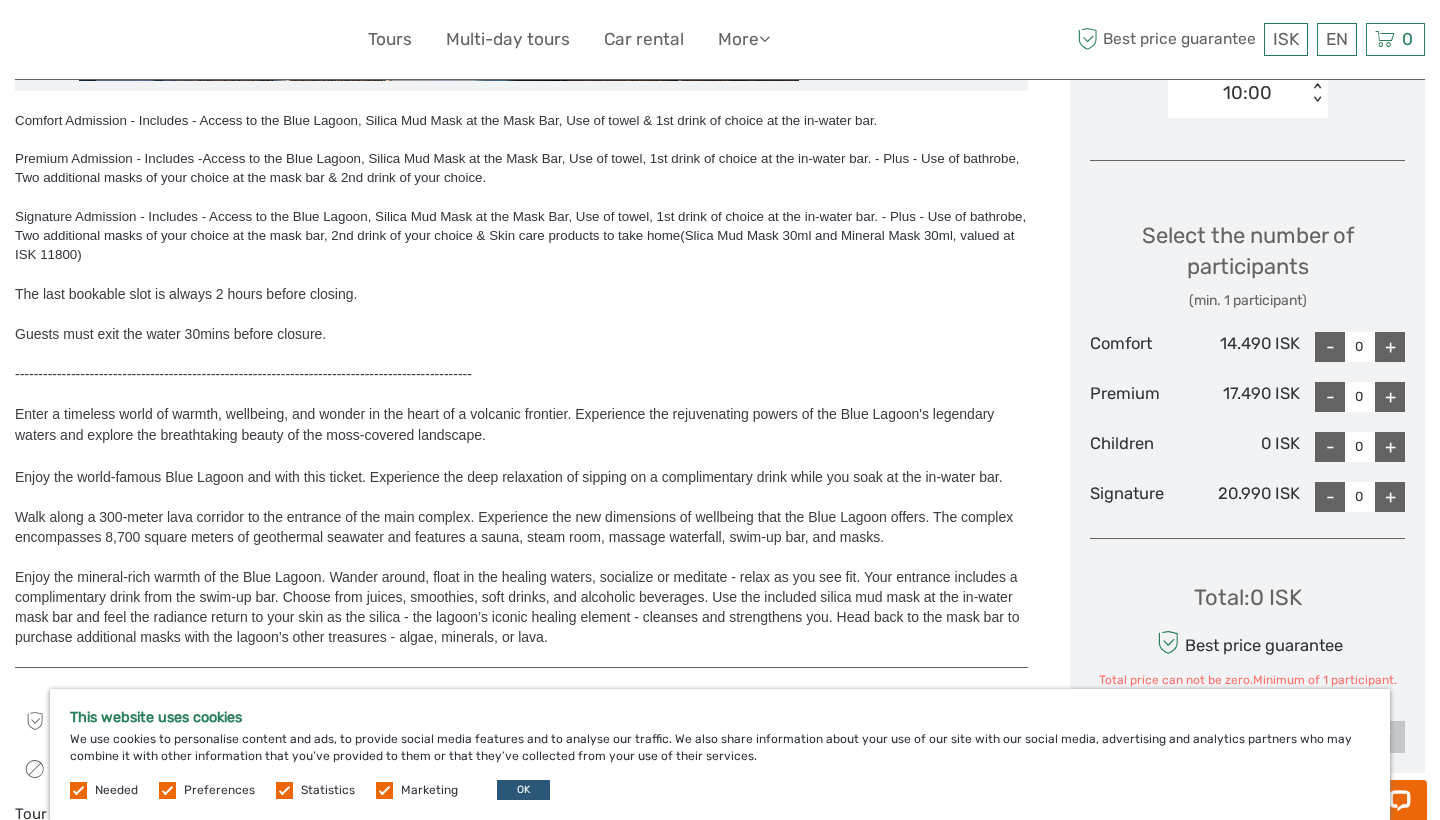 click on "+" at bounding box center (1390, 497) 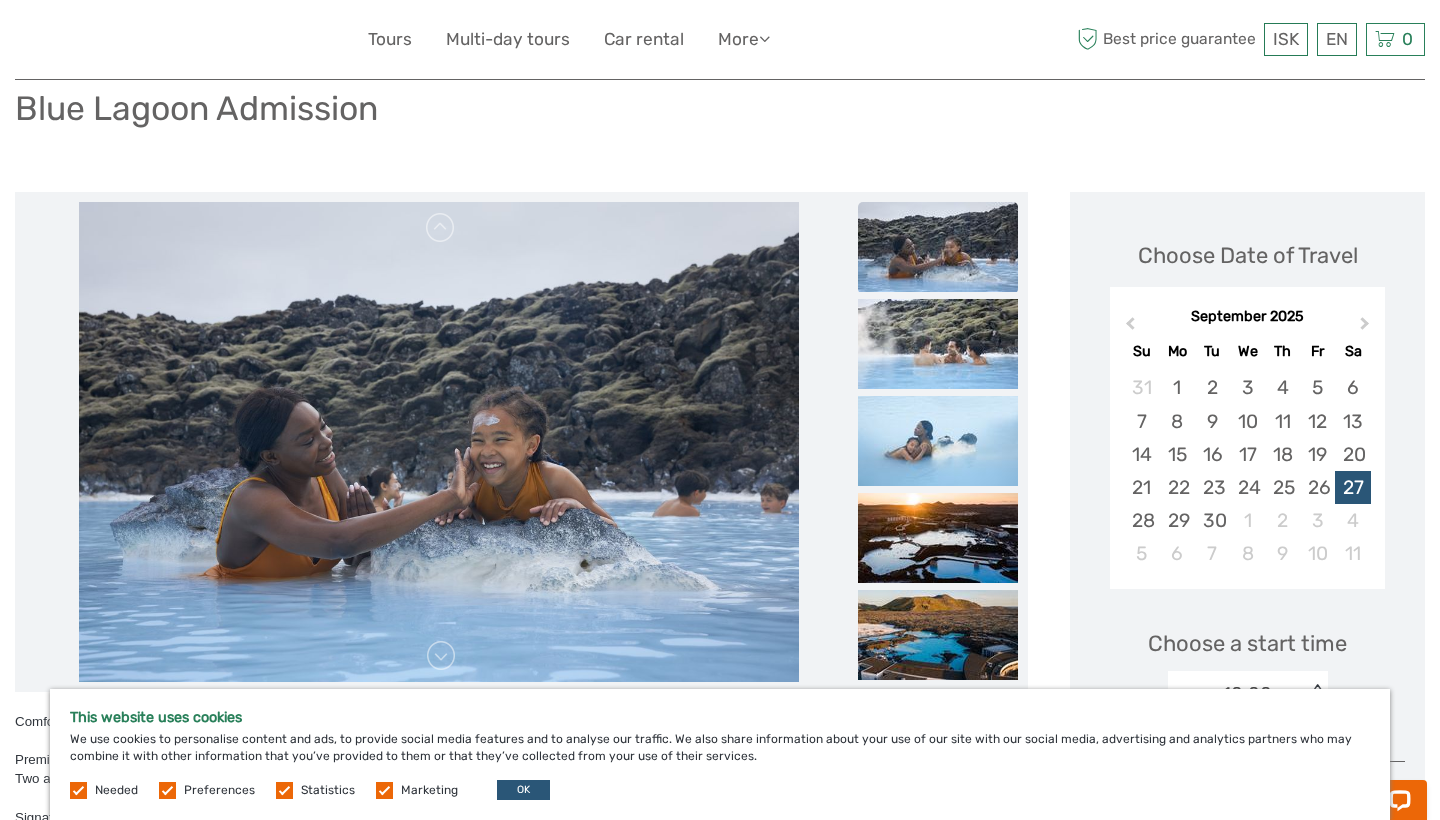 scroll, scrollTop: 162, scrollLeft: 0, axis: vertical 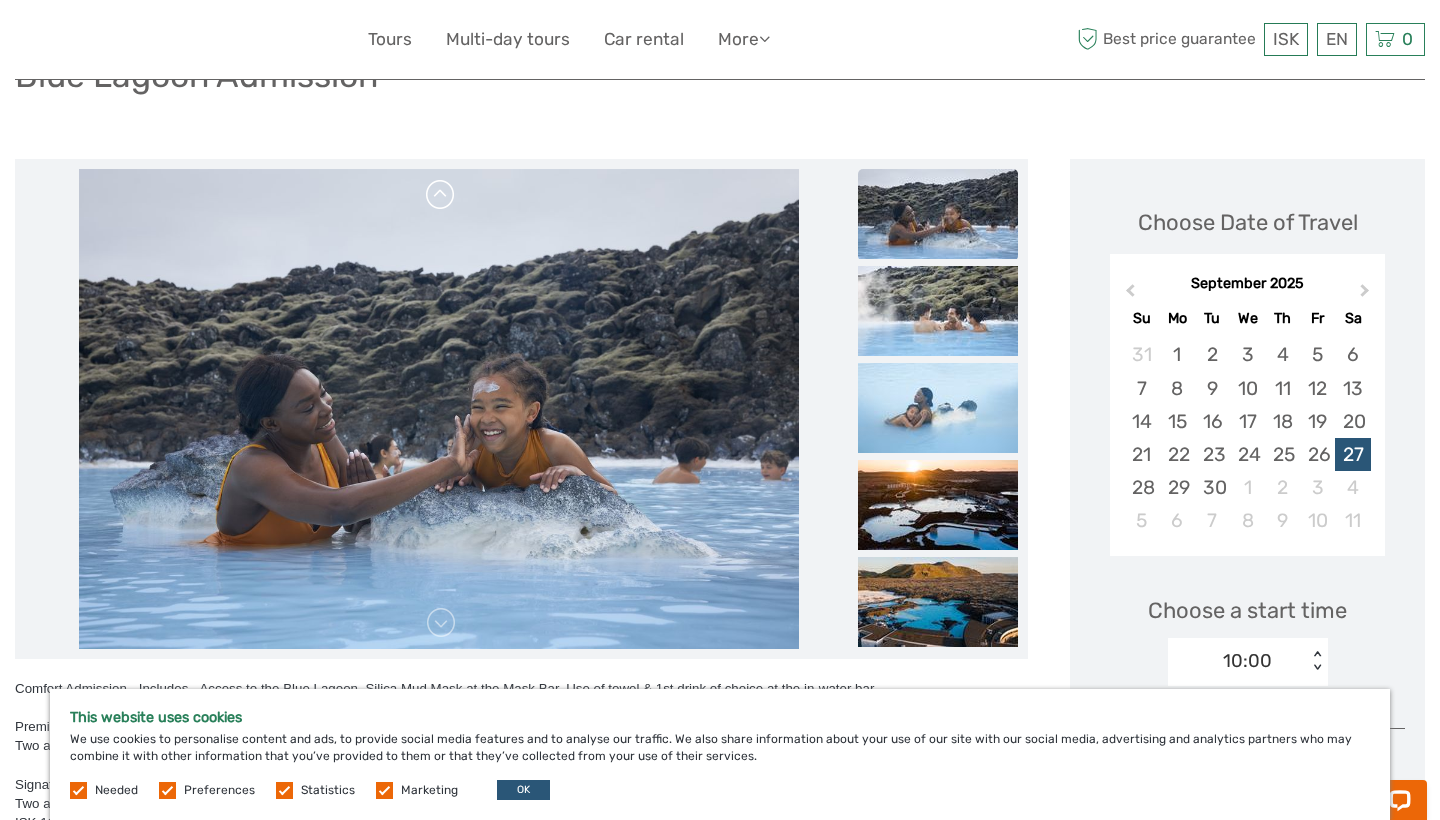 click at bounding box center (441, 195) 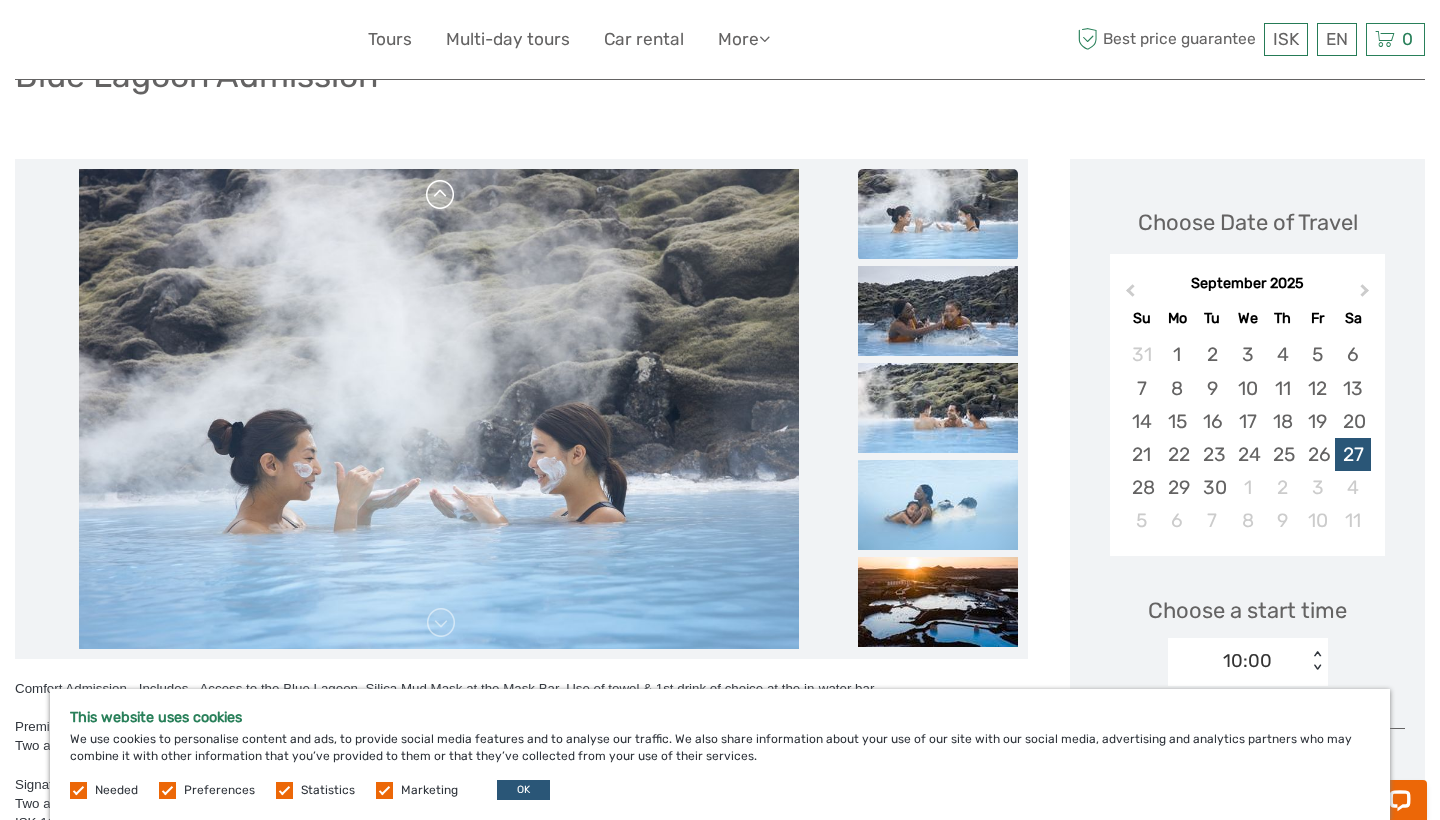 click at bounding box center (441, 195) 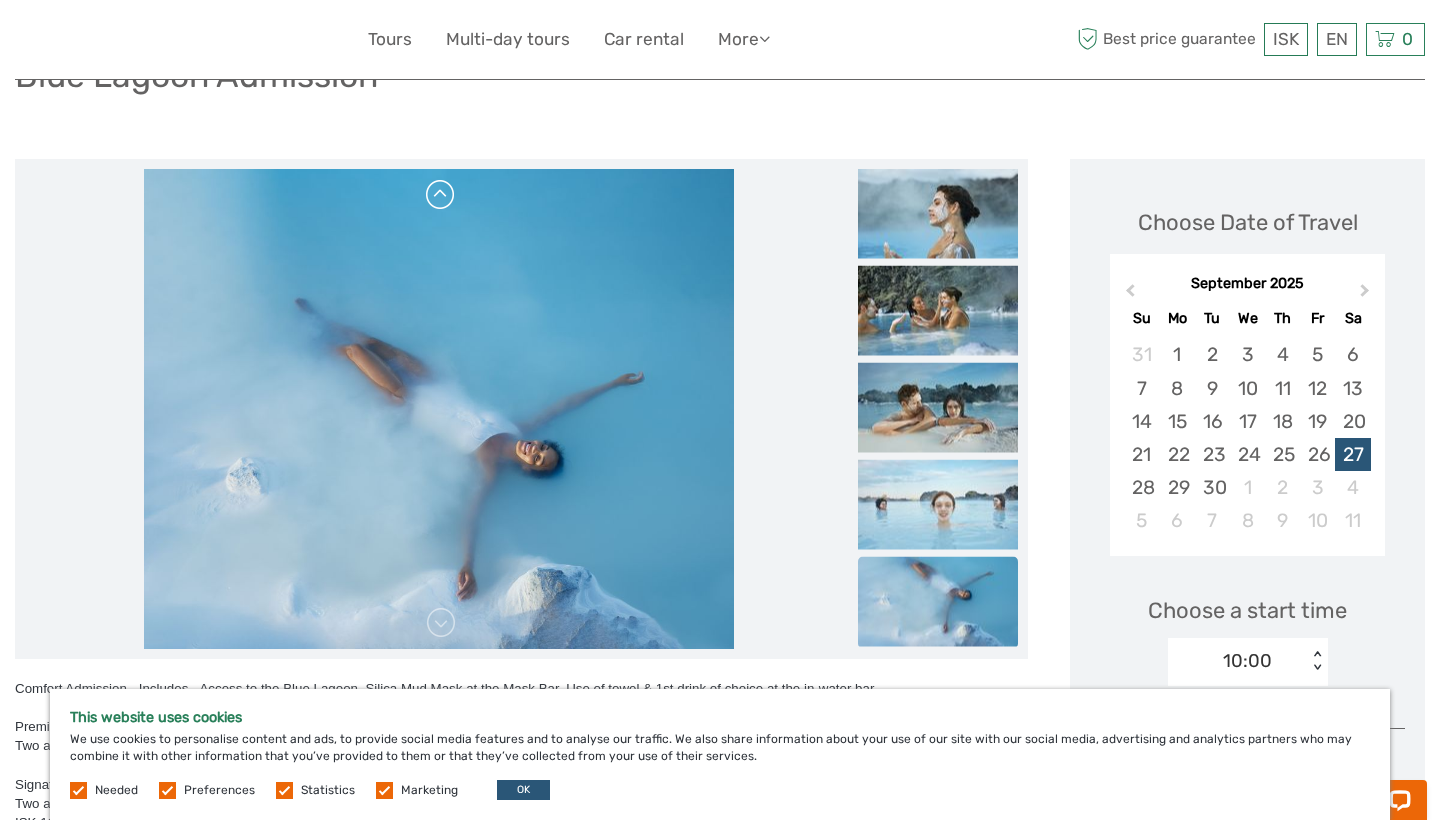 click at bounding box center (441, 195) 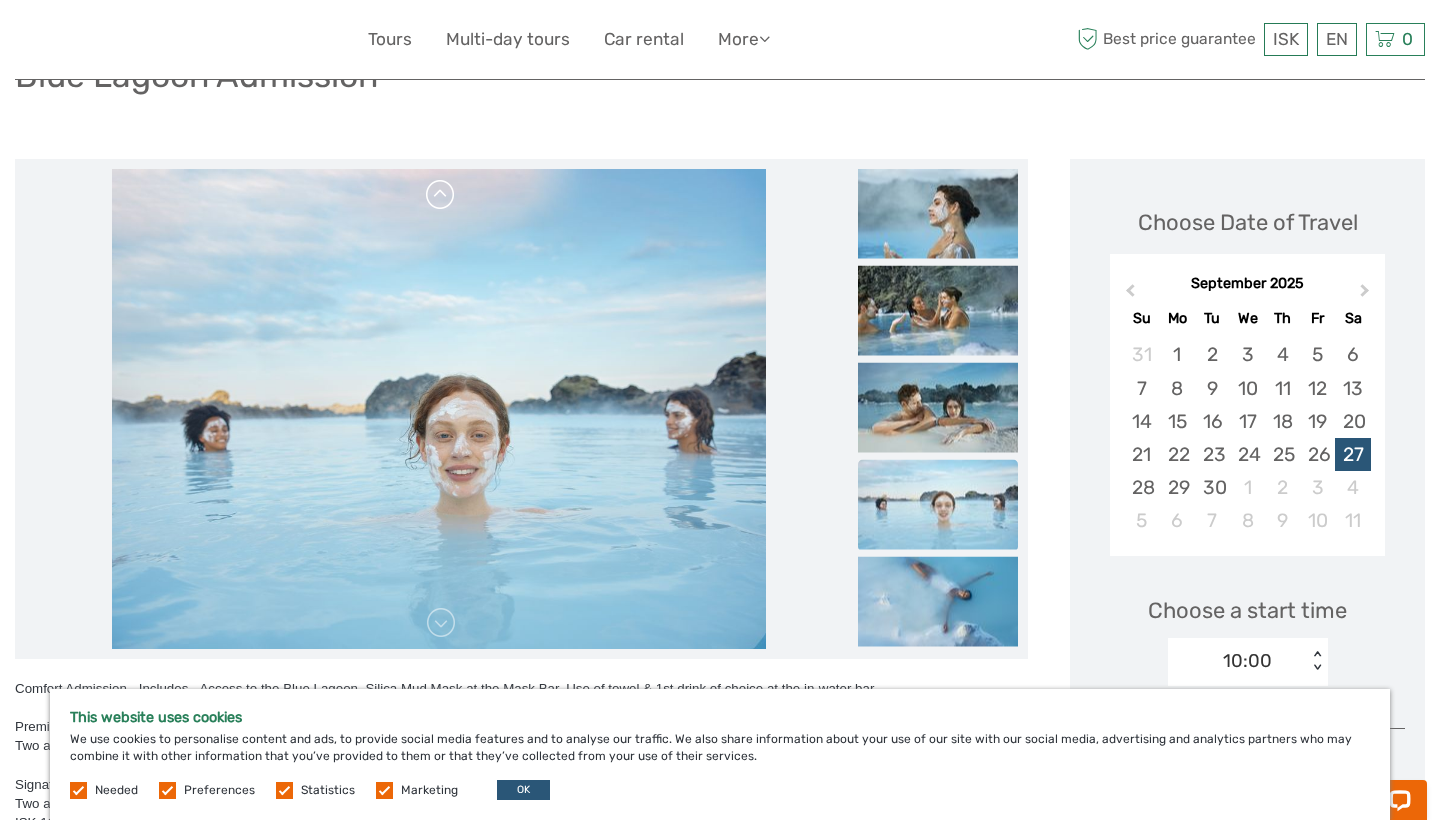 click at bounding box center (441, 195) 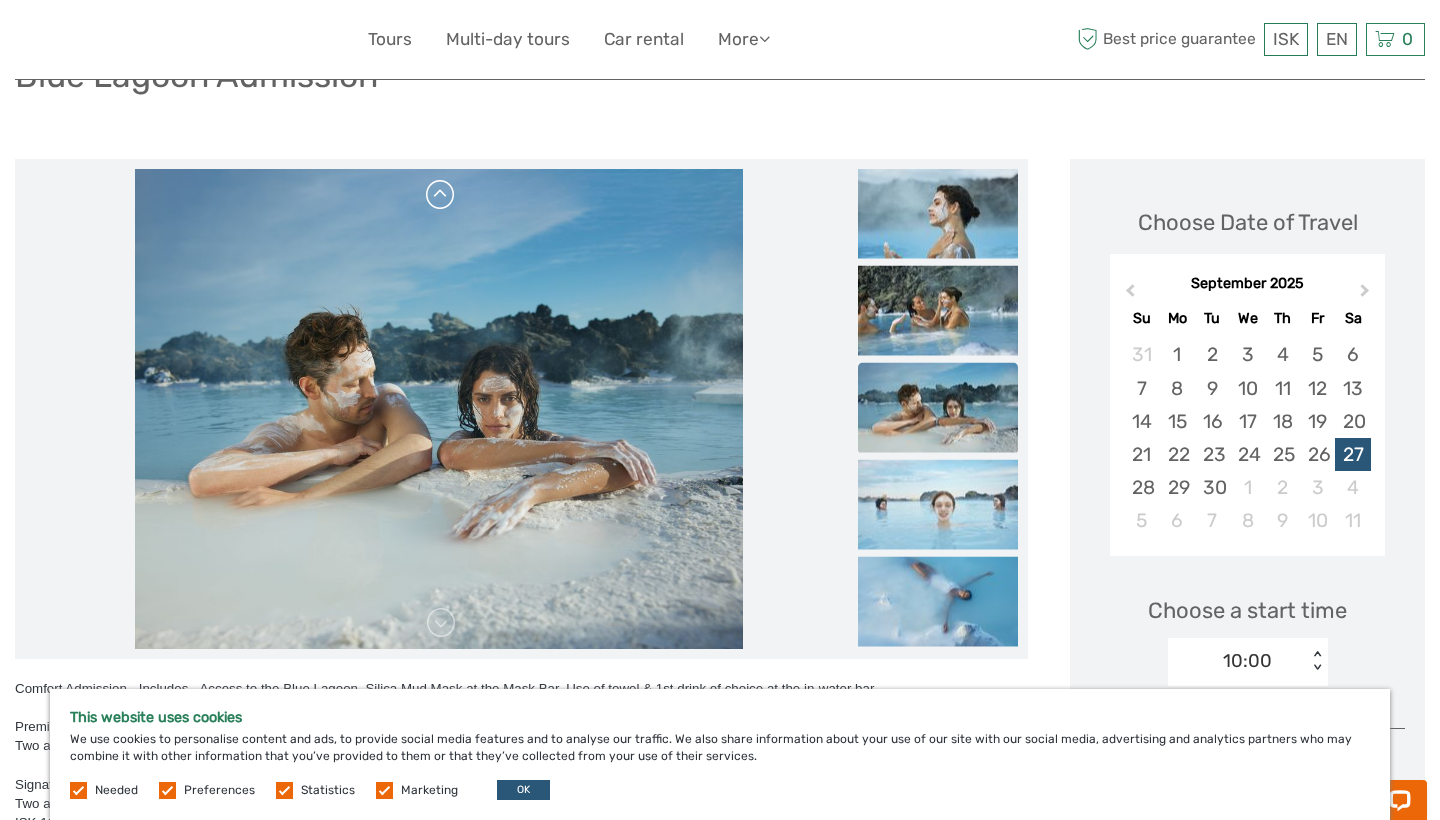 click at bounding box center (441, 195) 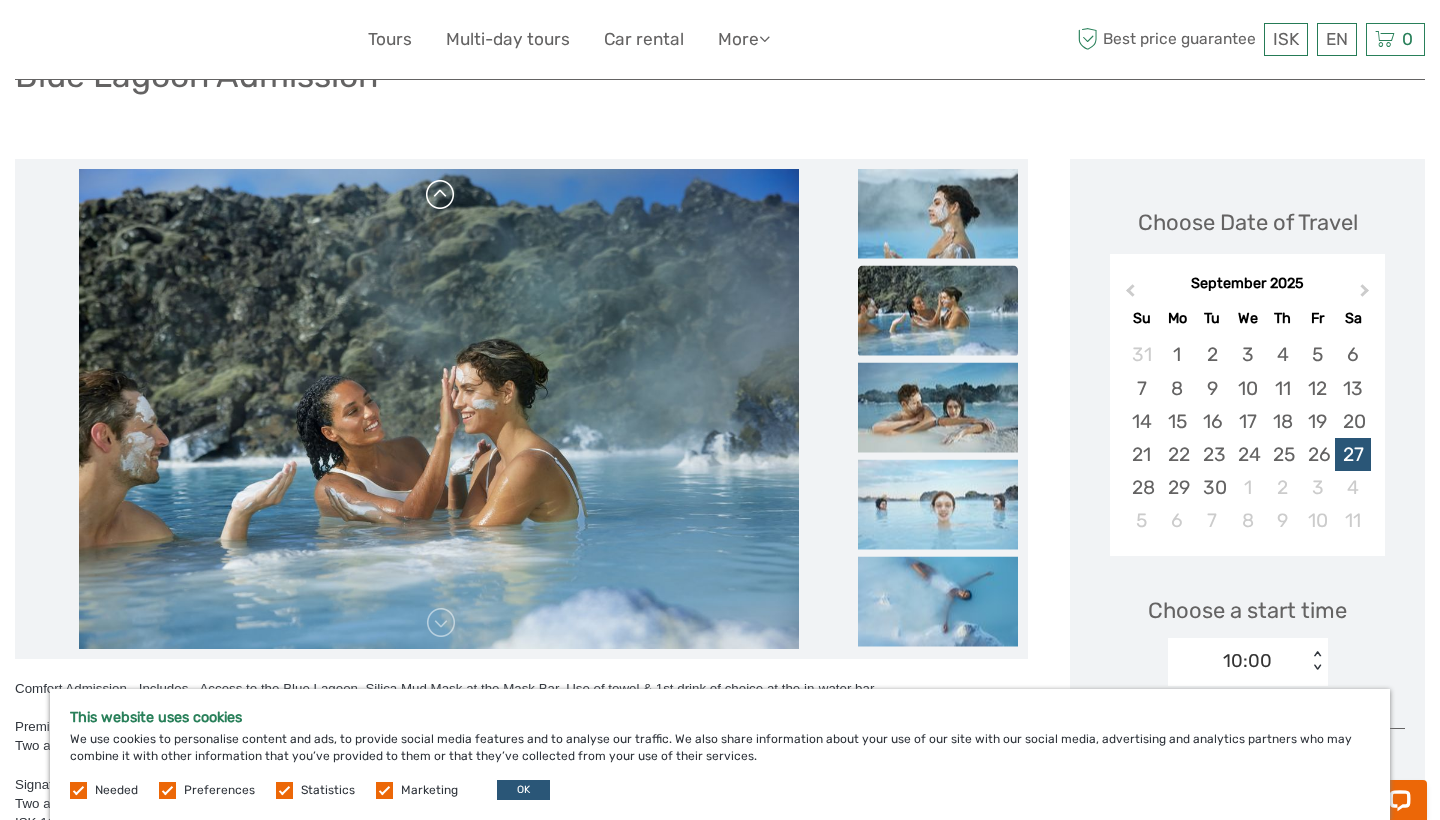 click at bounding box center (441, 195) 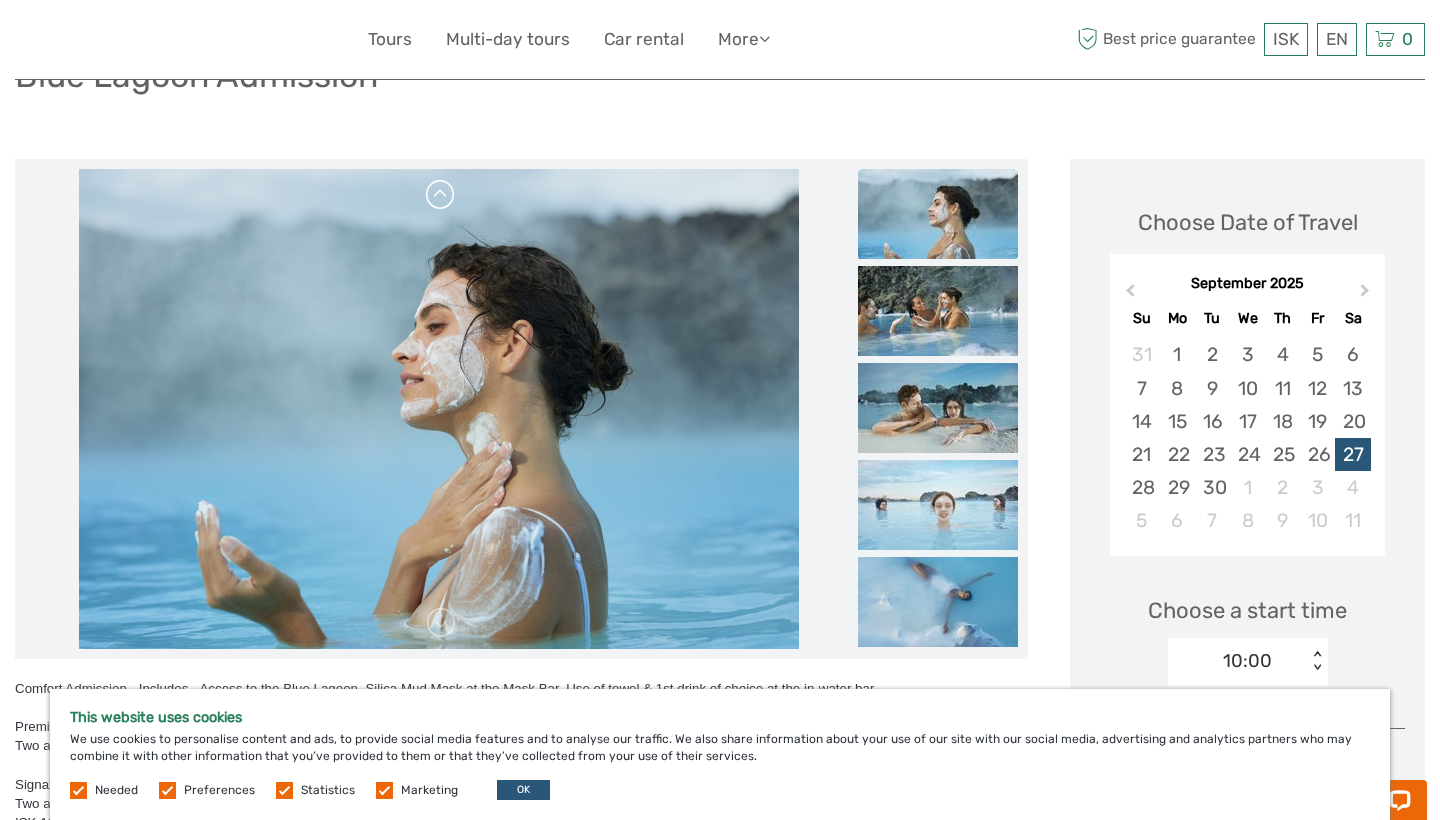 click at bounding box center (441, 195) 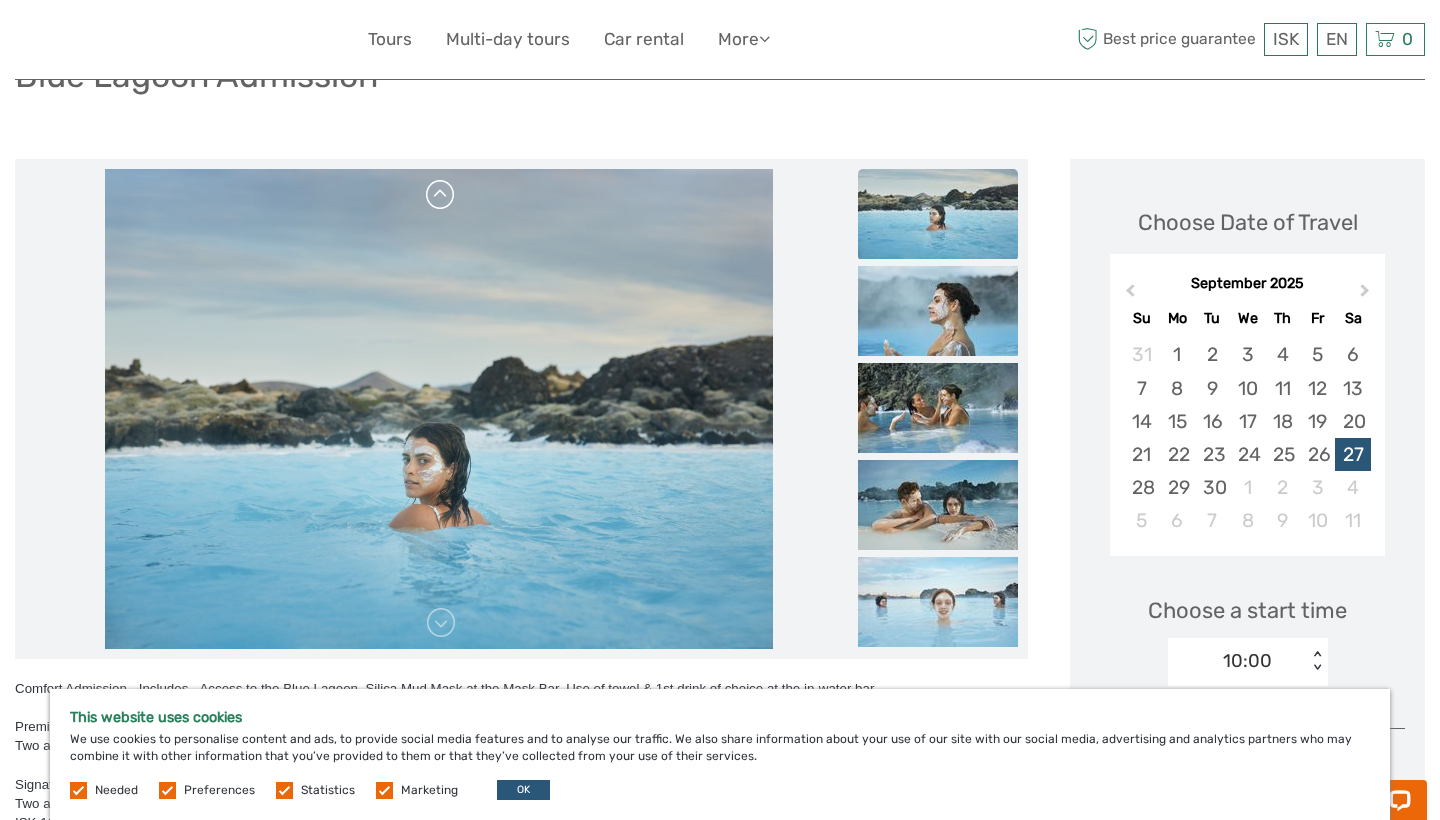 click at bounding box center [441, 195] 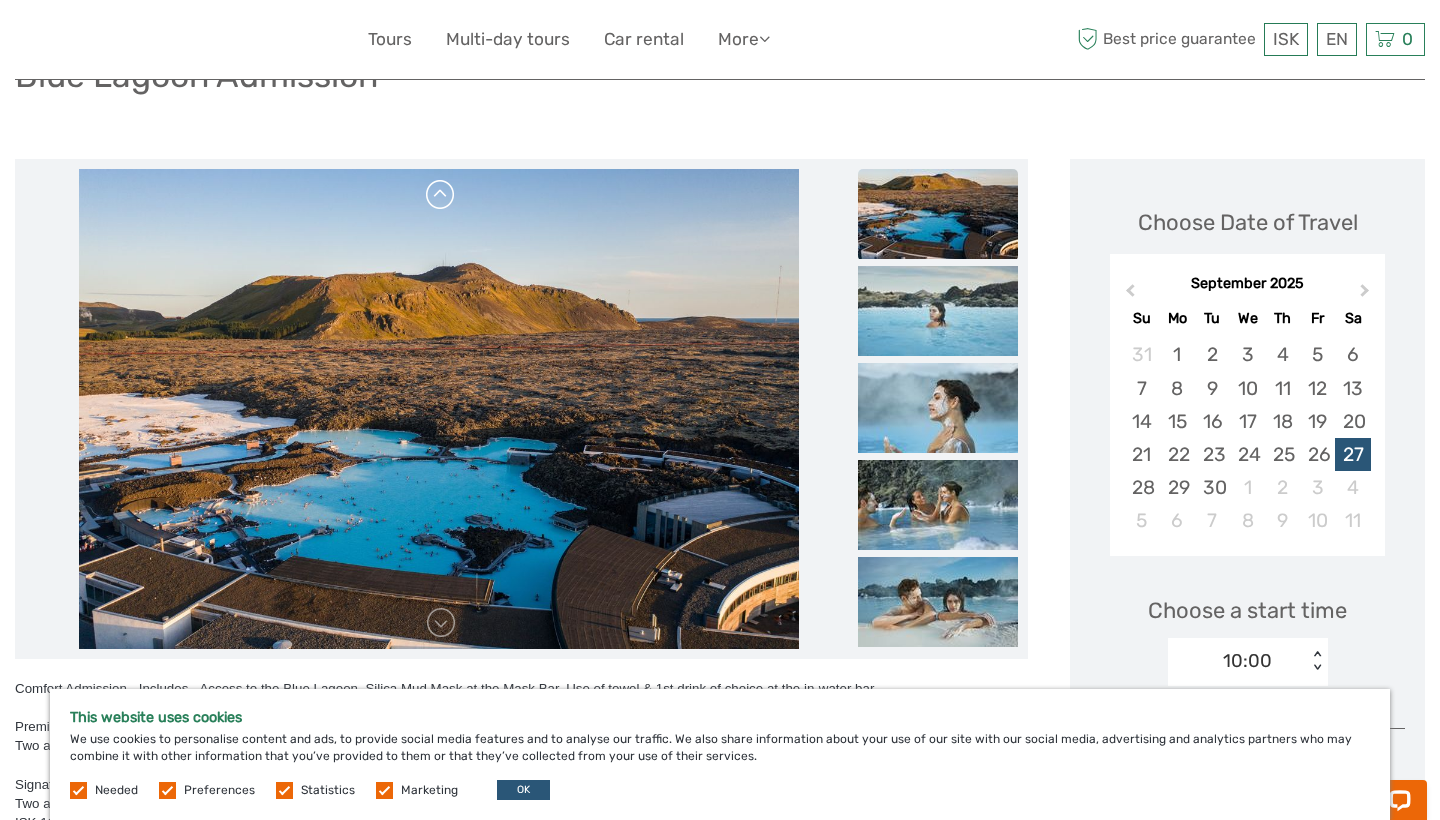 click at bounding box center [441, 195] 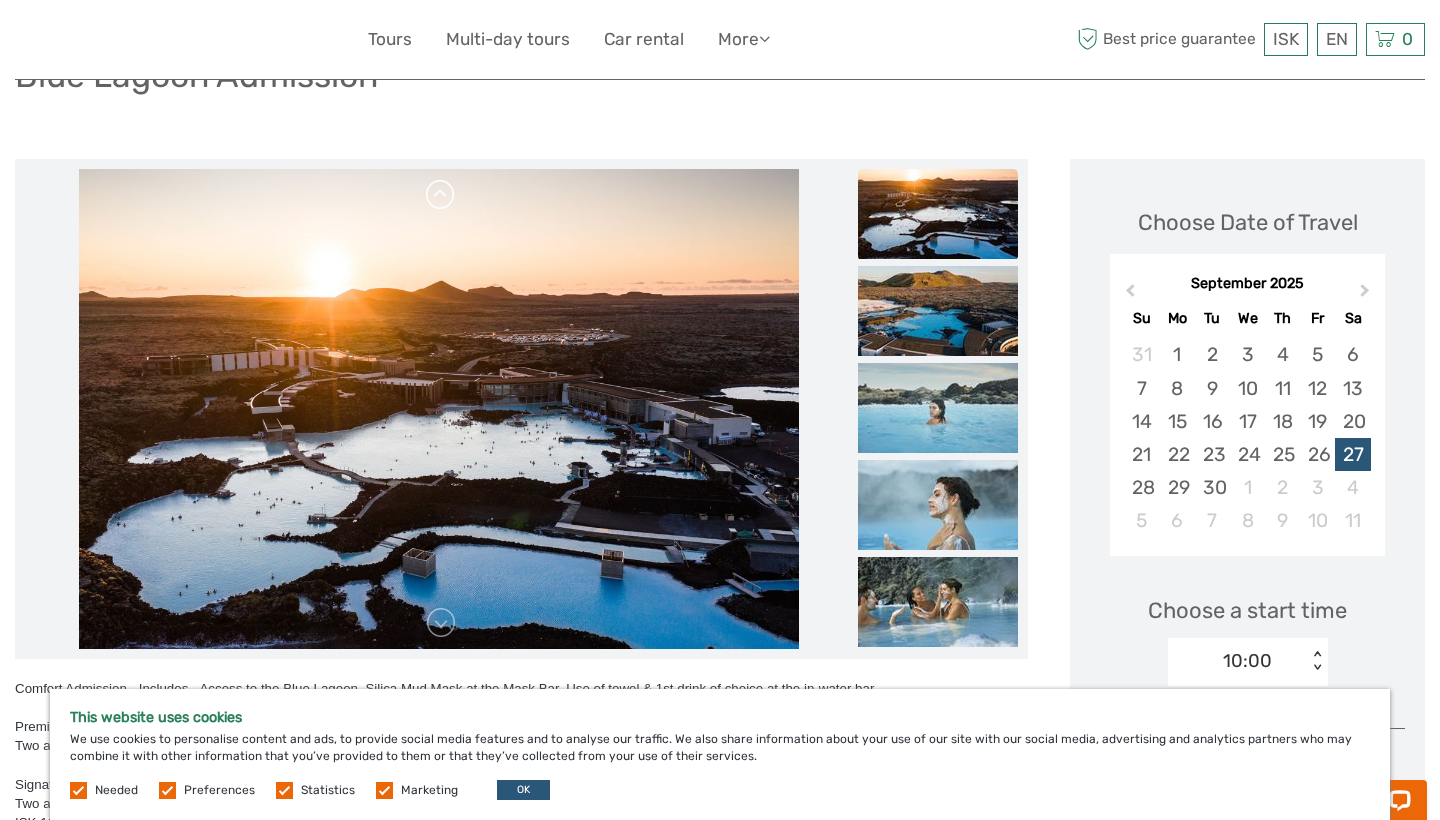 click at bounding box center (441, 195) 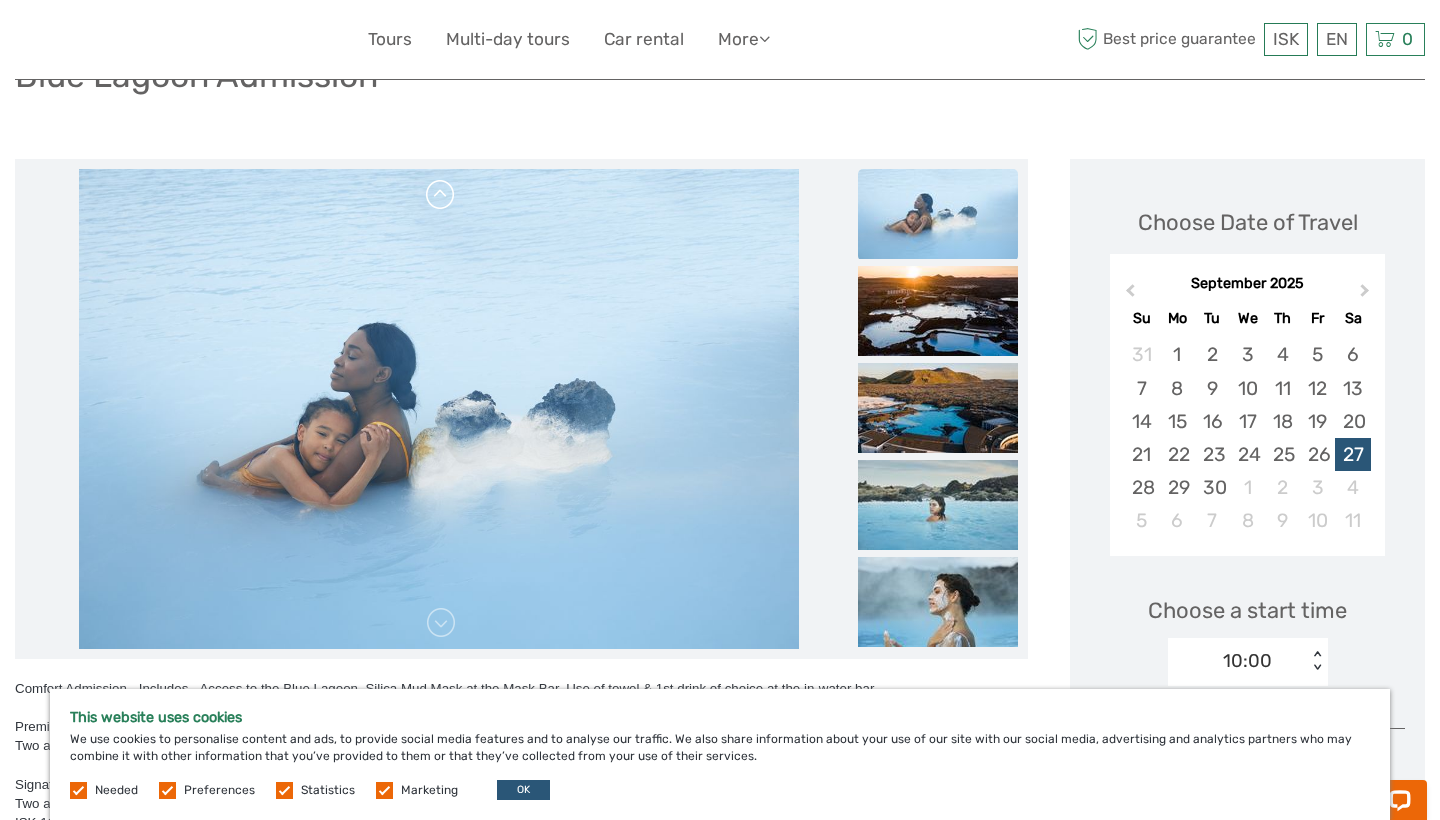 click at bounding box center (441, 195) 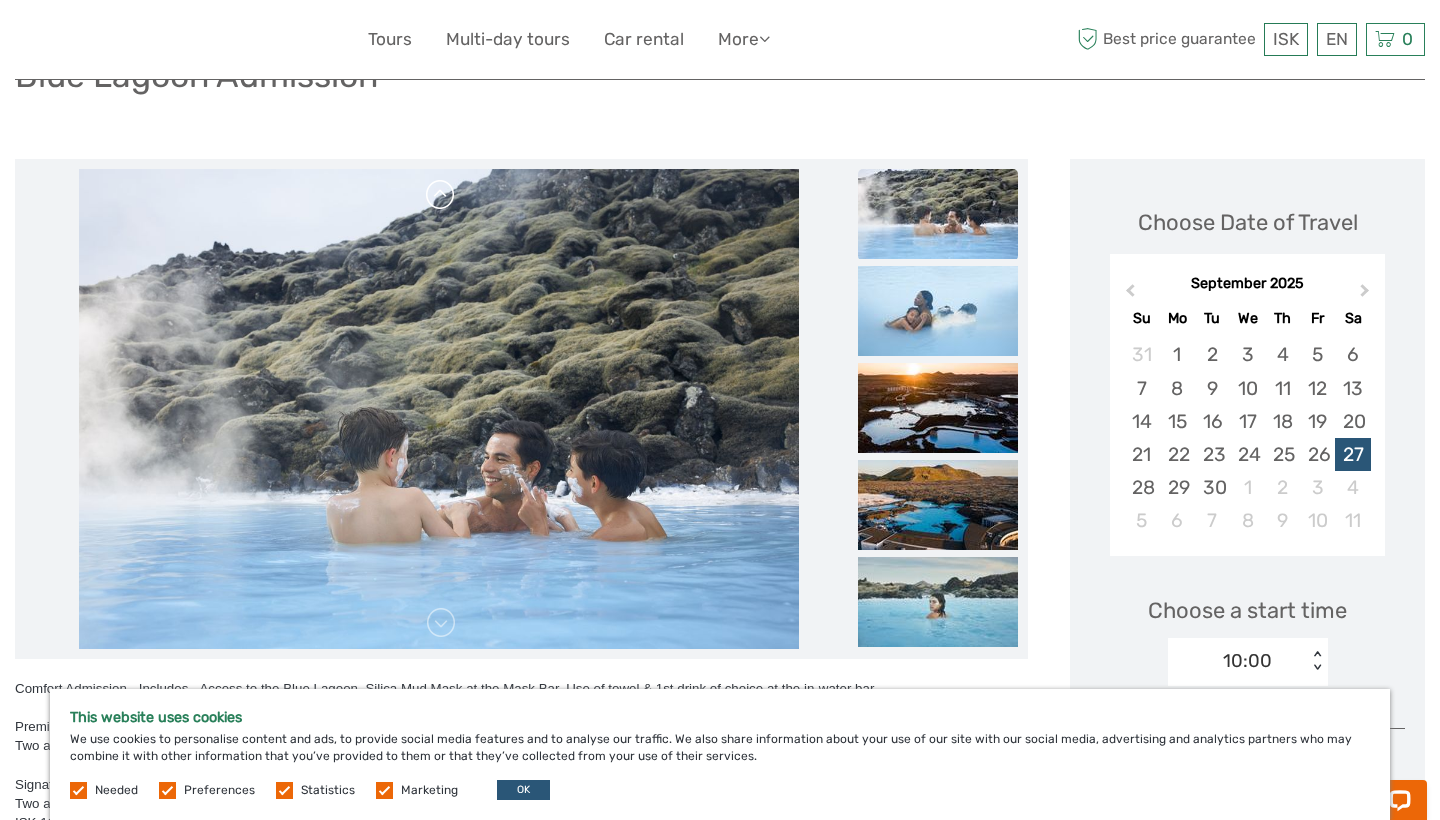 click at bounding box center (441, 195) 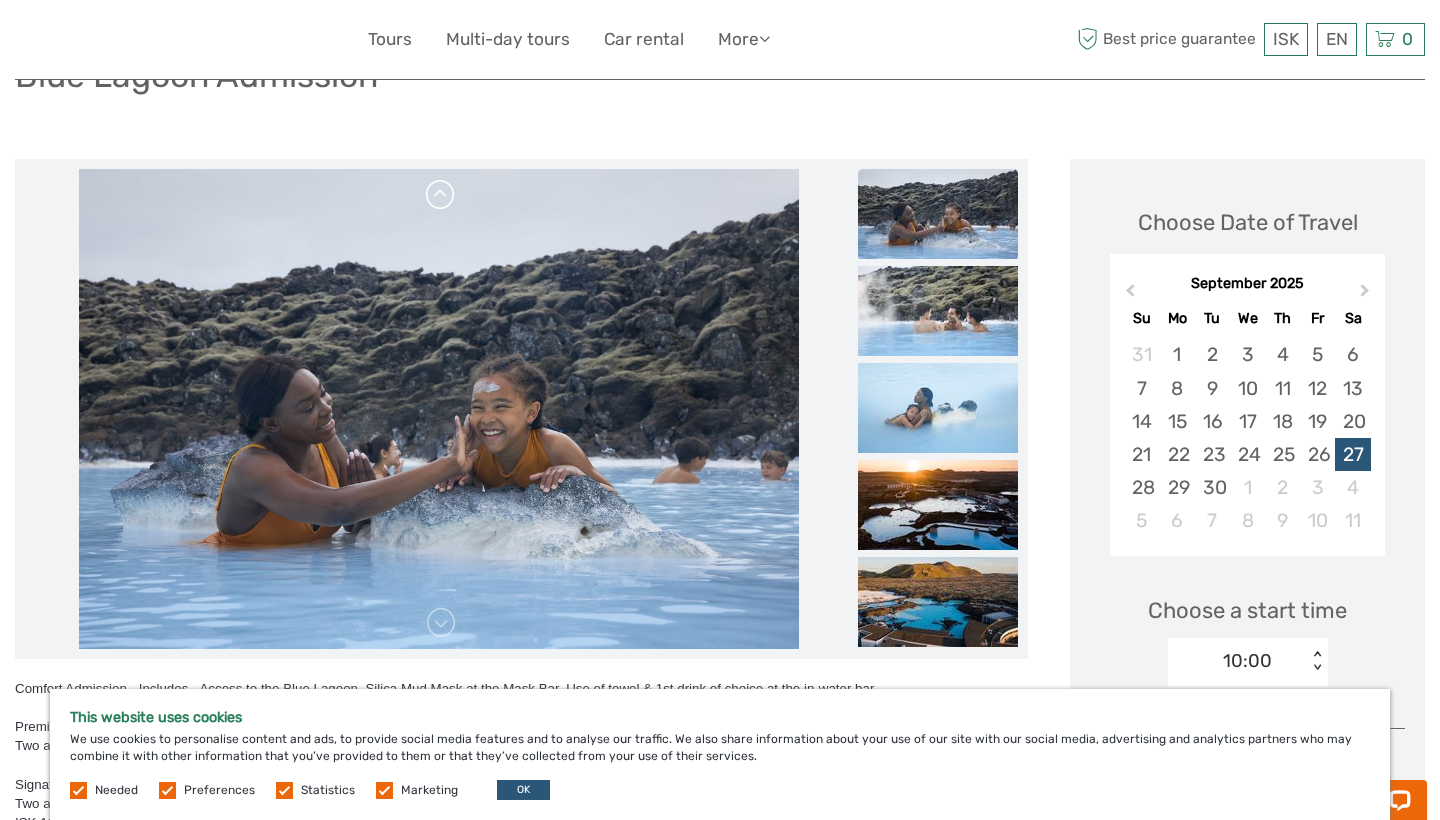 click at bounding box center [441, 195] 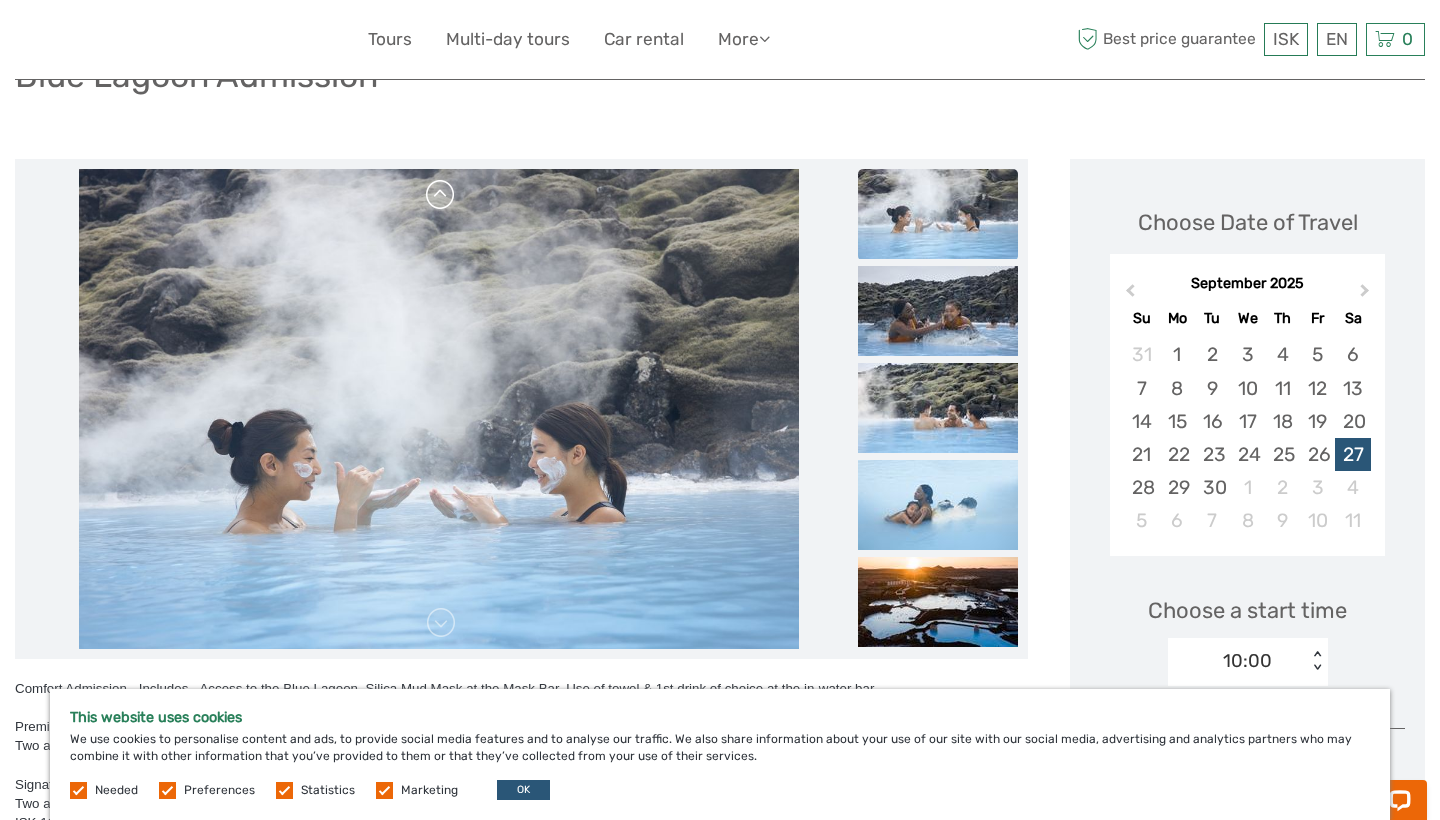 click at bounding box center [441, 195] 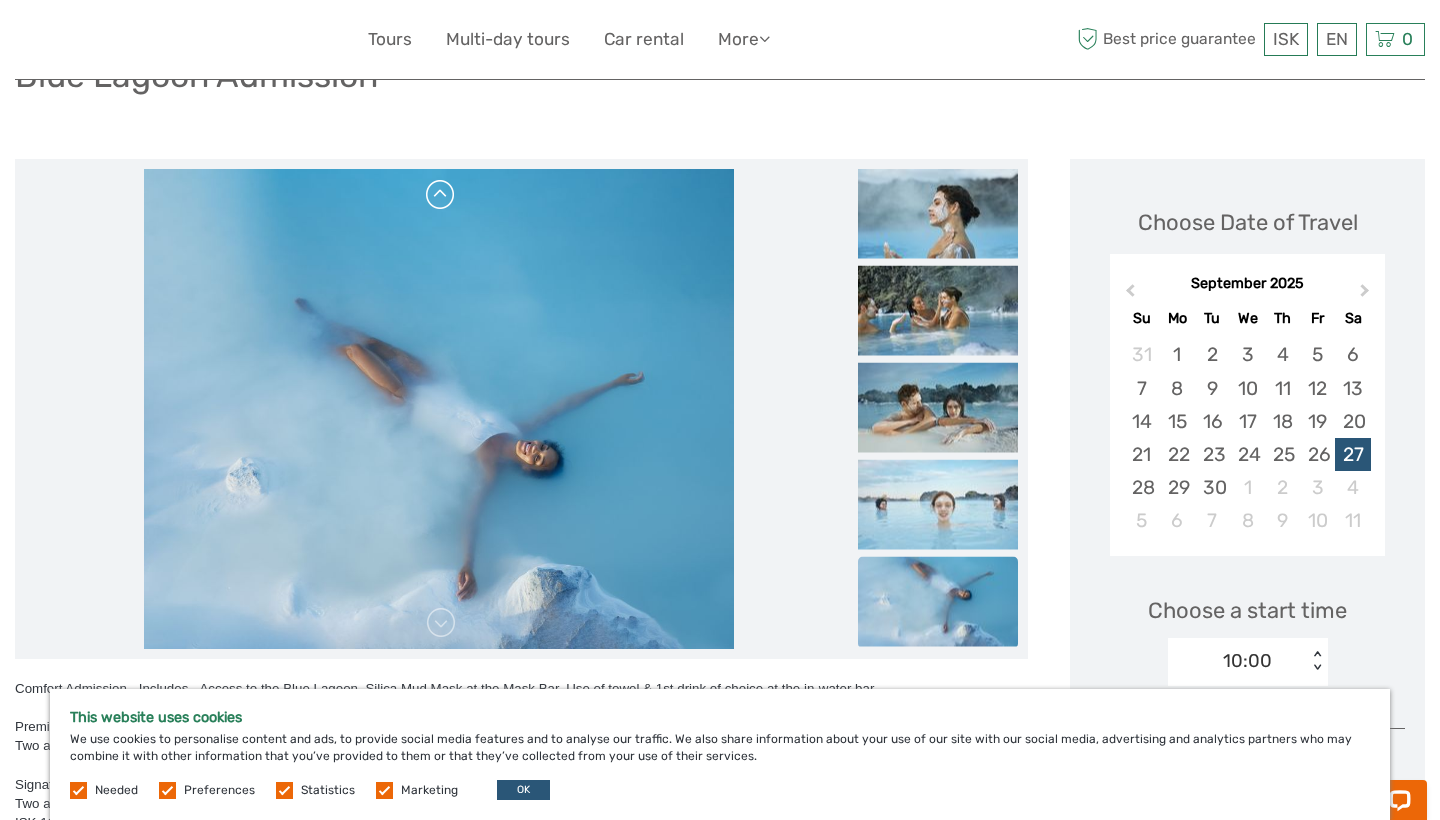 click at bounding box center (441, 195) 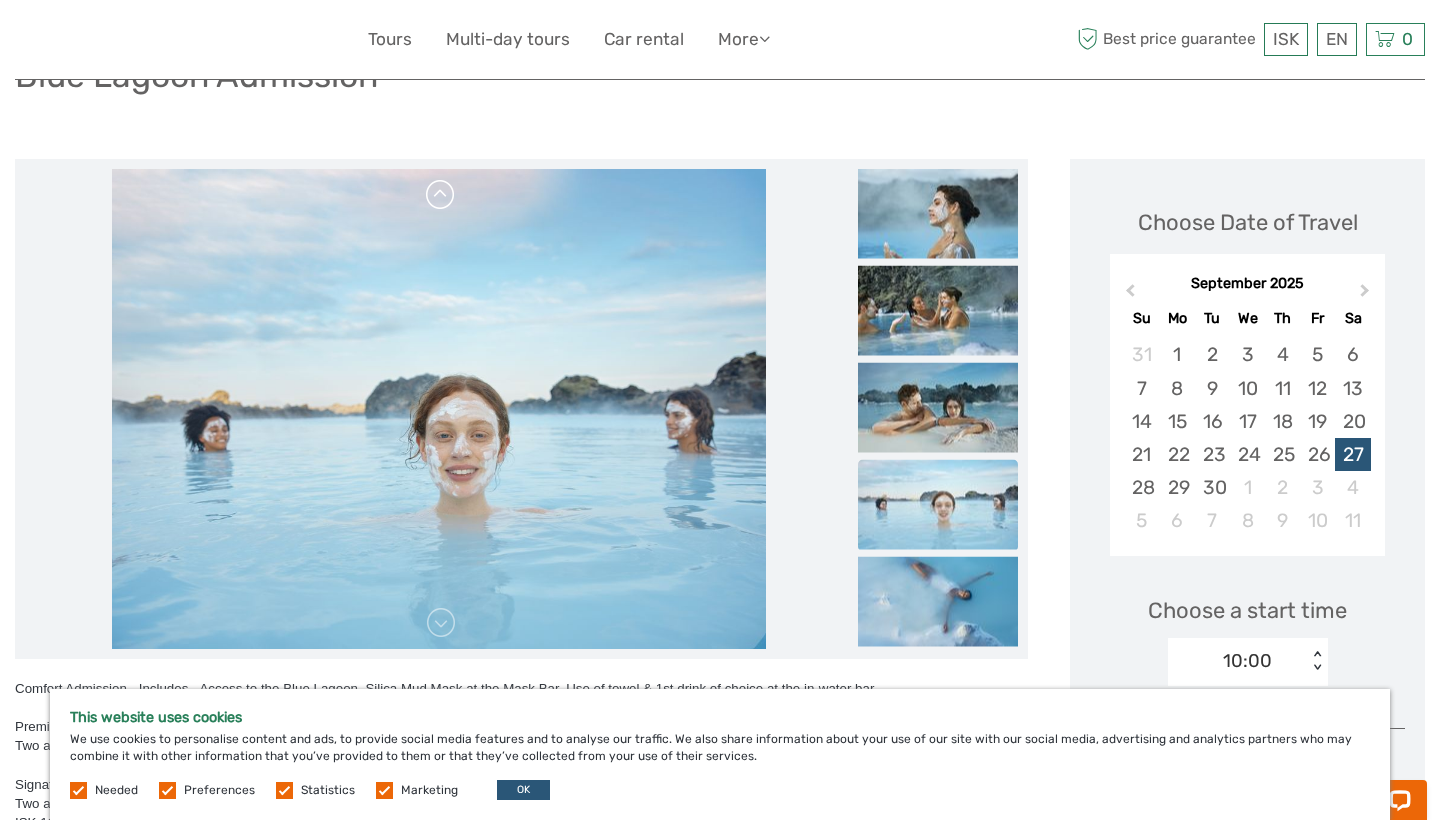 click at bounding box center (441, 195) 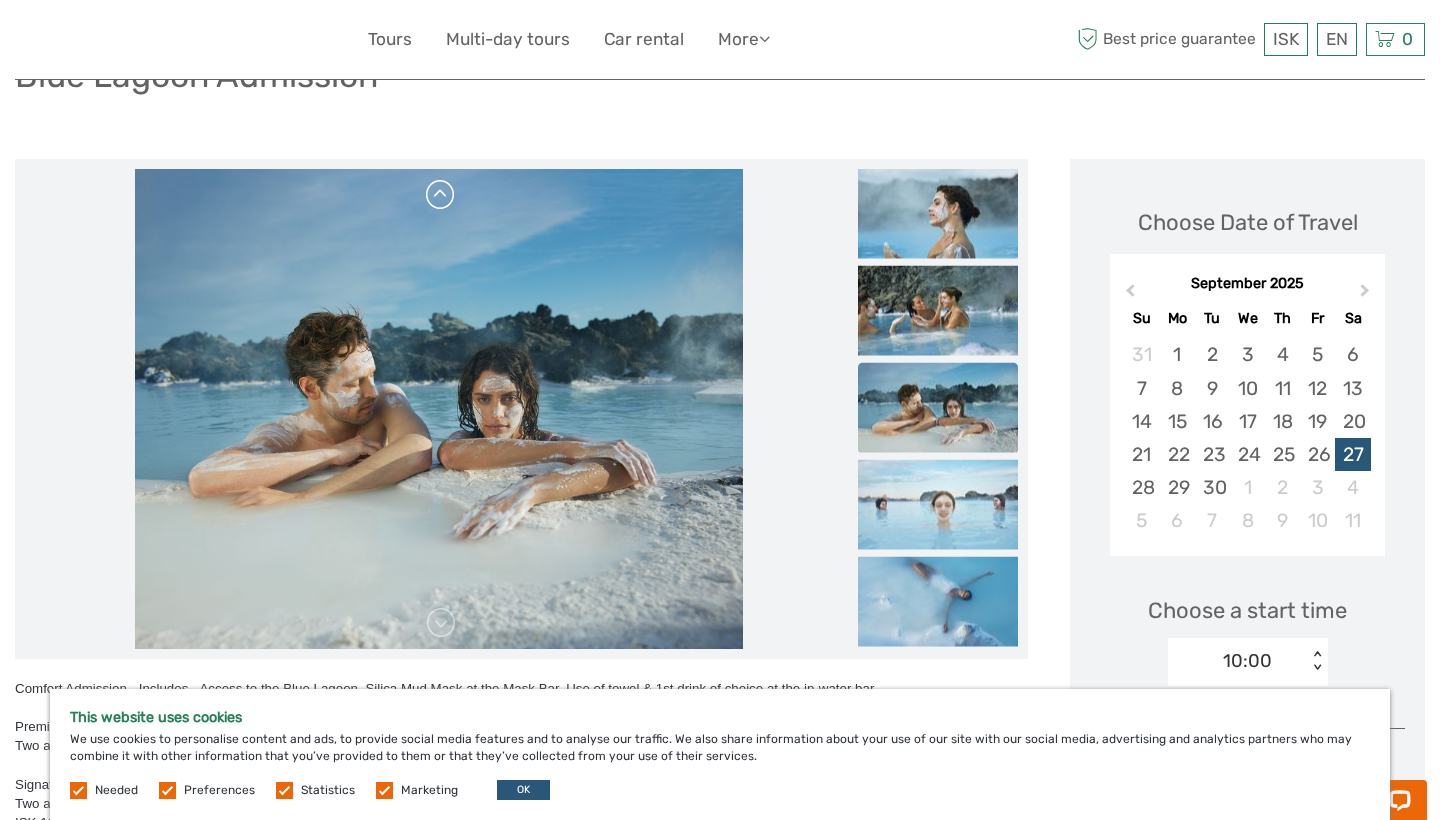 click at bounding box center (441, 195) 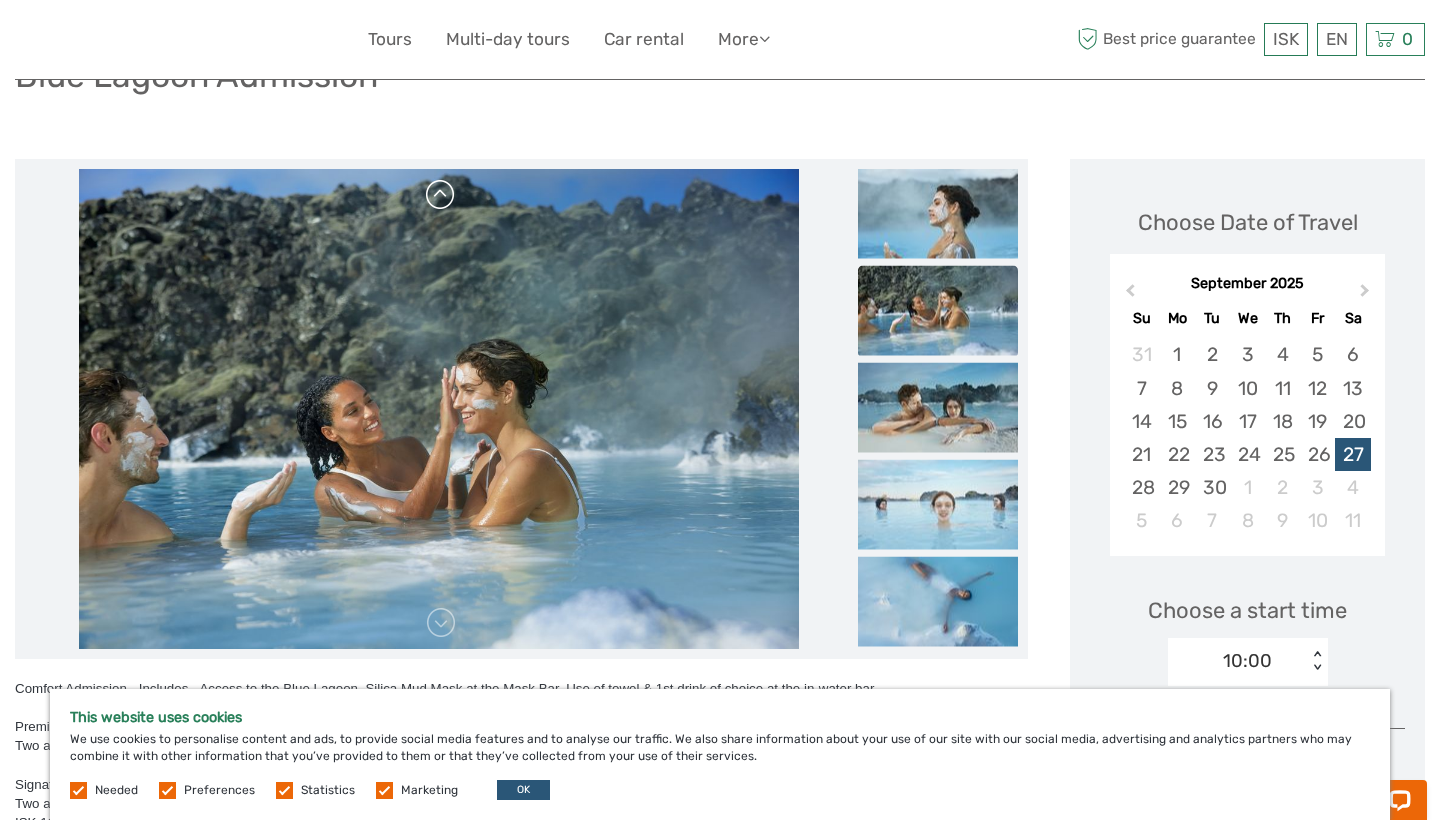 click at bounding box center [441, 195] 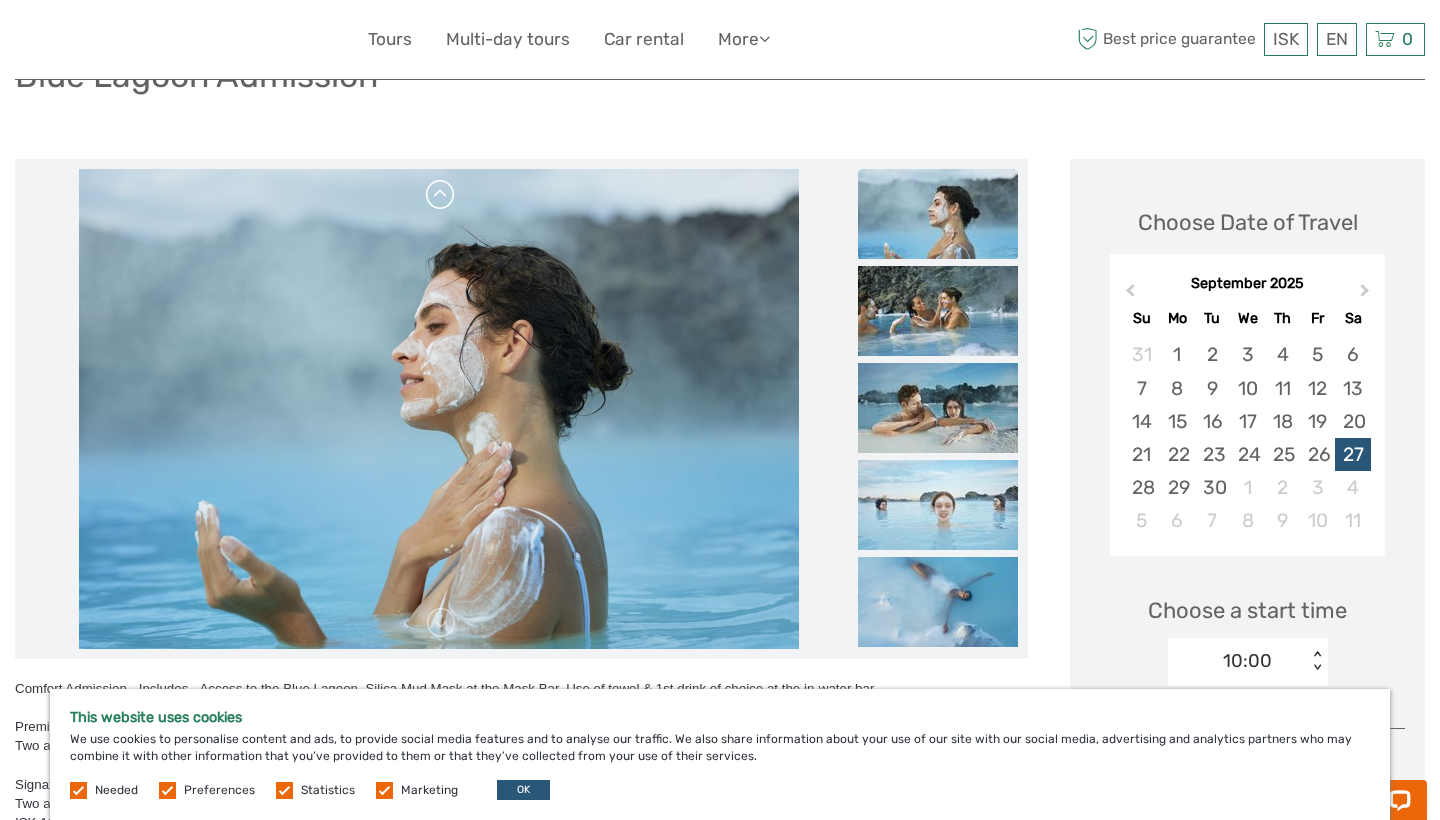 click at bounding box center [441, 195] 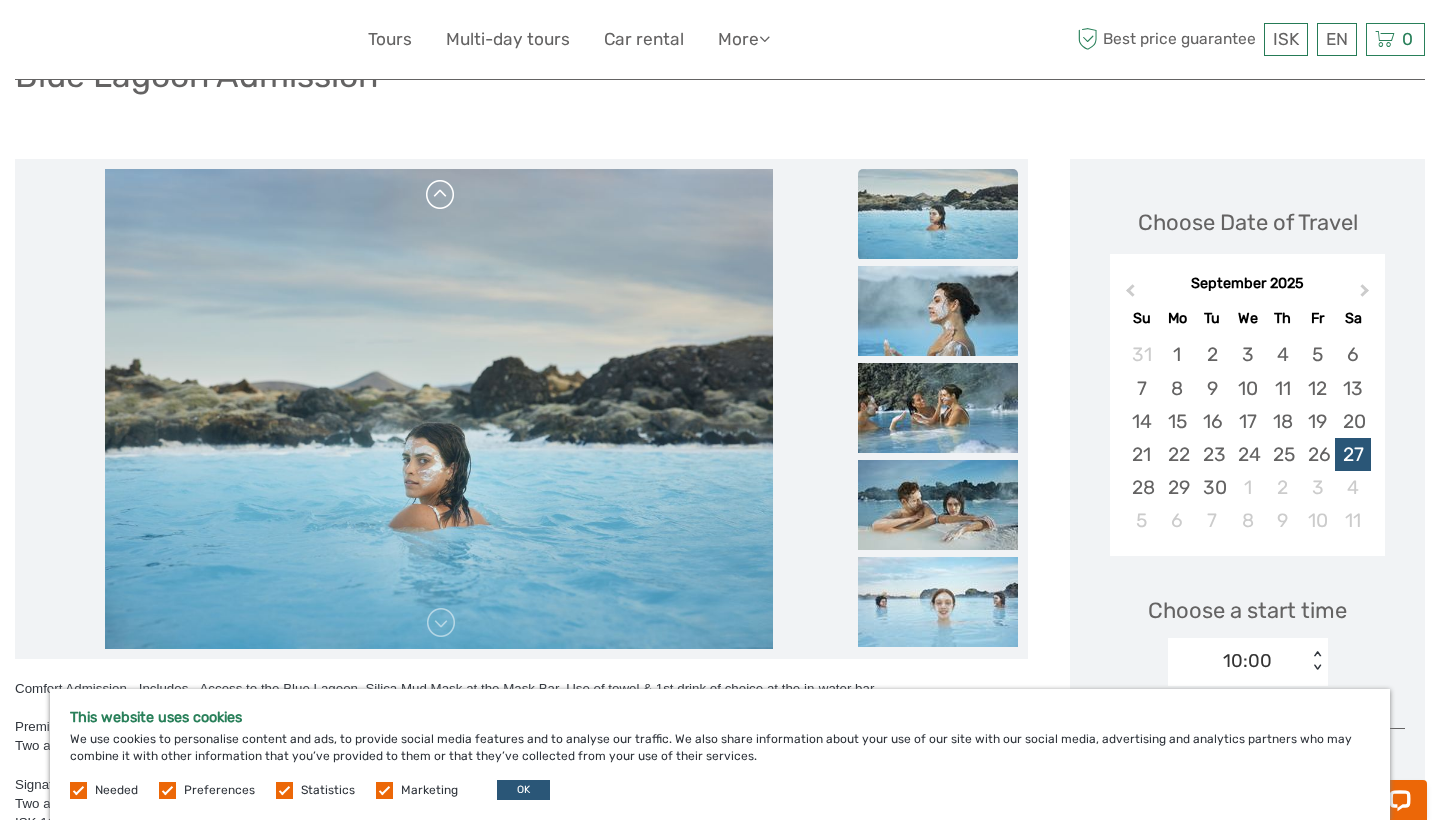 click at bounding box center (441, 195) 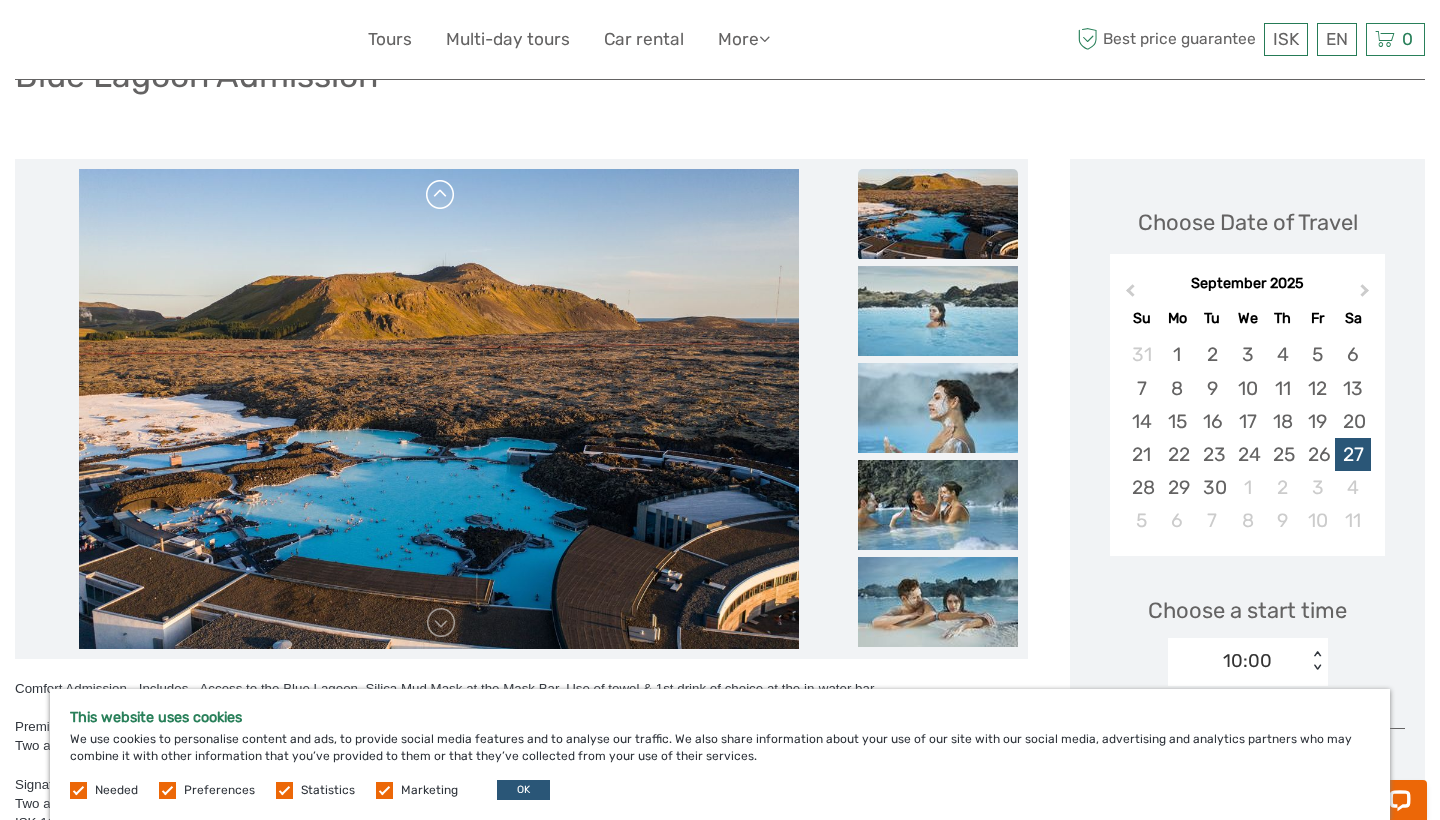 click at bounding box center [441, 195] 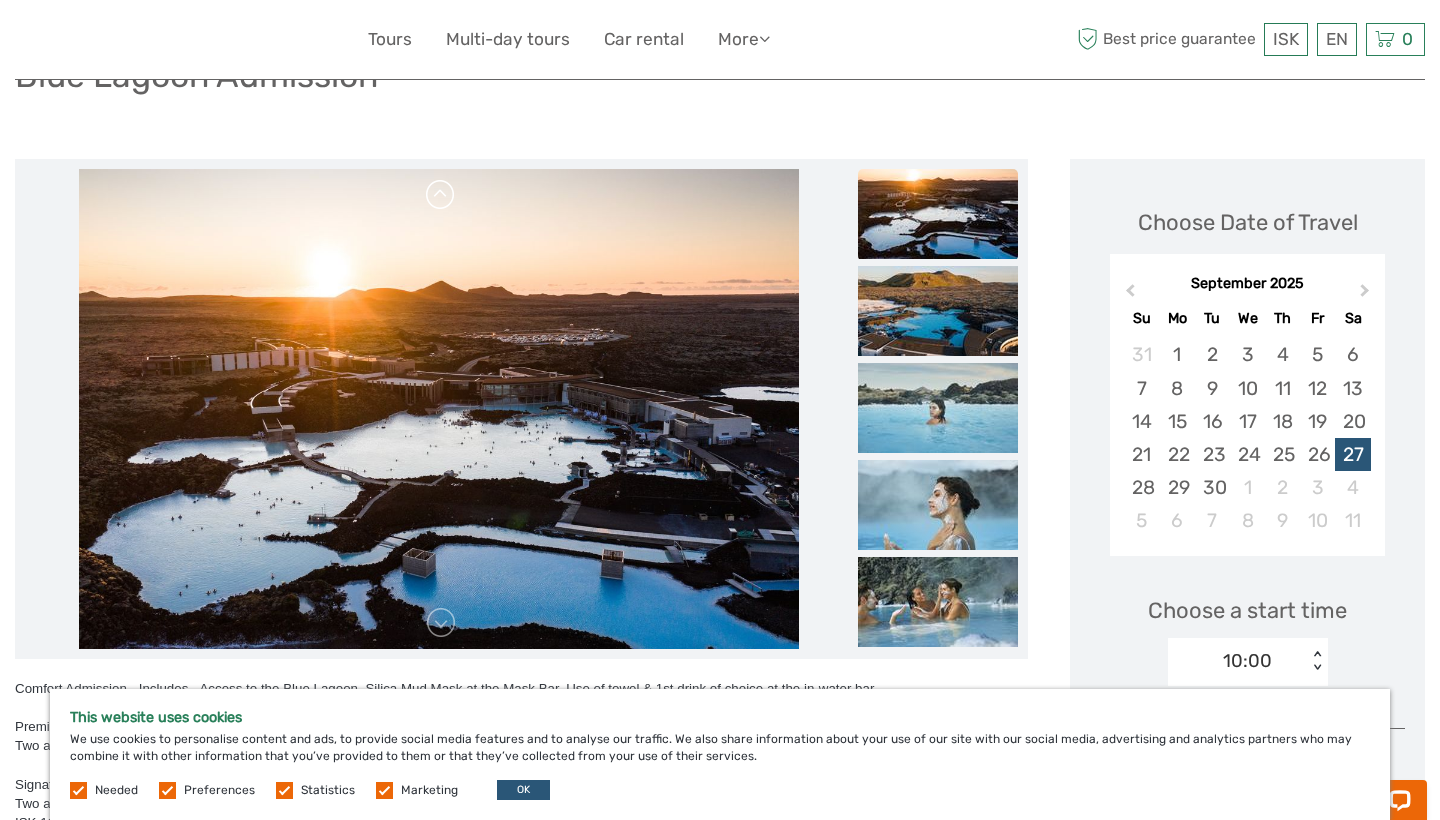 click at bounding box center (441, 195) 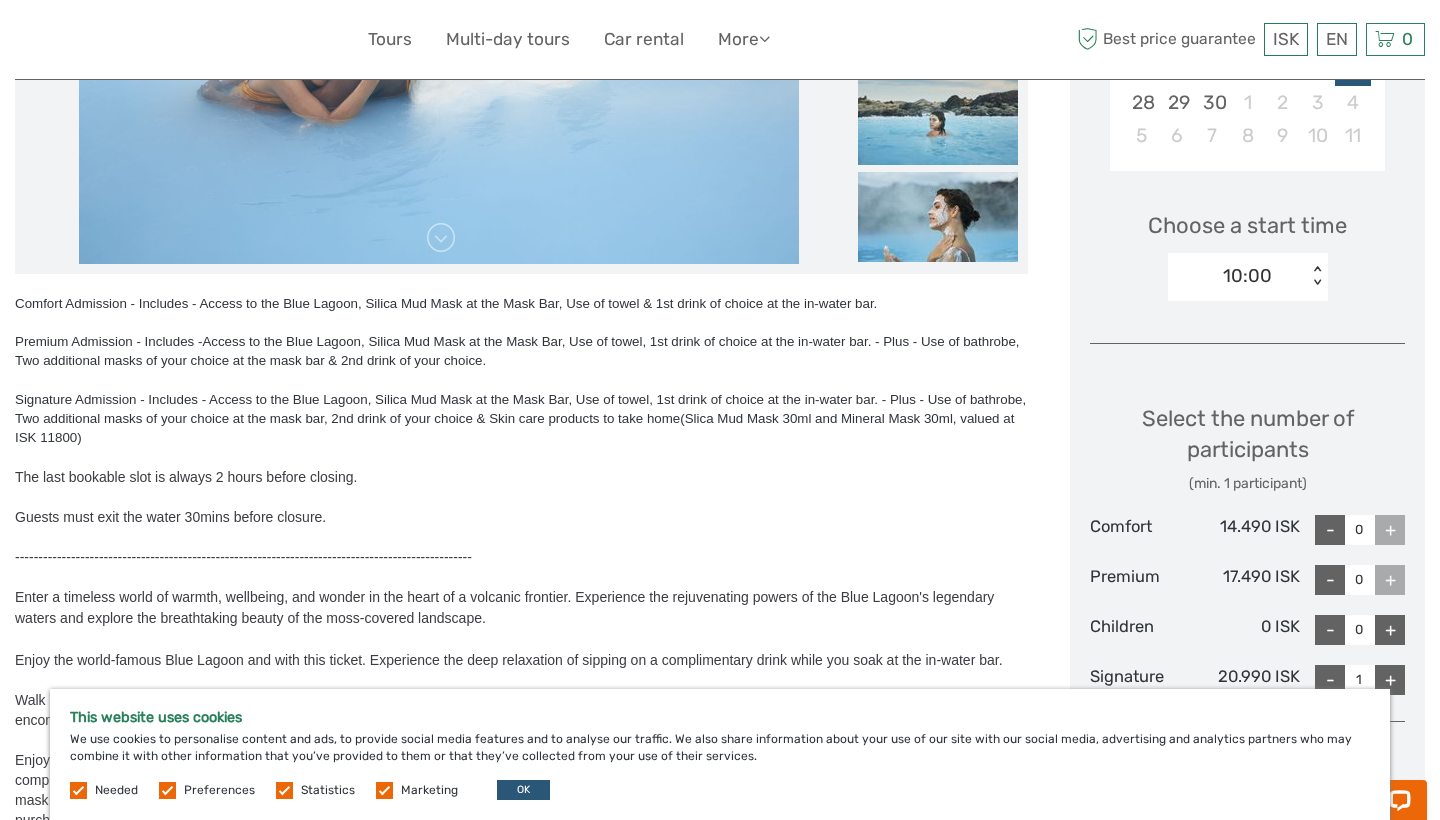 scroll, scrollTop: 565, scrollLeft: 0, axis: vertical 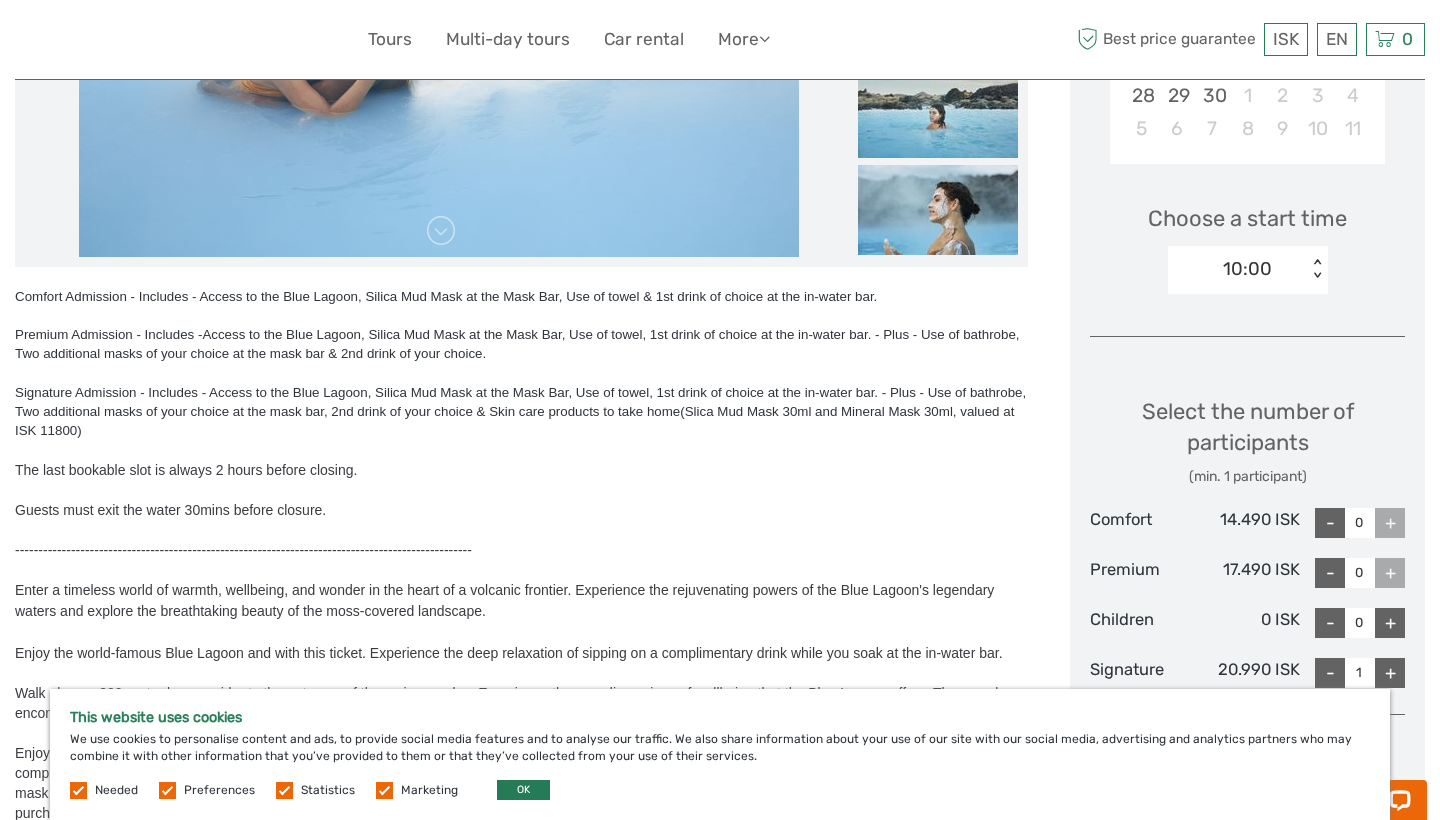 click on "OK" at bounding box center [523, 790] 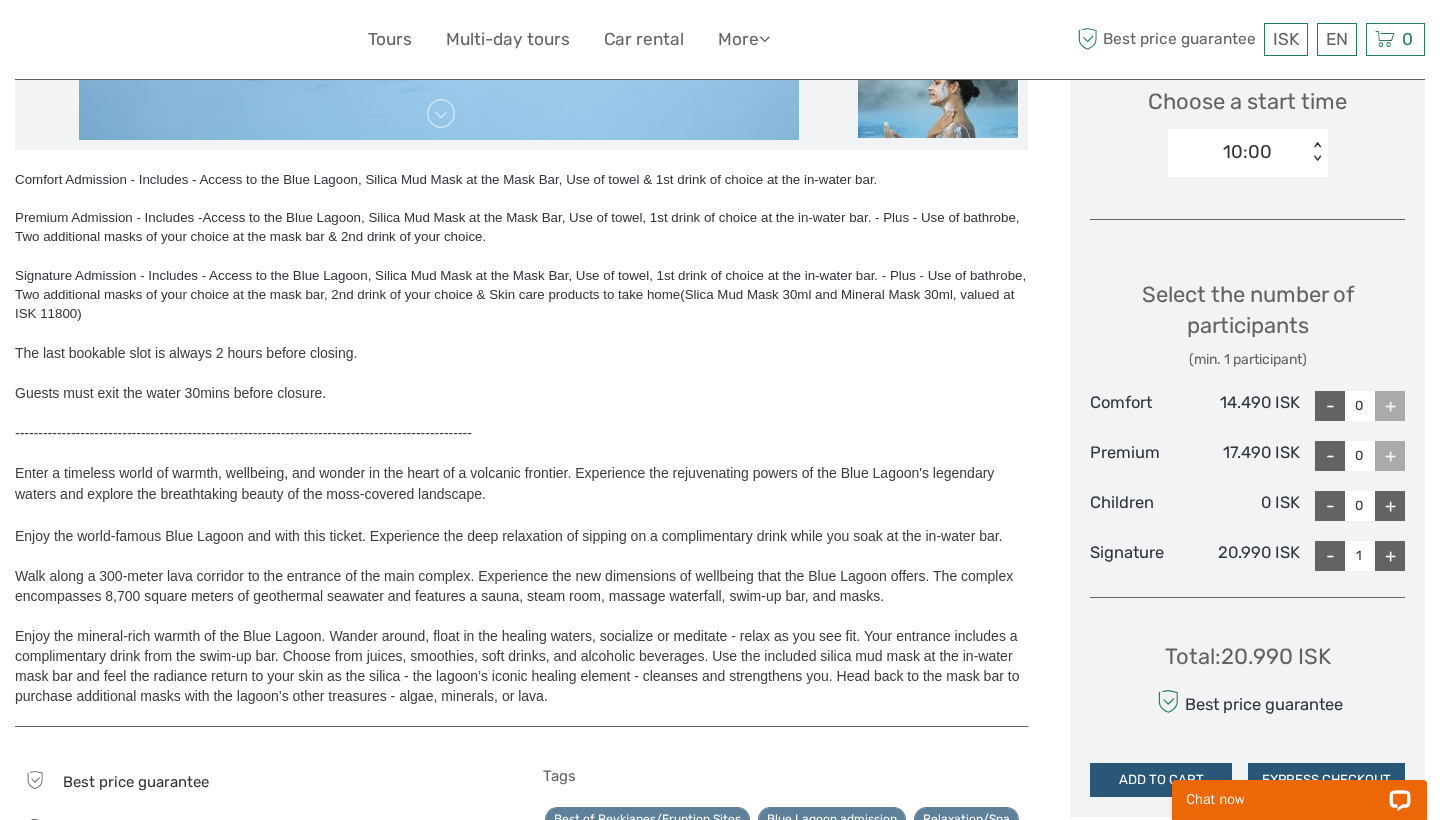 scroll, scrollTop: 684, scrollLeft: 0, axis: vertical 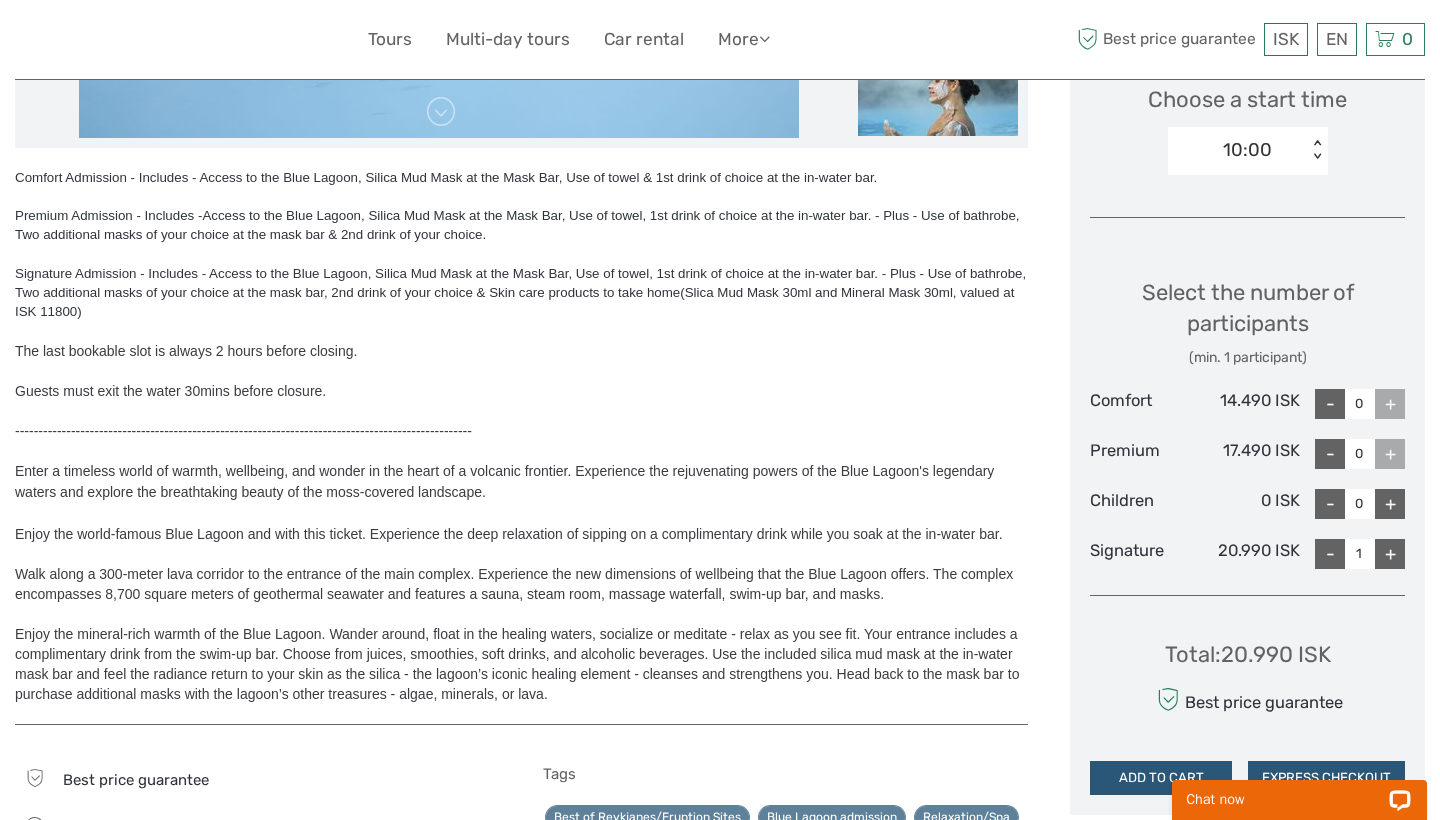 click on "-" at bounding box center [1330, 554] 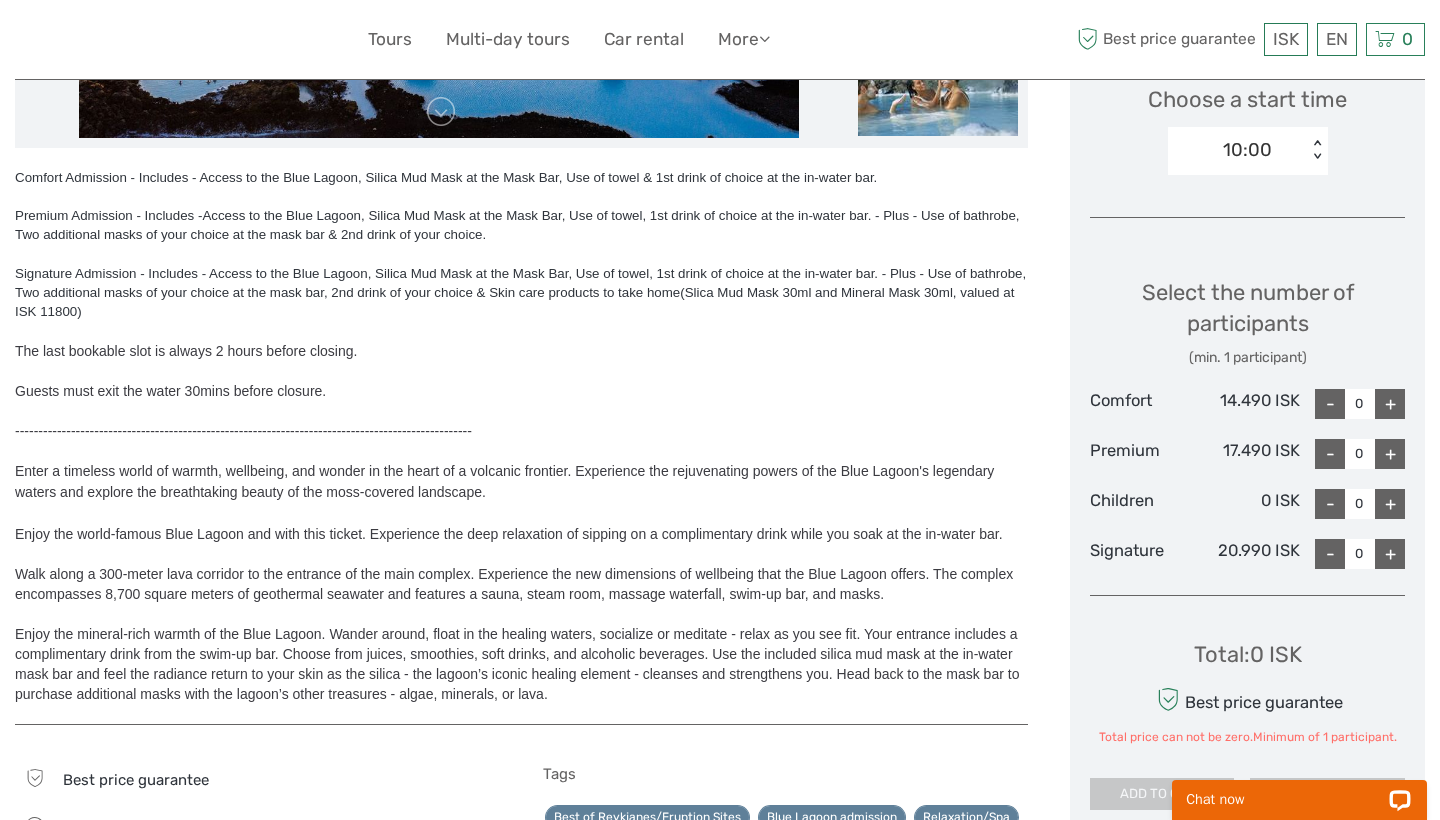 click on "+" at bounding box center (1390, 454) 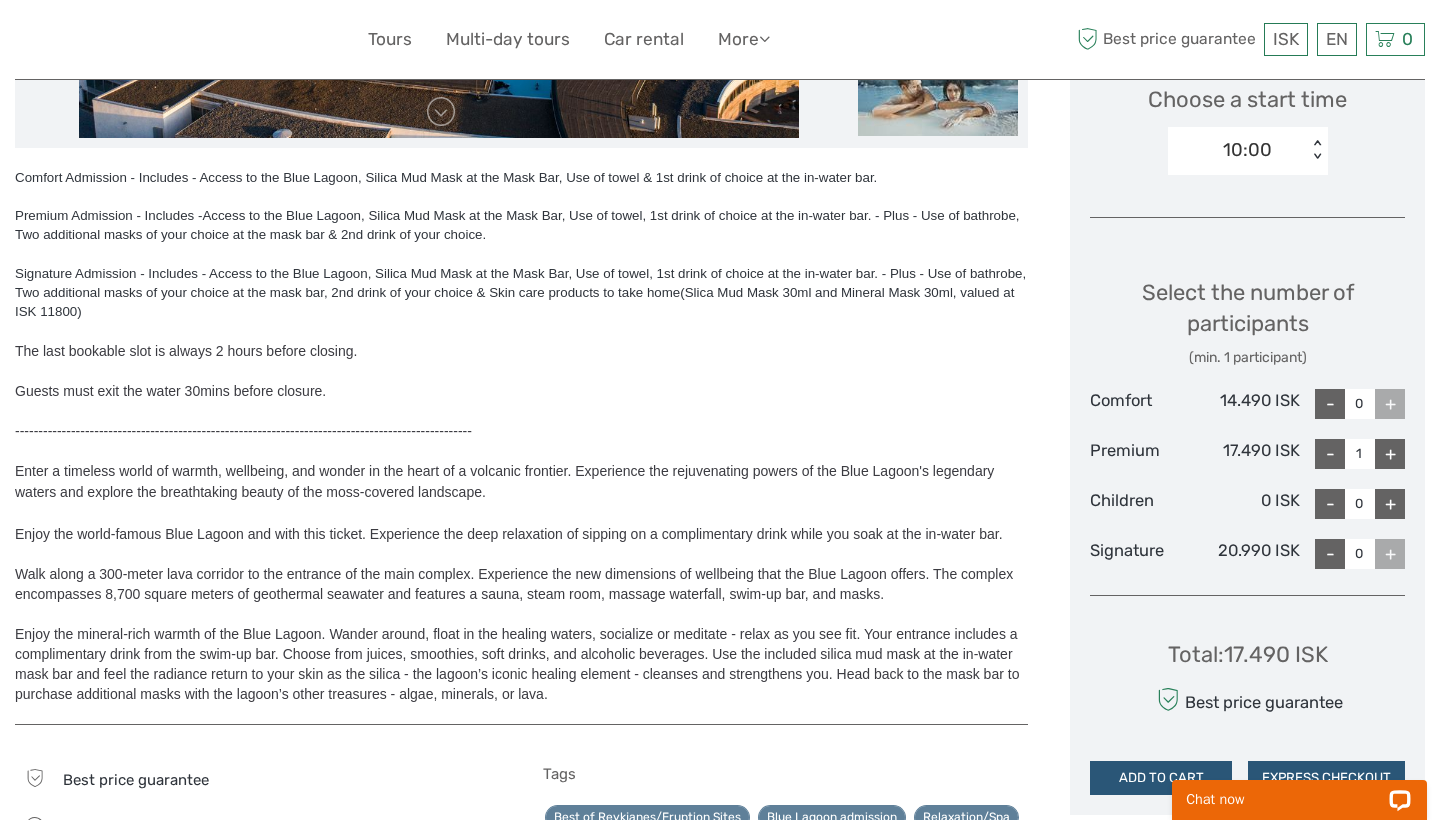 click on "+" at bounding box center (1390, 454) 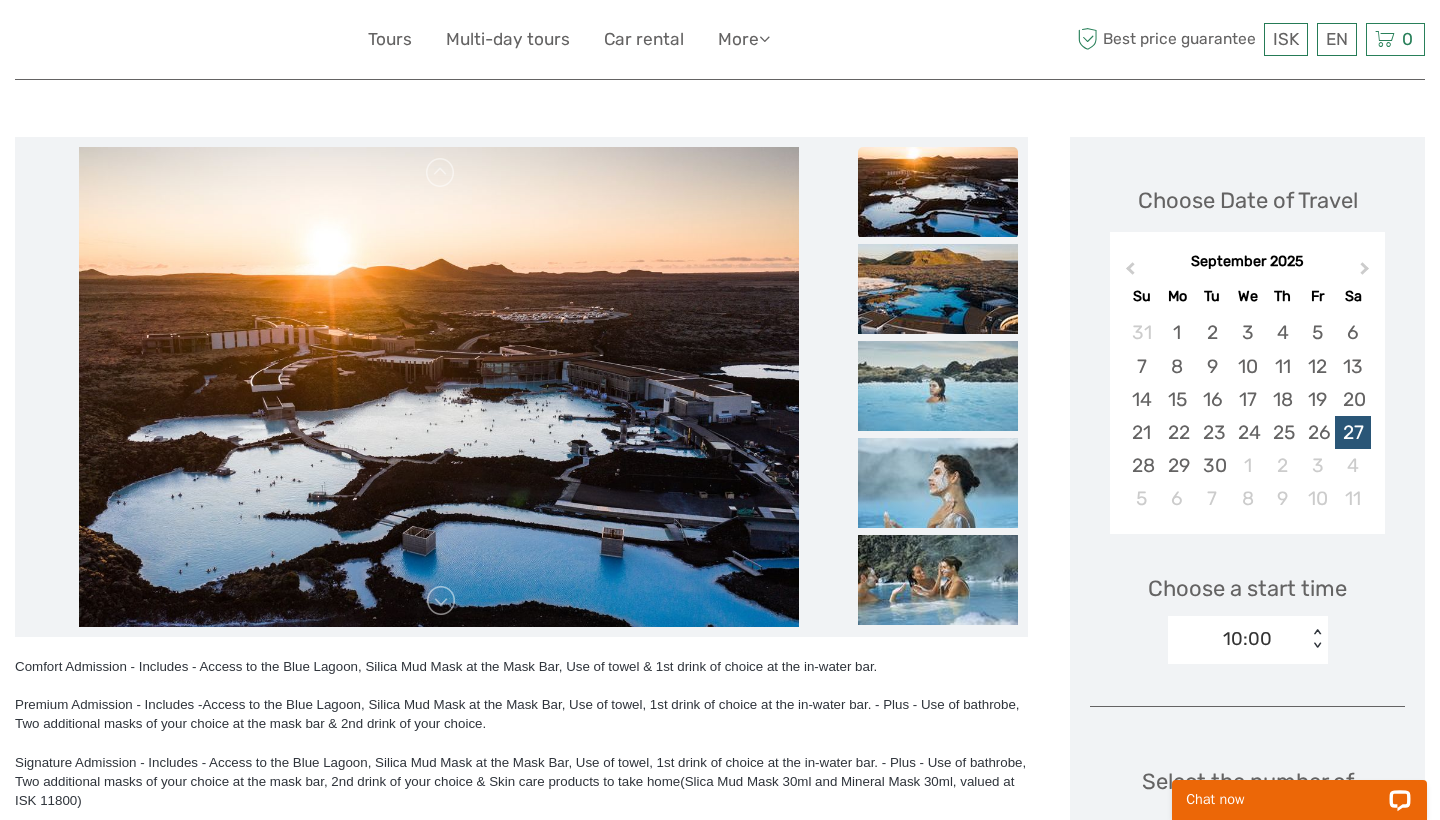 scroll, scrollTop: 198, scrollLeft: 0, axis: vertical 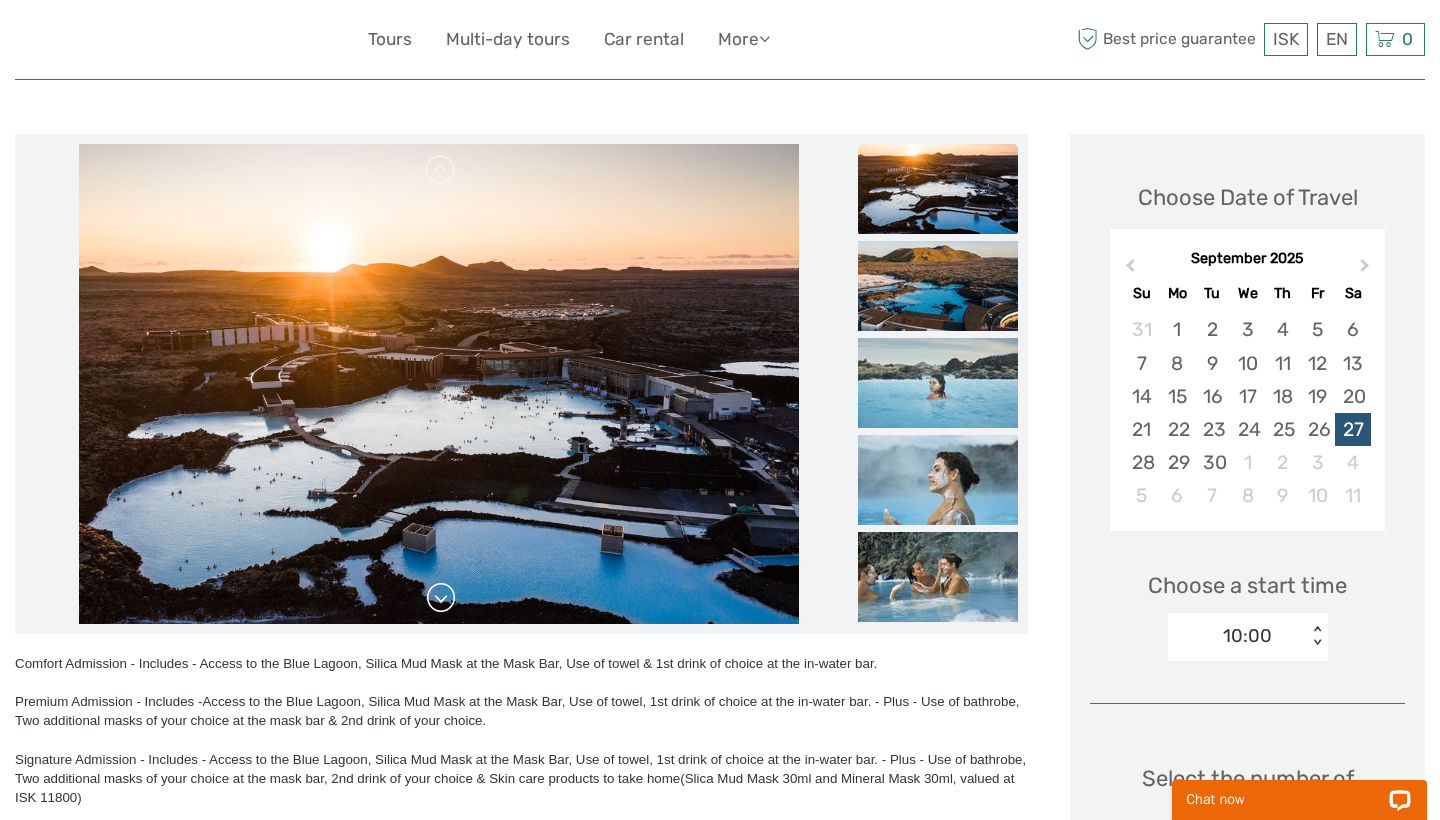 click at bounding box center [441, 598] 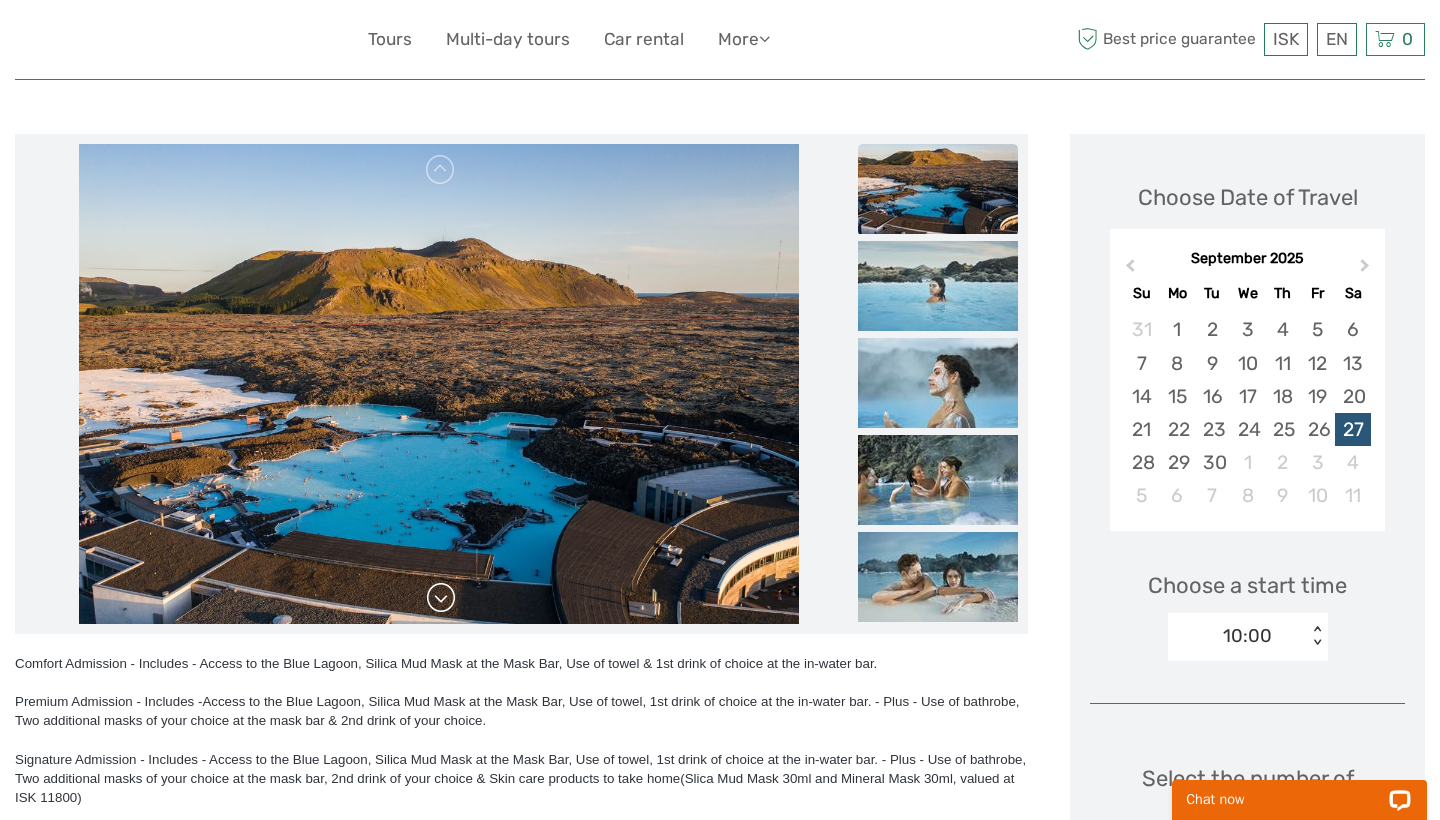 click at bounding box center (441, 598) 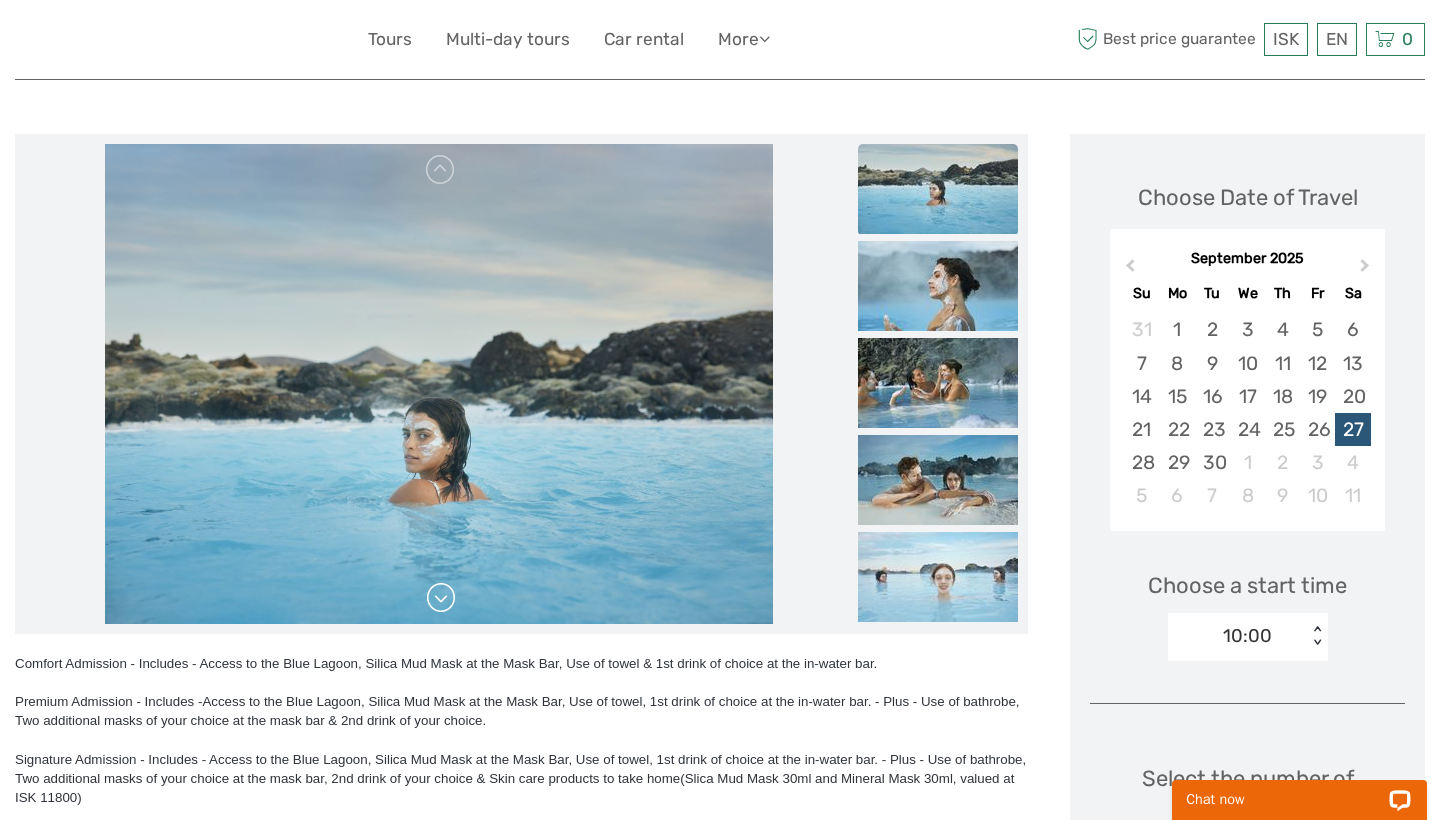 click at bounding box center [441, 598] 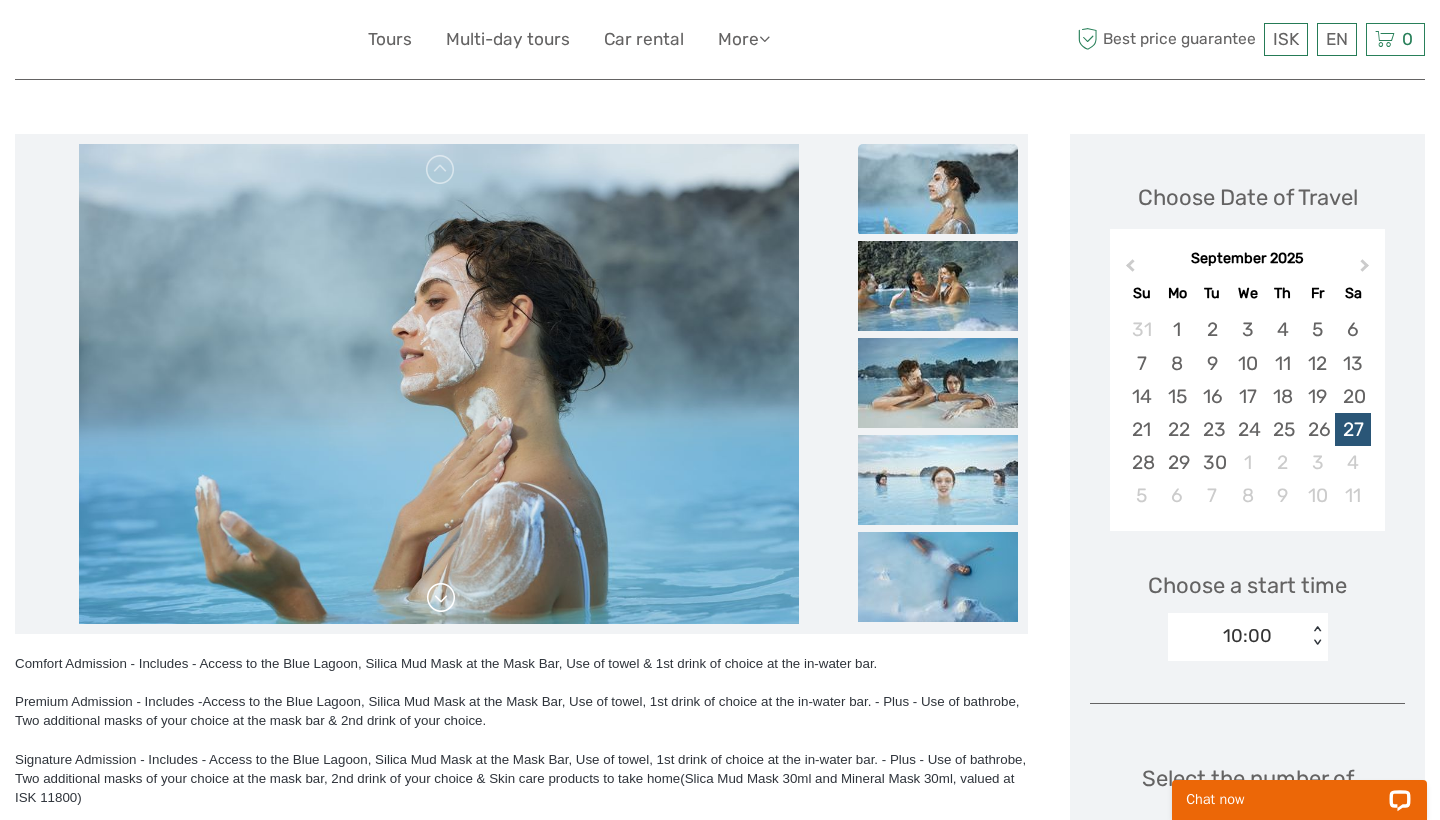 click at bounding box center (441, 598) 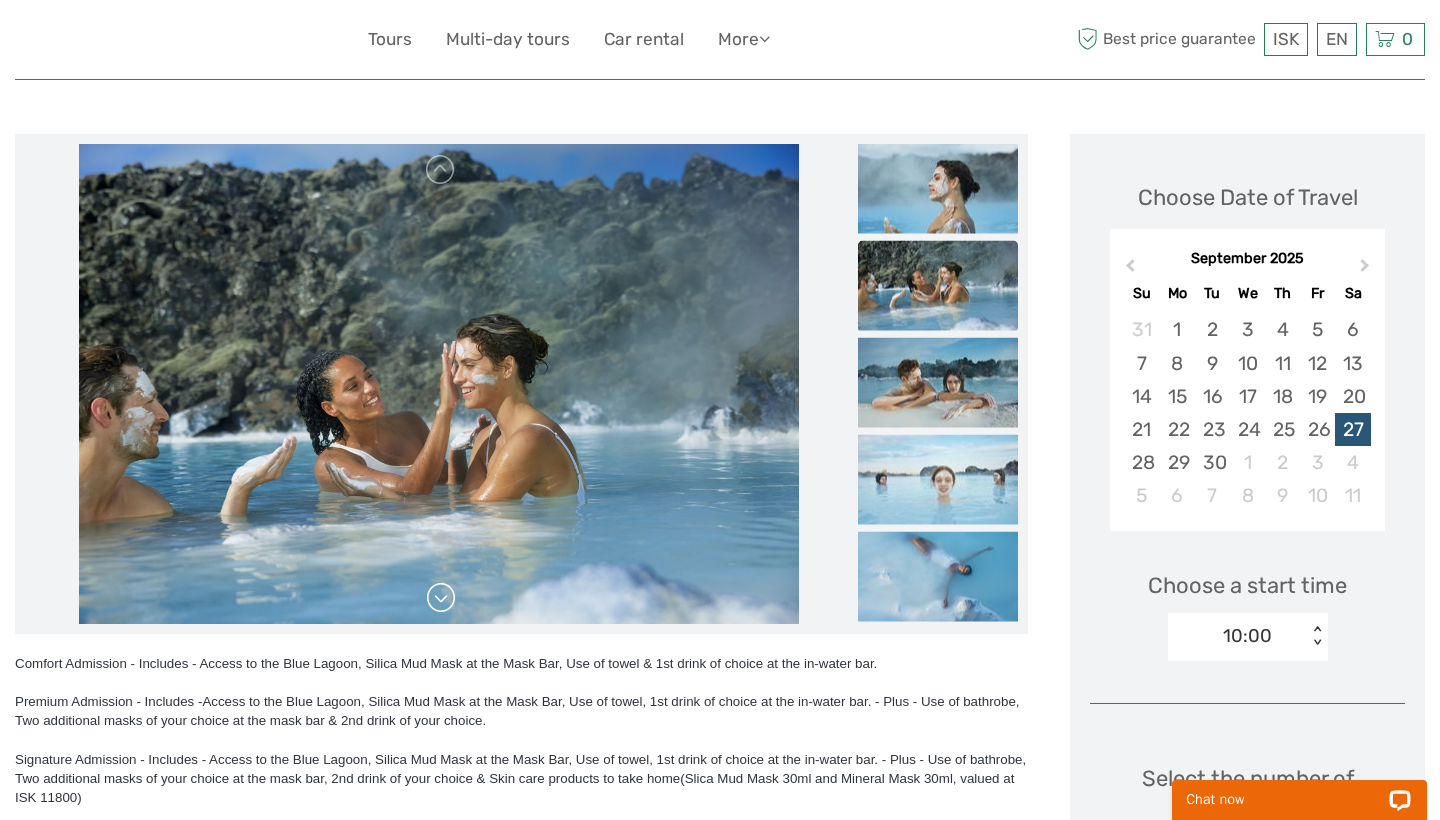 click at bounding box center [441, 598] 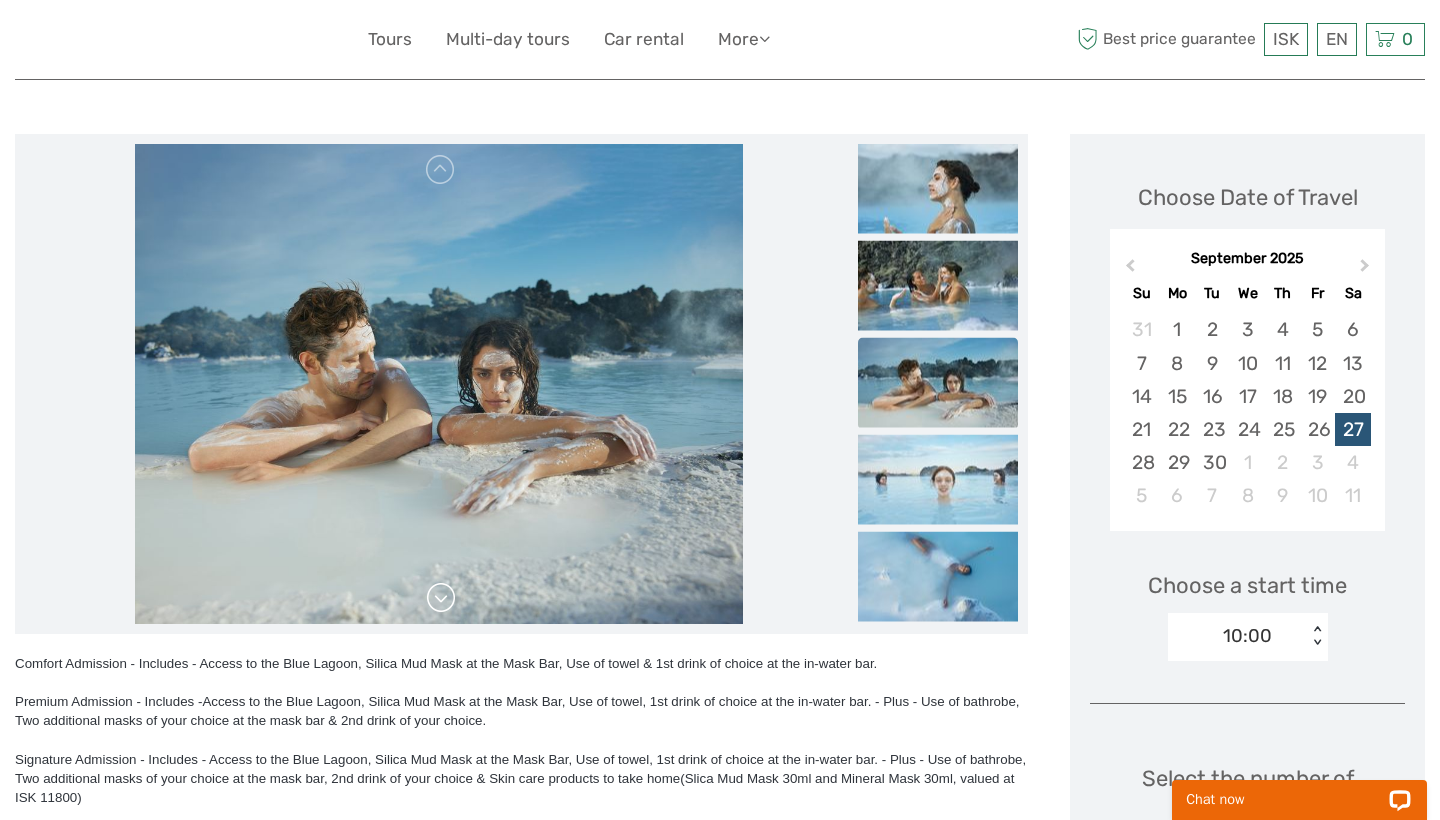 click at bounding box center (441, 598) 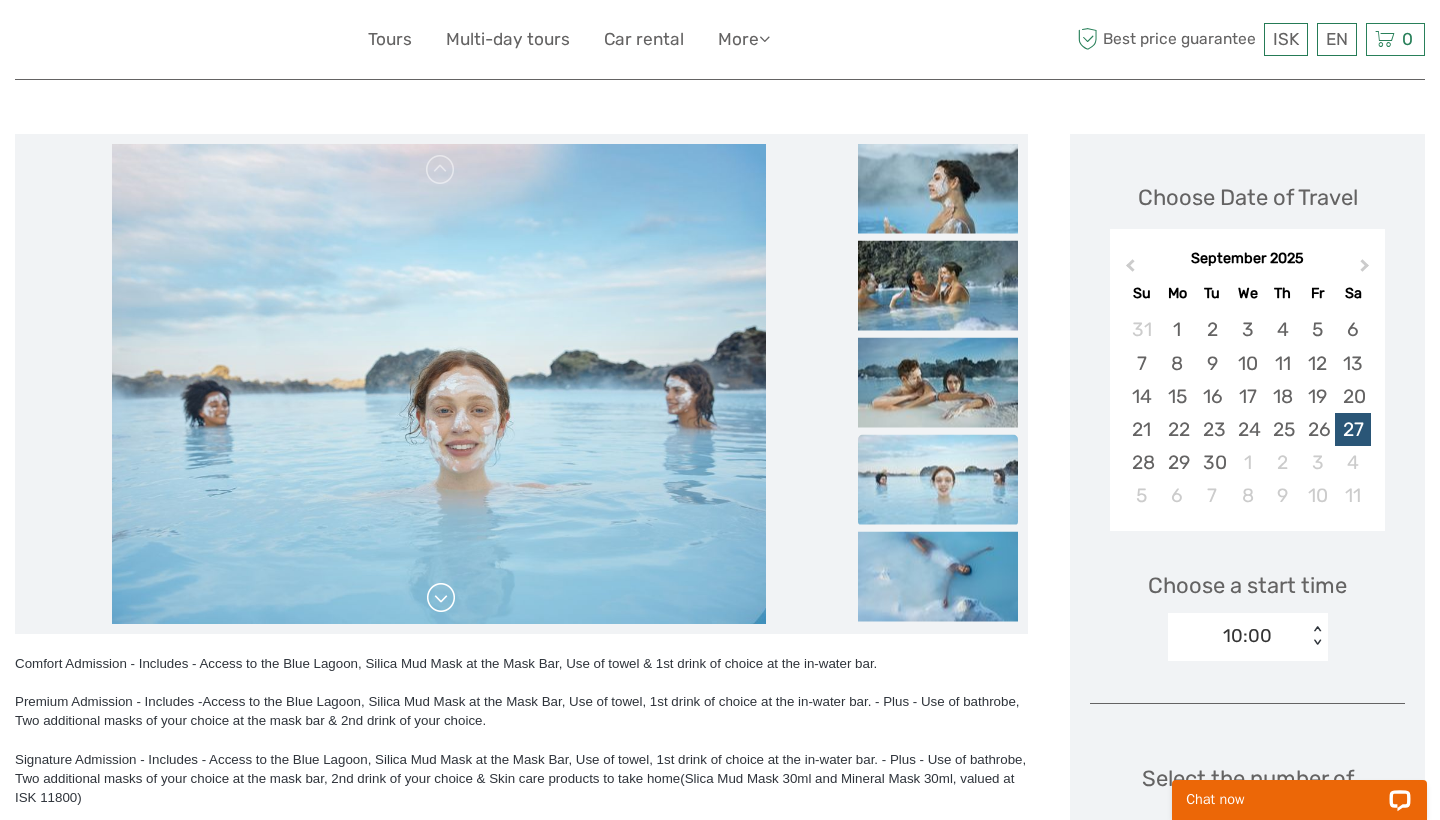 click at bounding box center (441, 598) 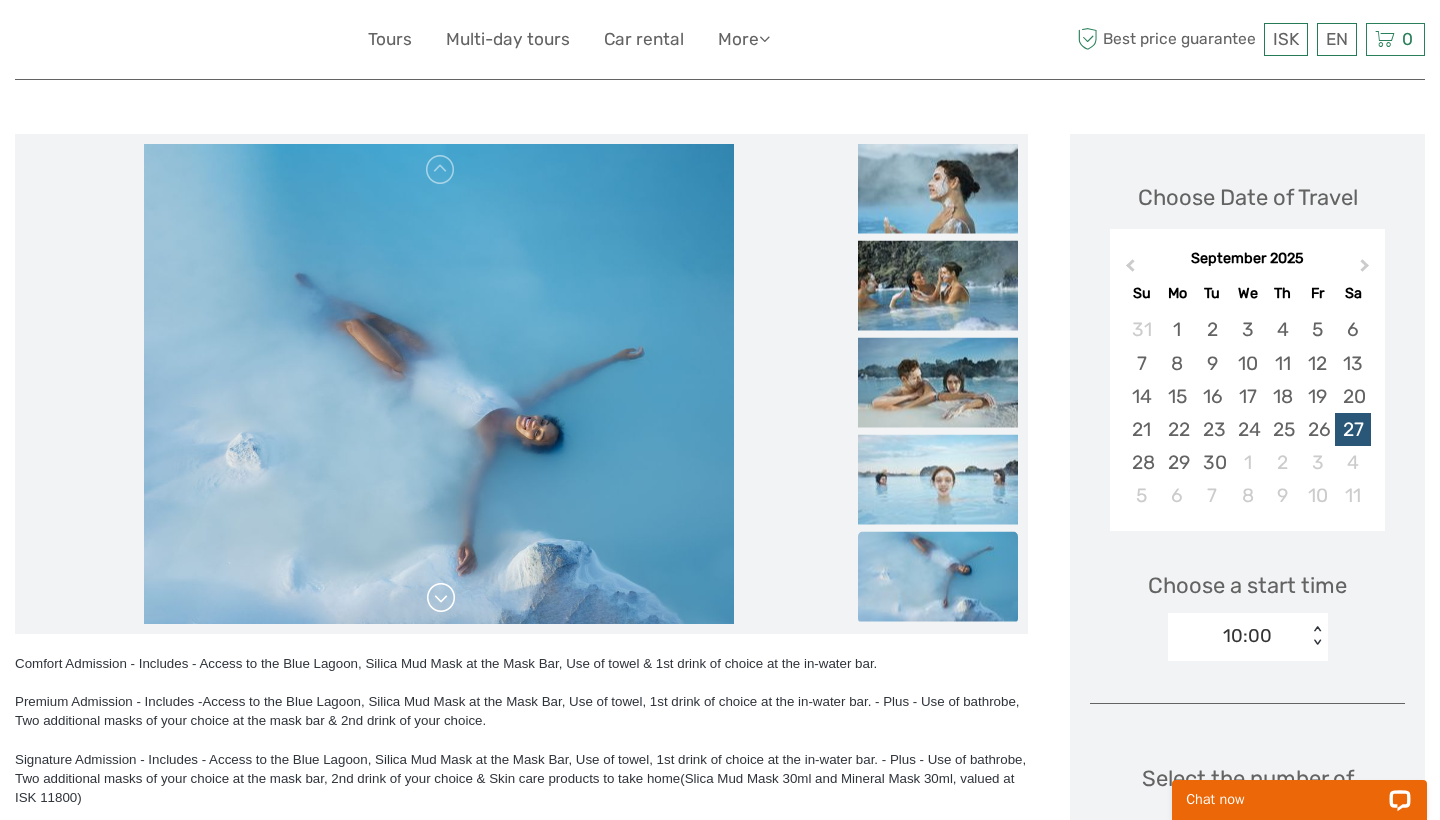 click at bounding box center (441, 598) 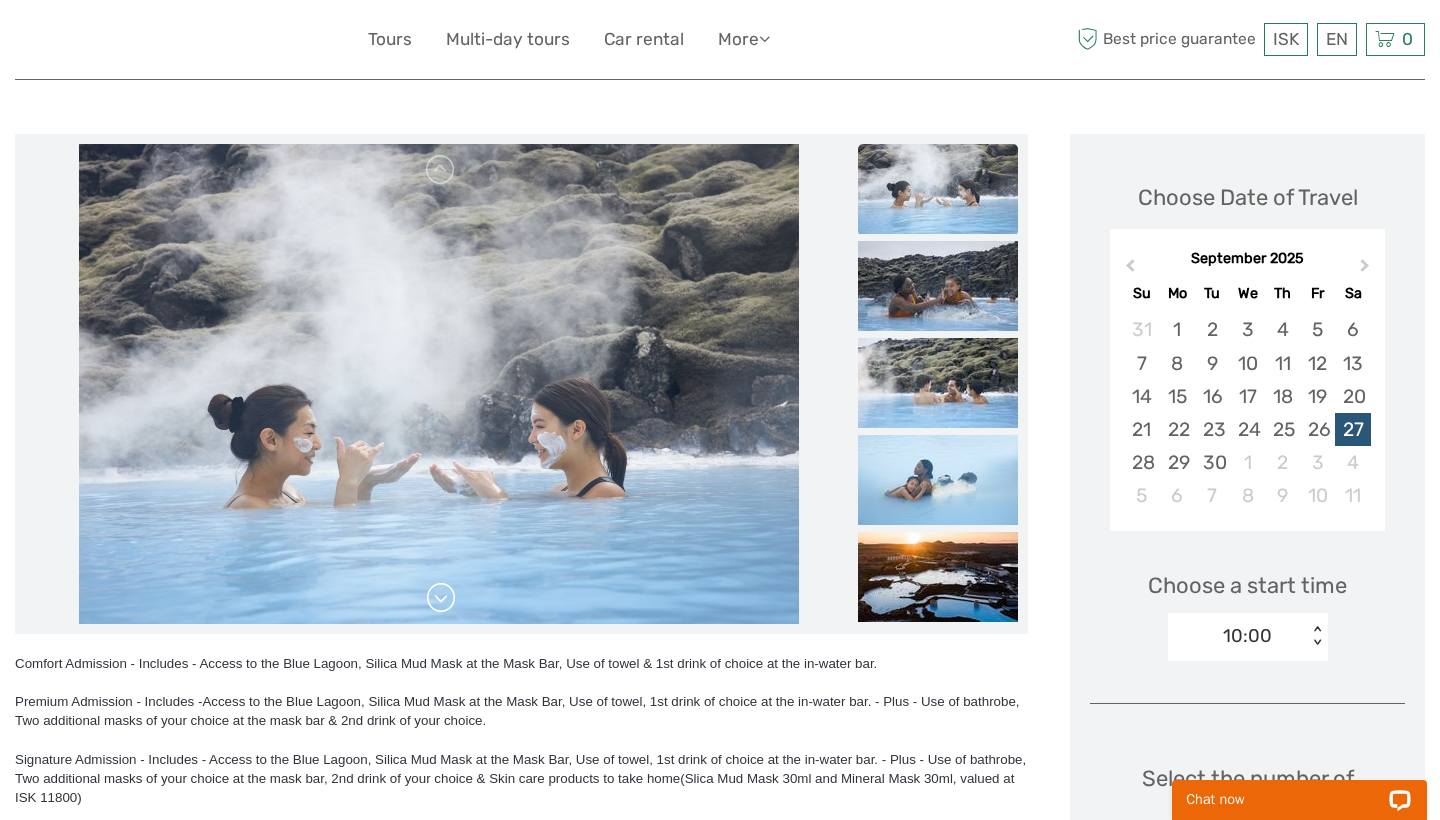 click at bounding box center (441, 598) 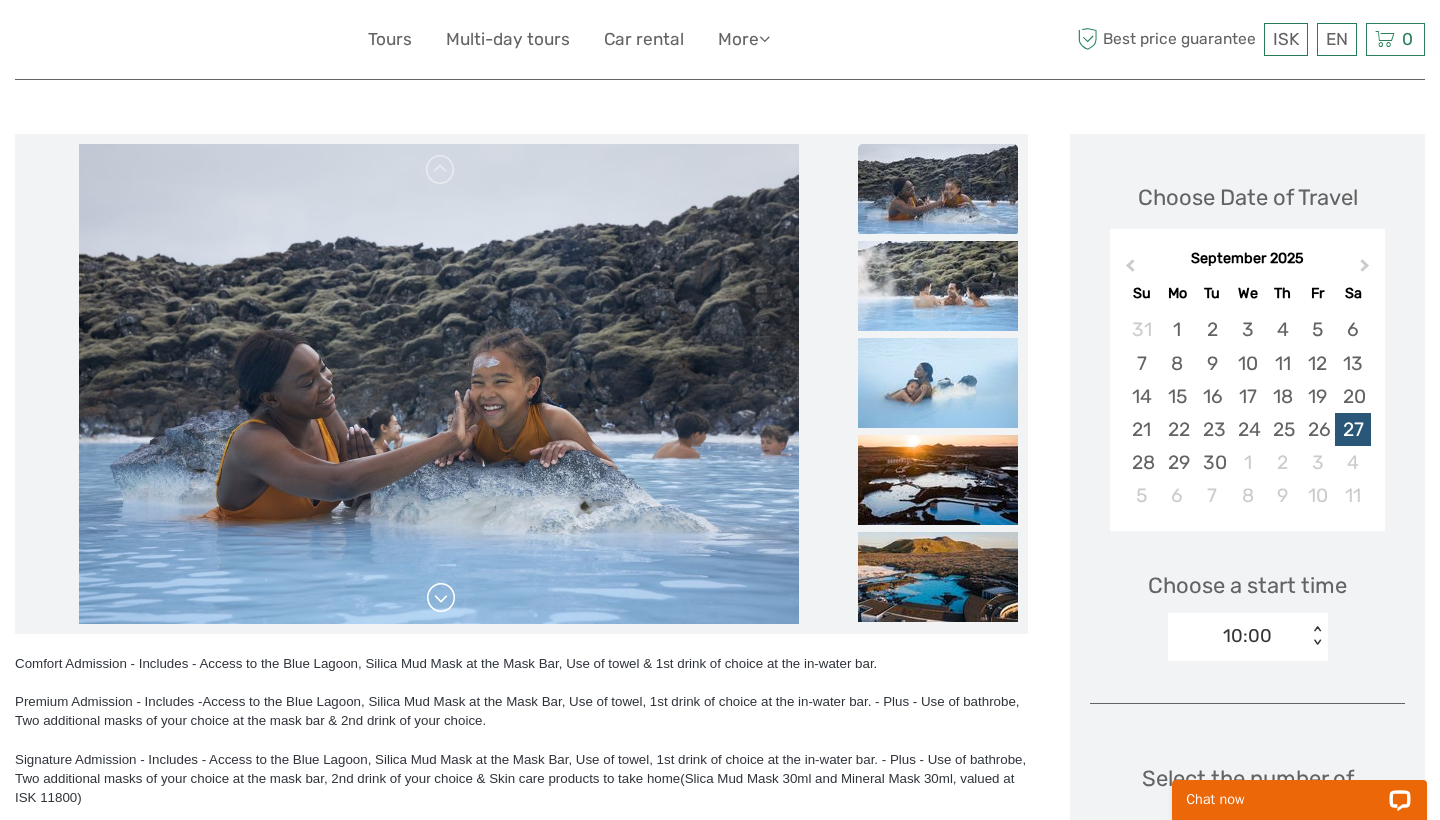 click at bounding box center (441, 598) 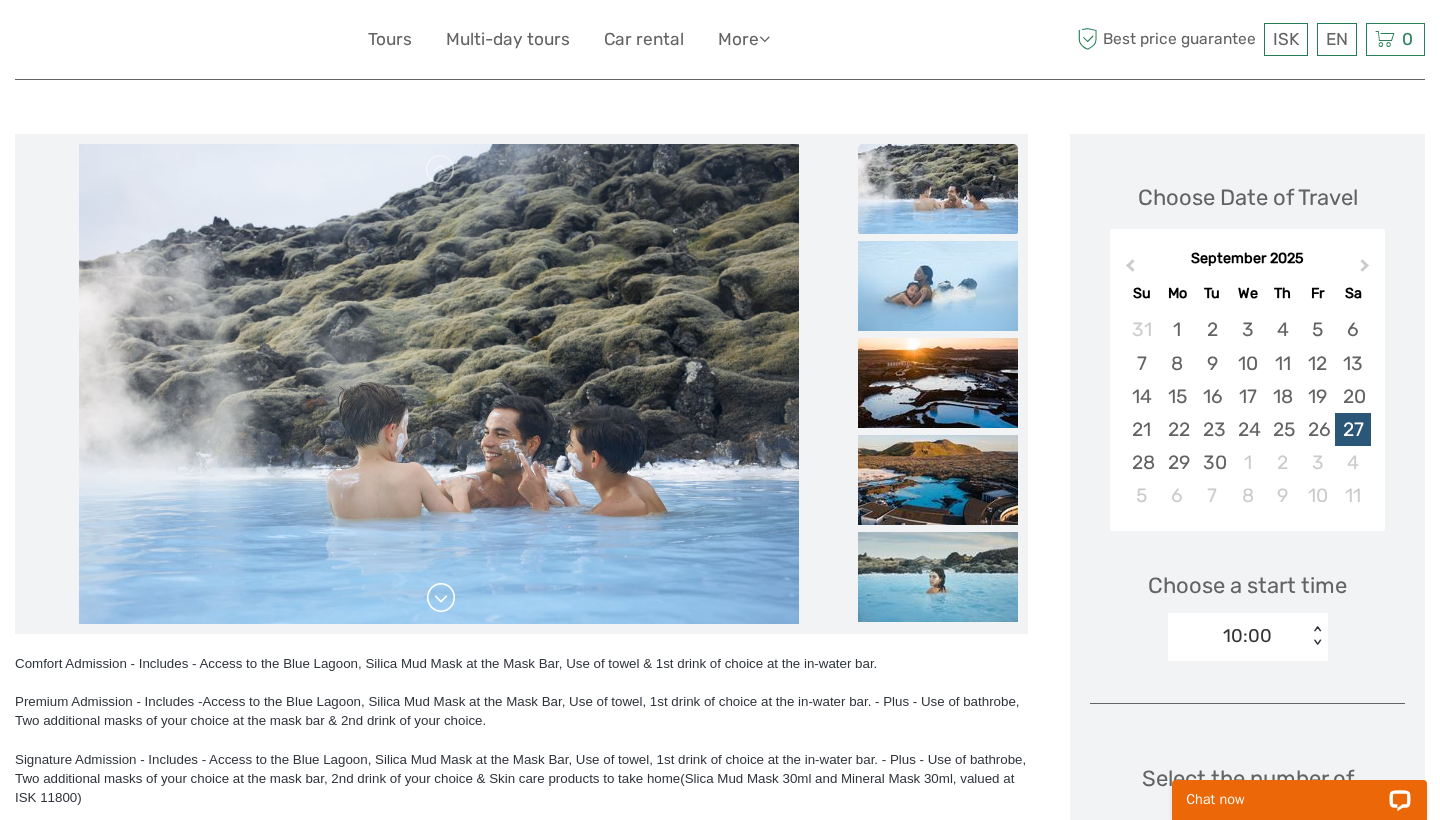 click at bounding box center (441, 598) 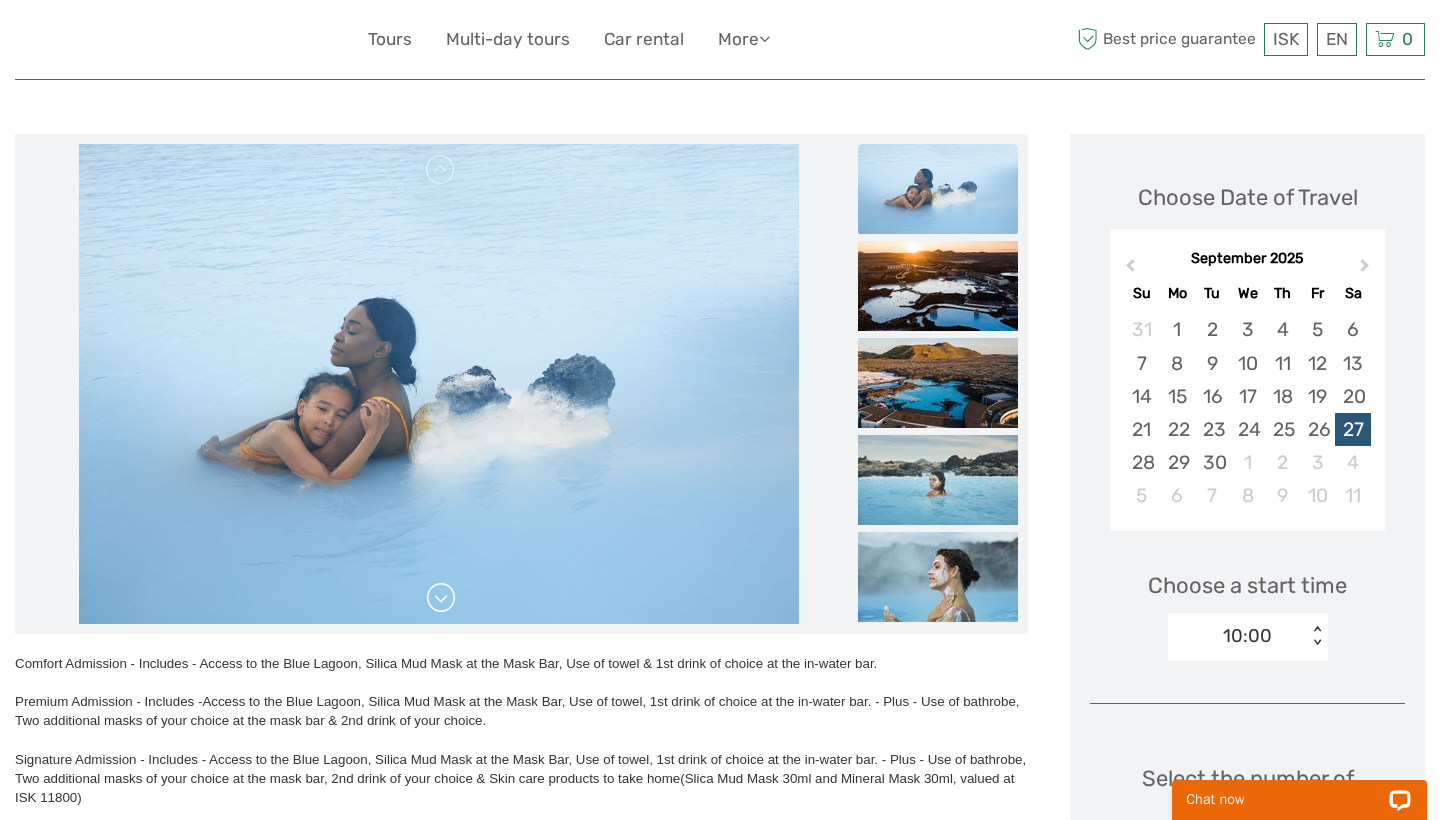 click at bounding box center (441, 598) 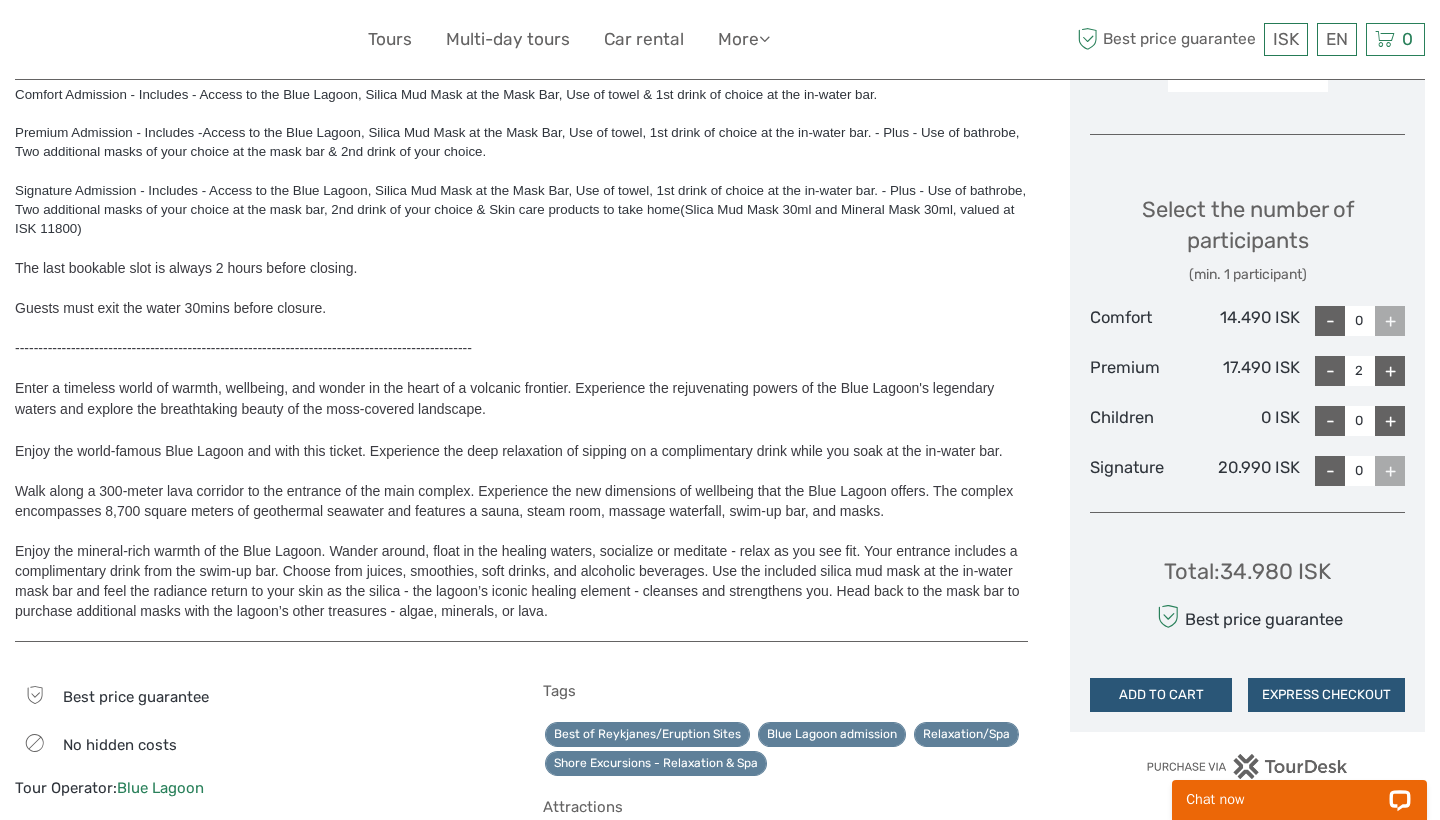 scroll, scrollTop: 803, scrollLeft: 0, axis: vertical 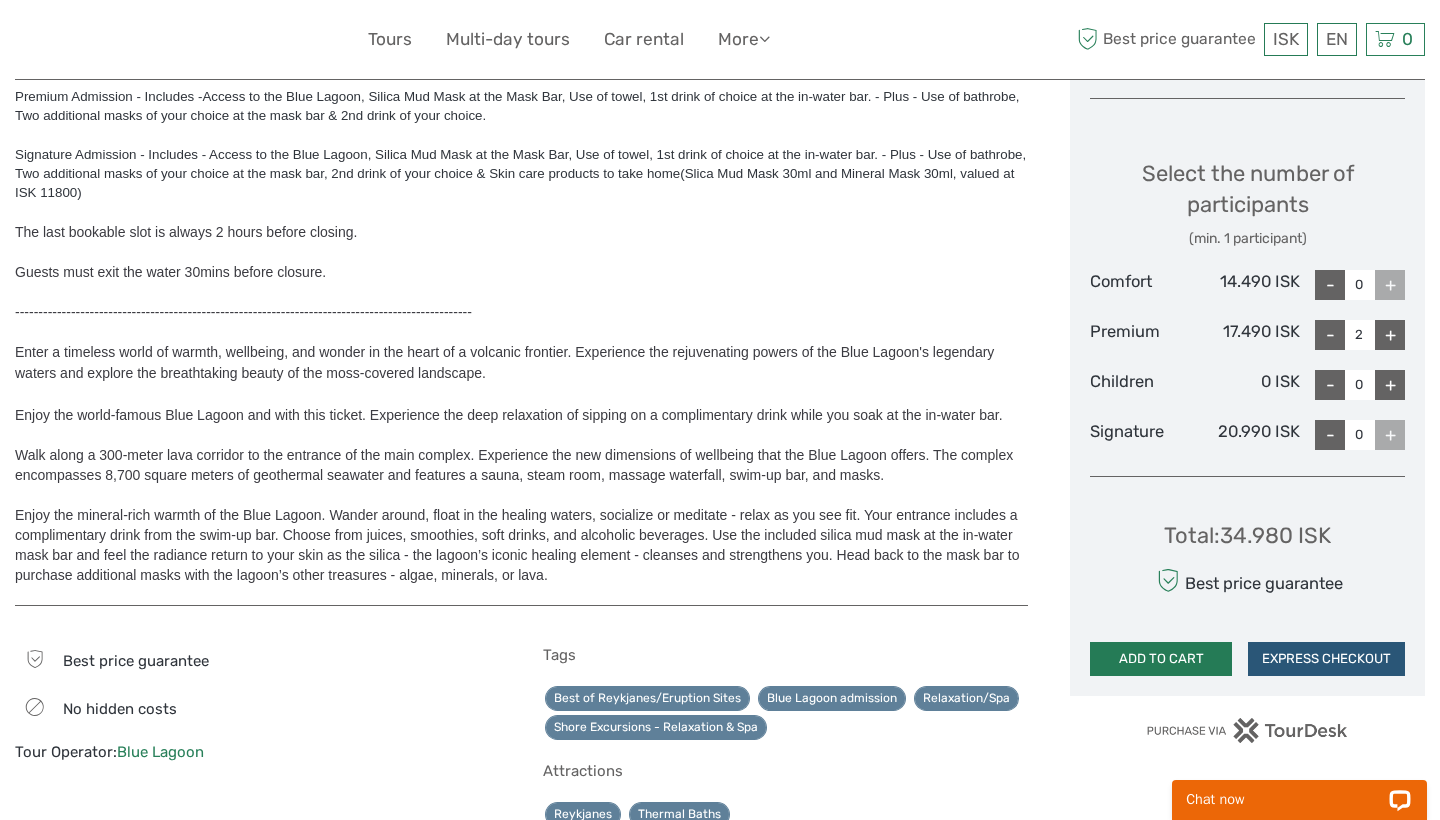 click on "ADD TO CART" at bounding box center [1161, 659] 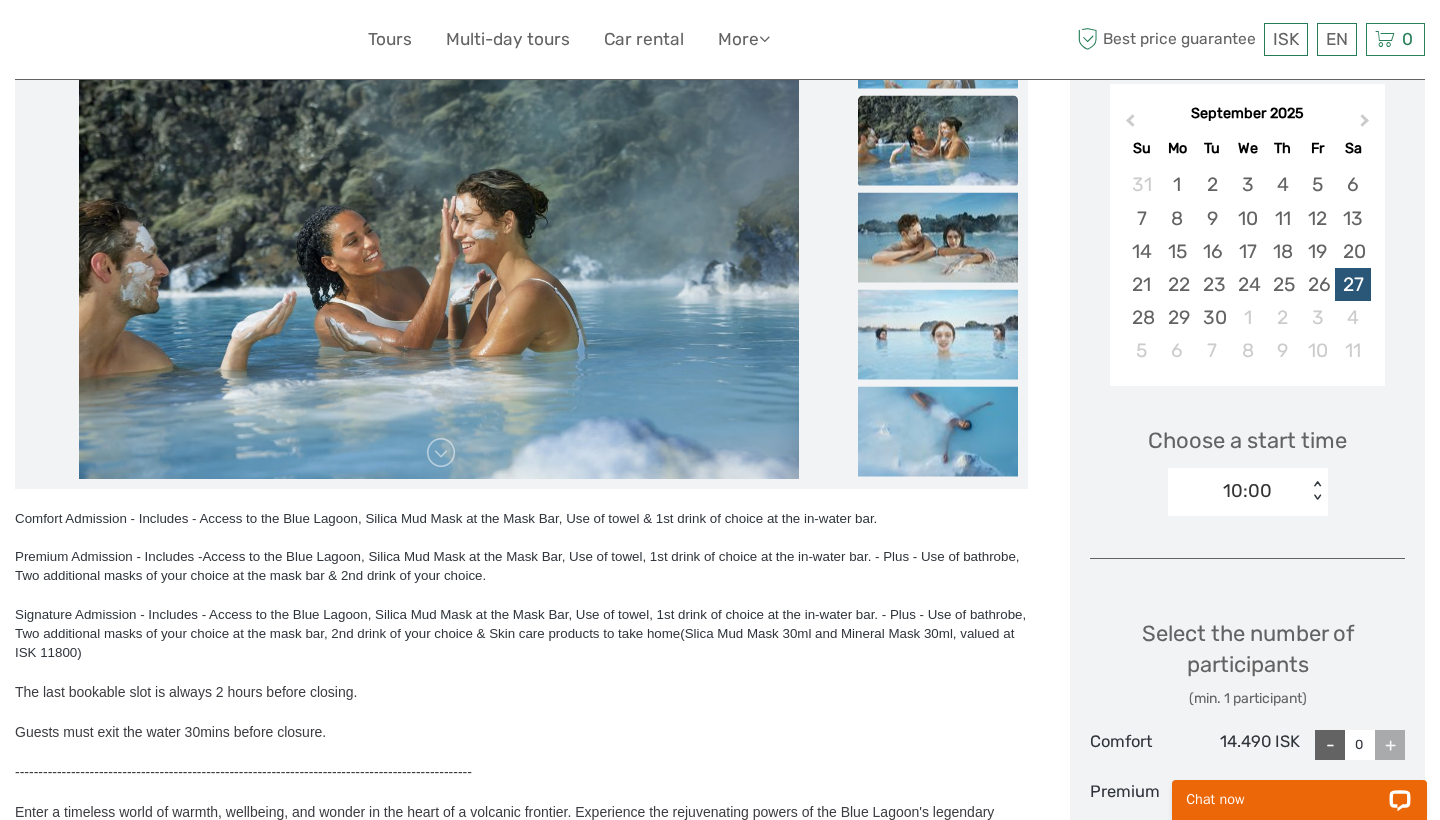 scroll, scrollTop: 342, scrollLeft: 0, axis: vertical 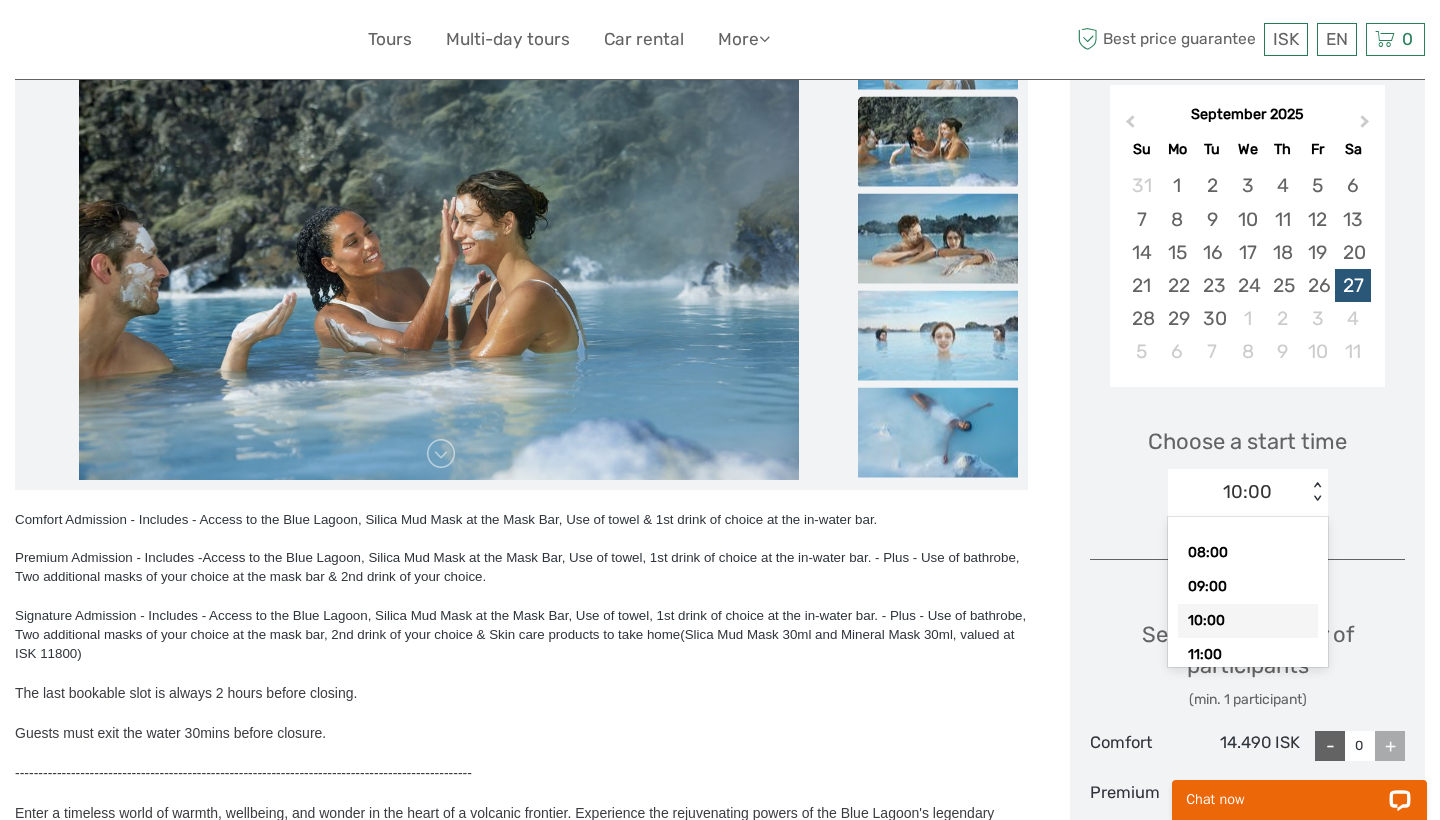 click on "< >" at bounding box center [1316, 492] 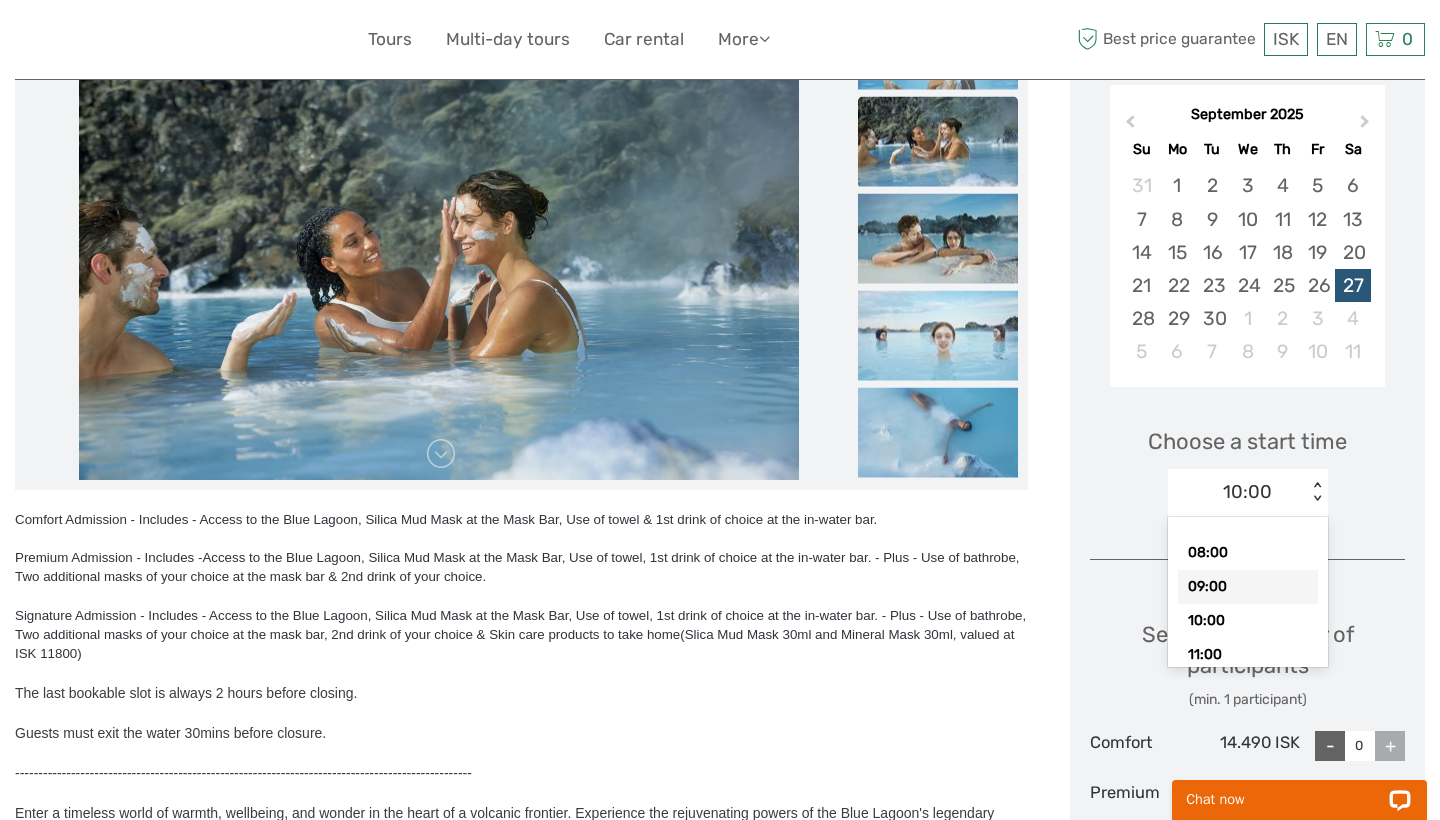 click on "09:00" at bounding box center [1248, 587] 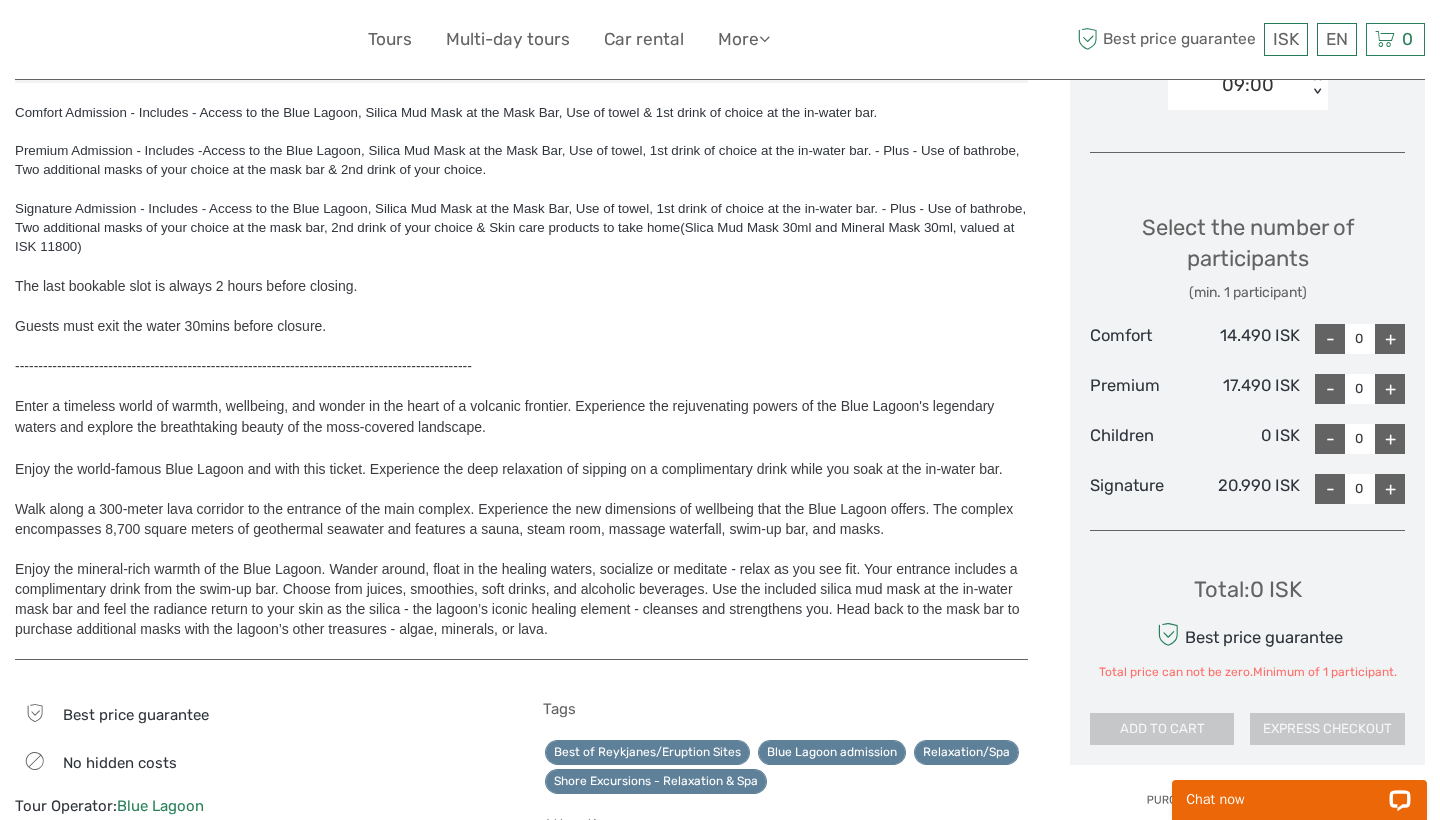 scroll, scrollTop: 754, scrollLeft: 0, axis: vertical 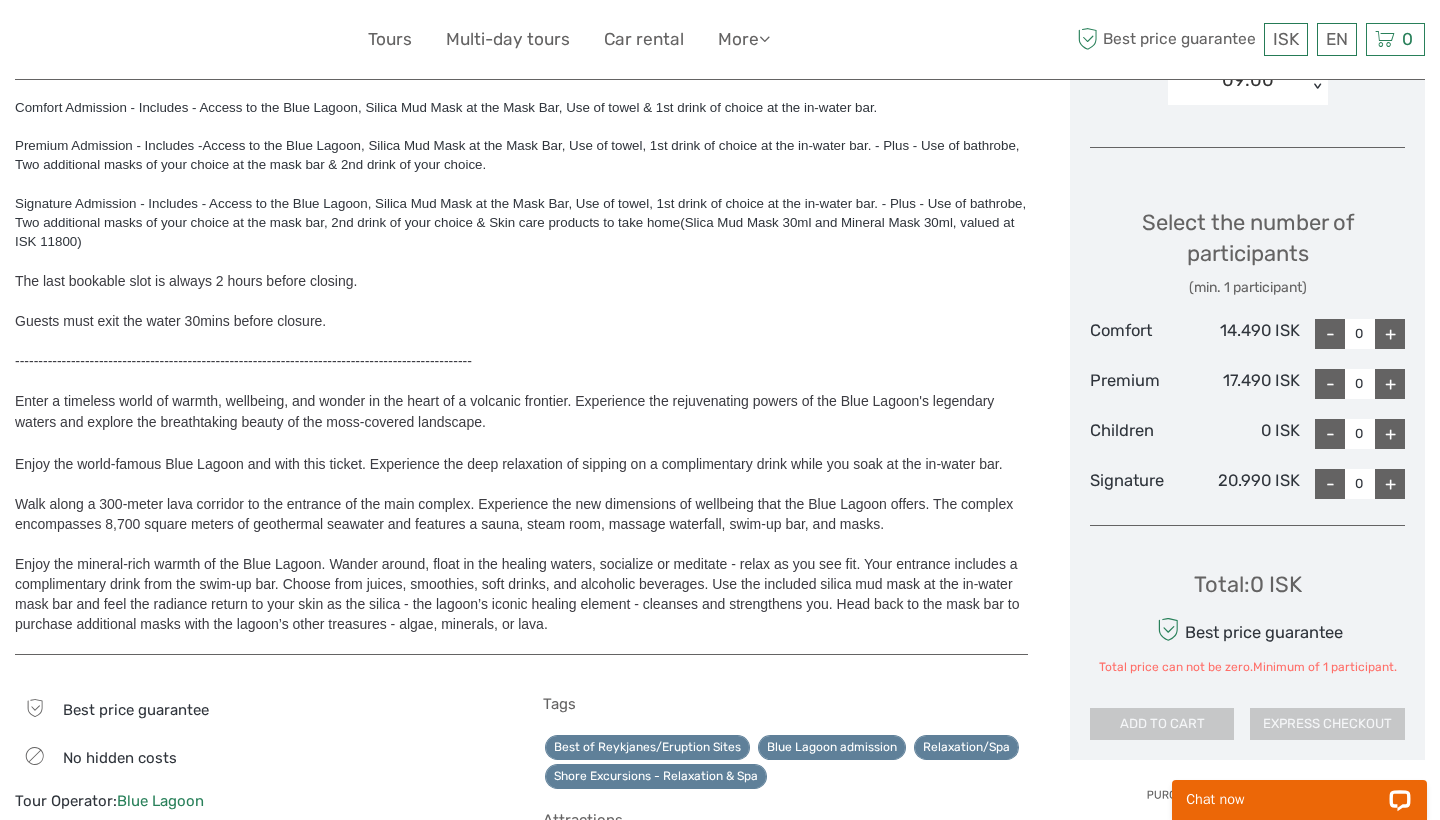 click on "+" at bounding box center (1390, 334) 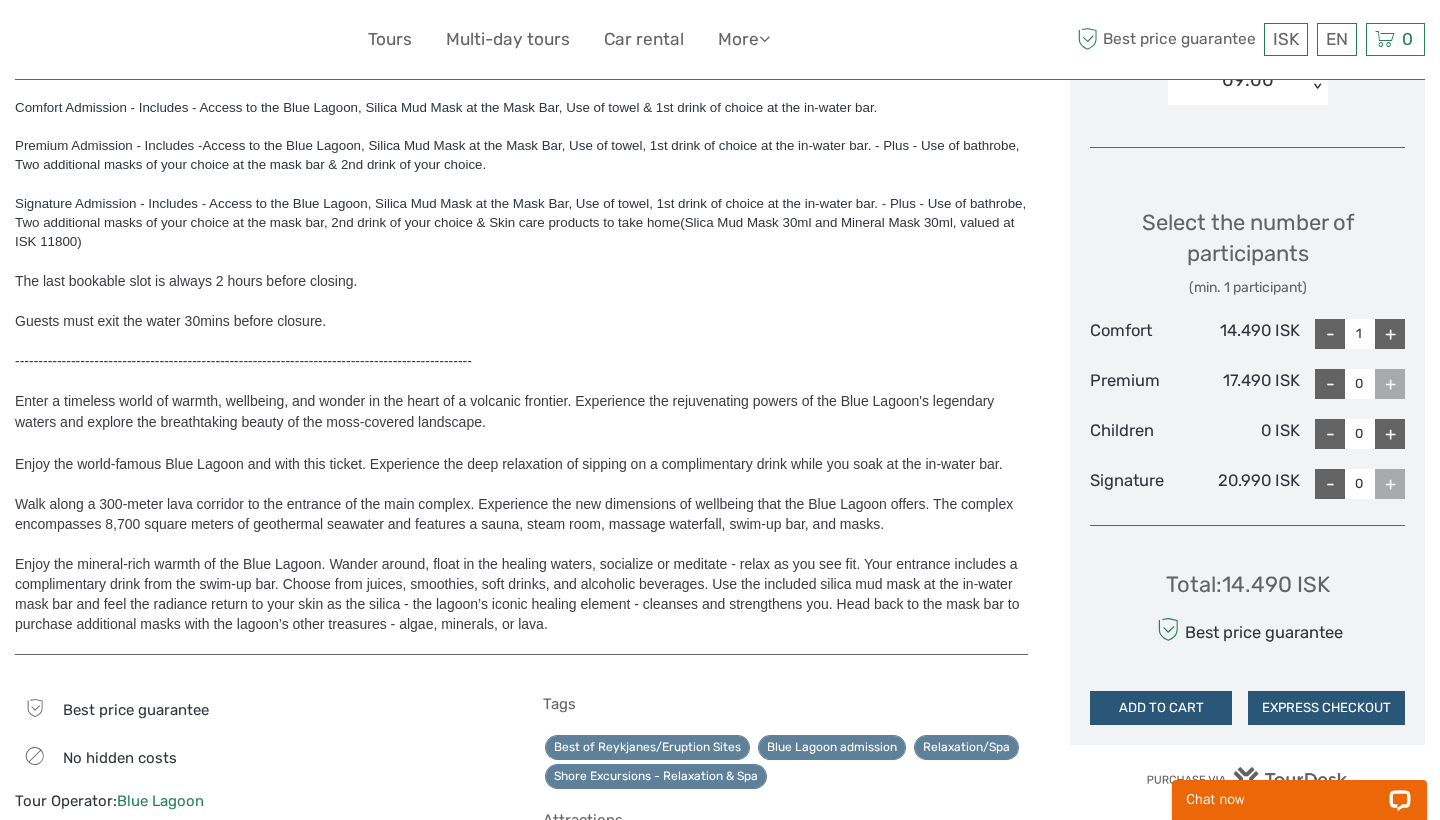 click on "-" at bounding box center [1330, 334] 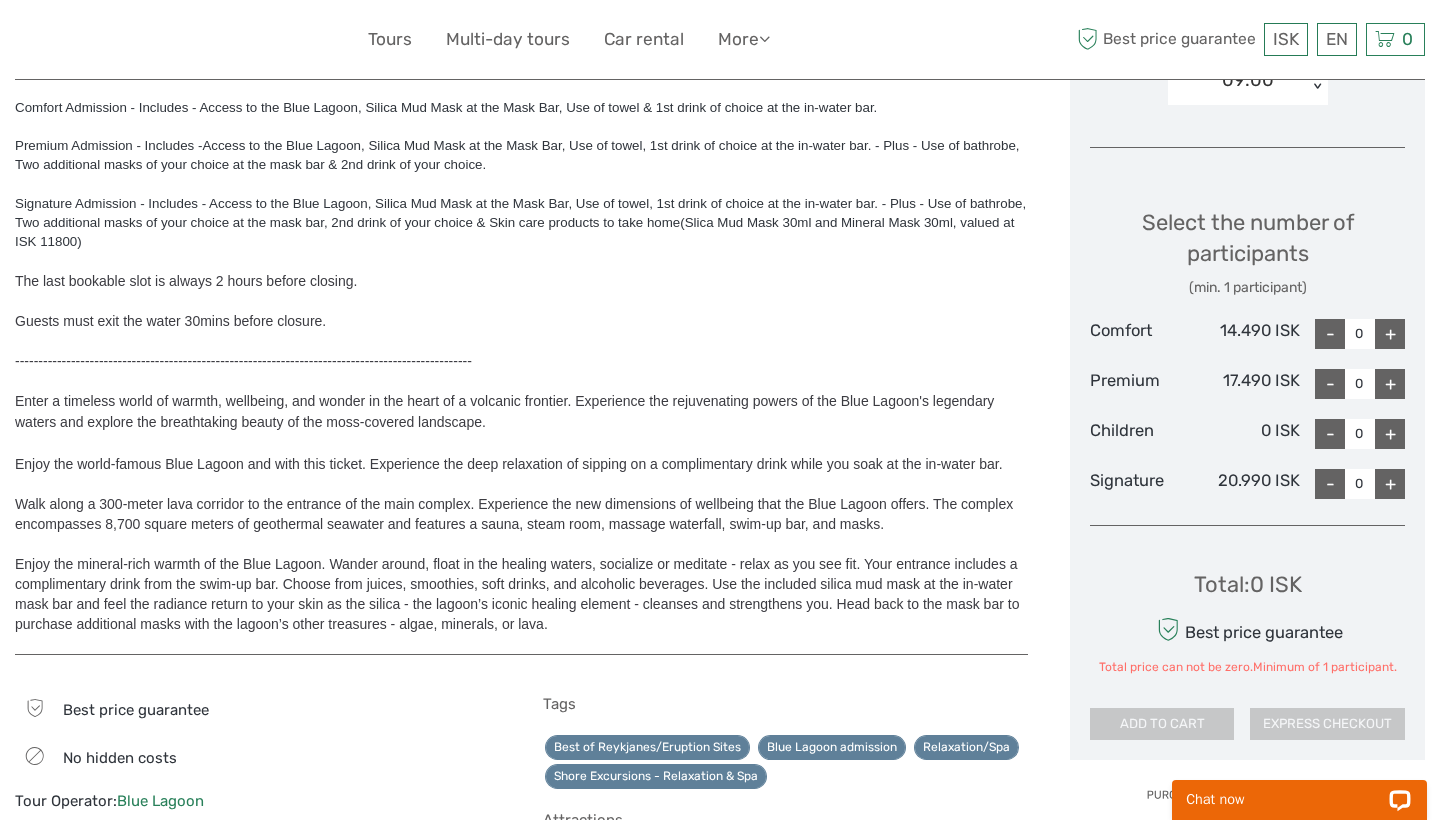 click on "+" at bounding box center [1390, 384] 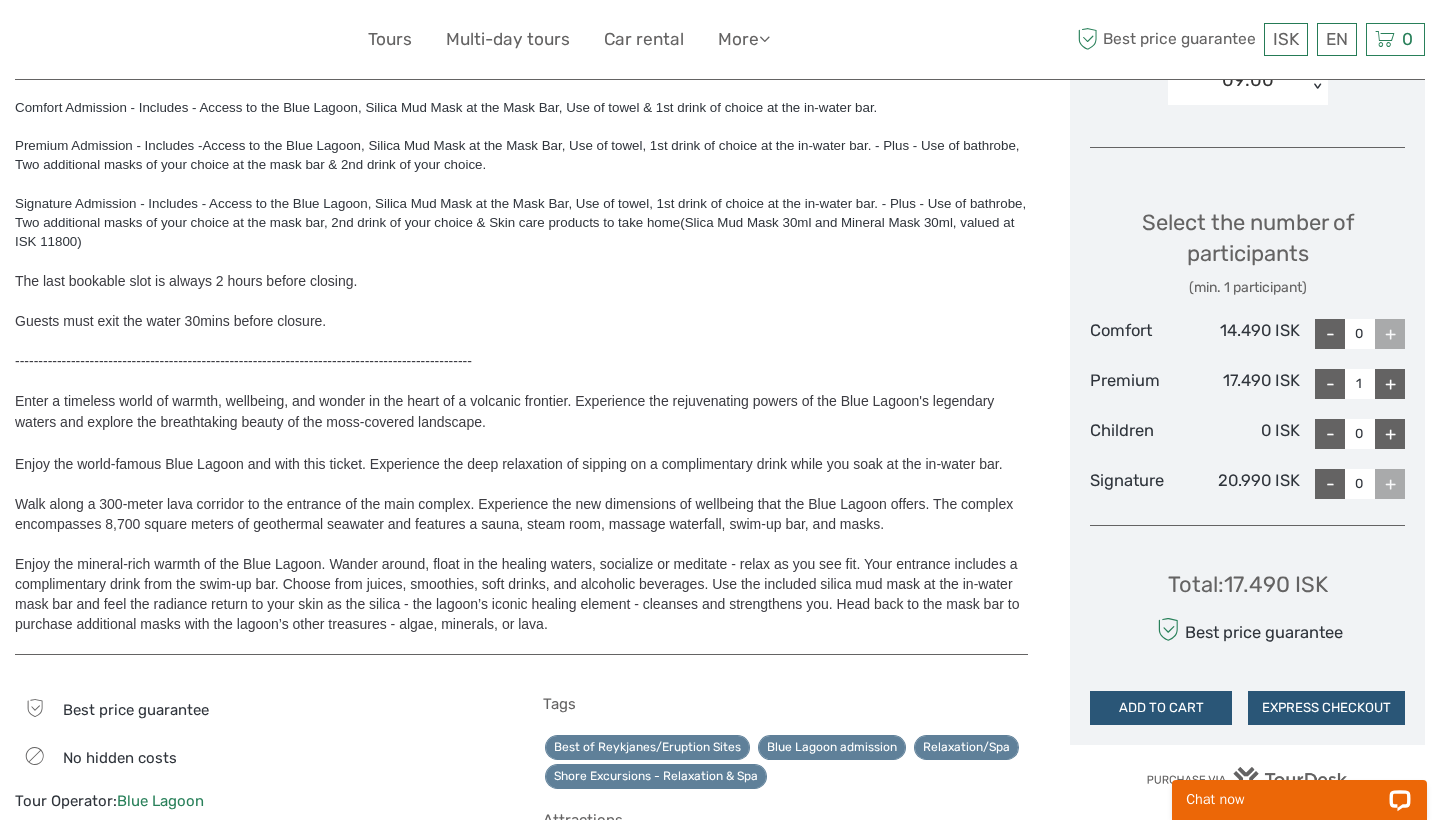 click on "+" at bounding box center (1390, 384) 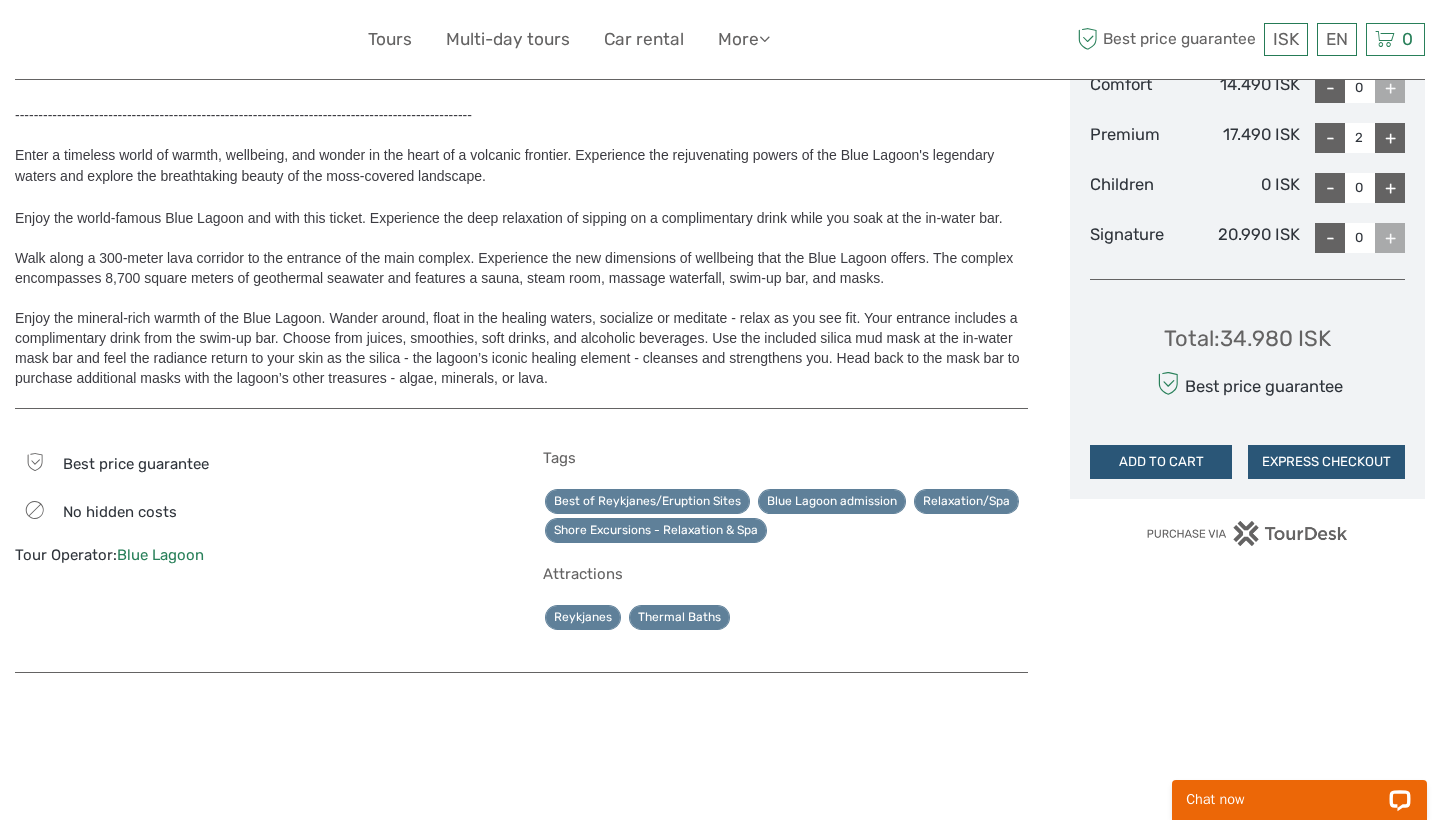 scroll, scrollTop: 1104, scrollLeft: 0, axis: vertical 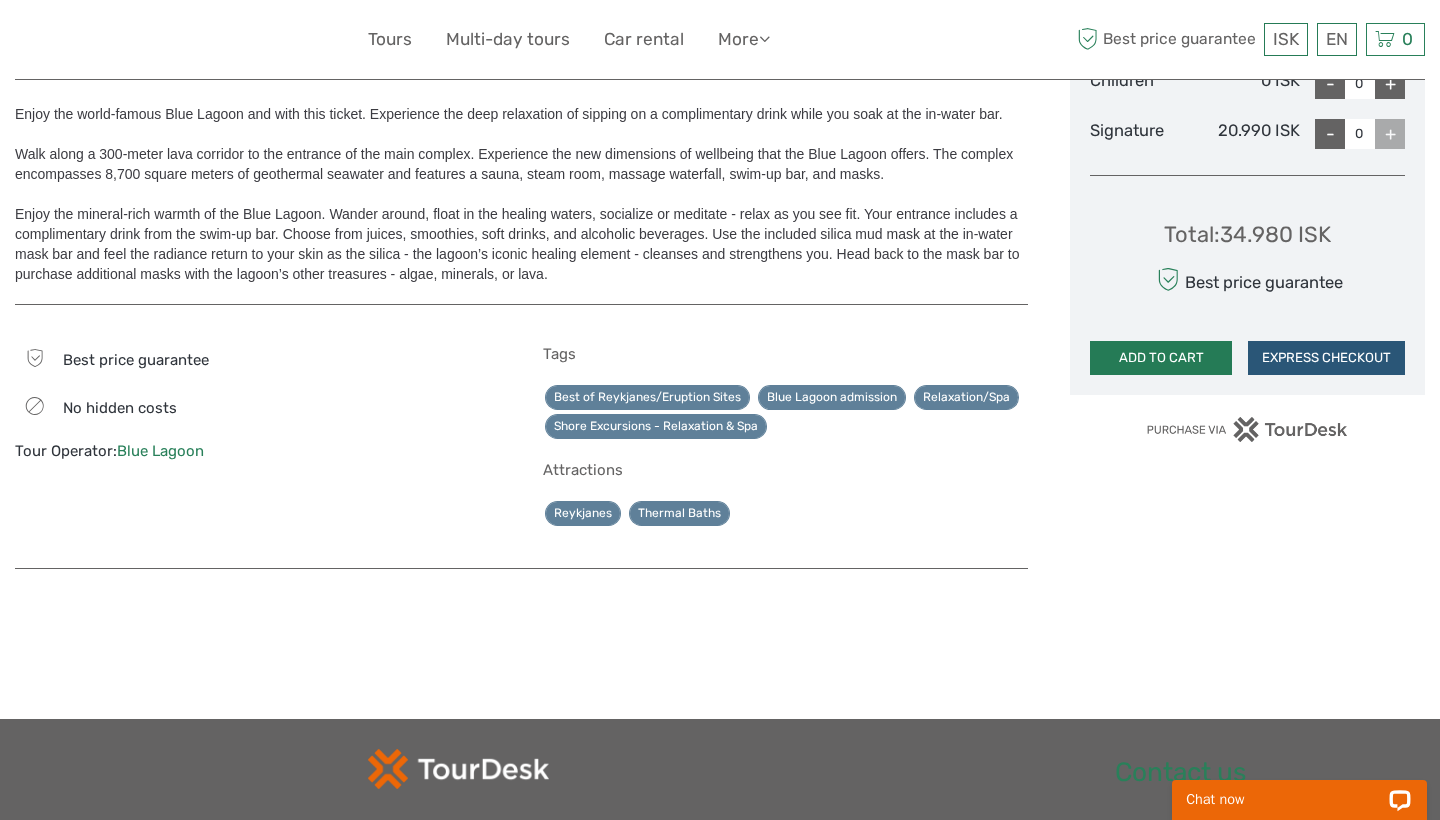 click on "ADD TO CART" at bounding box center (1161, 358) 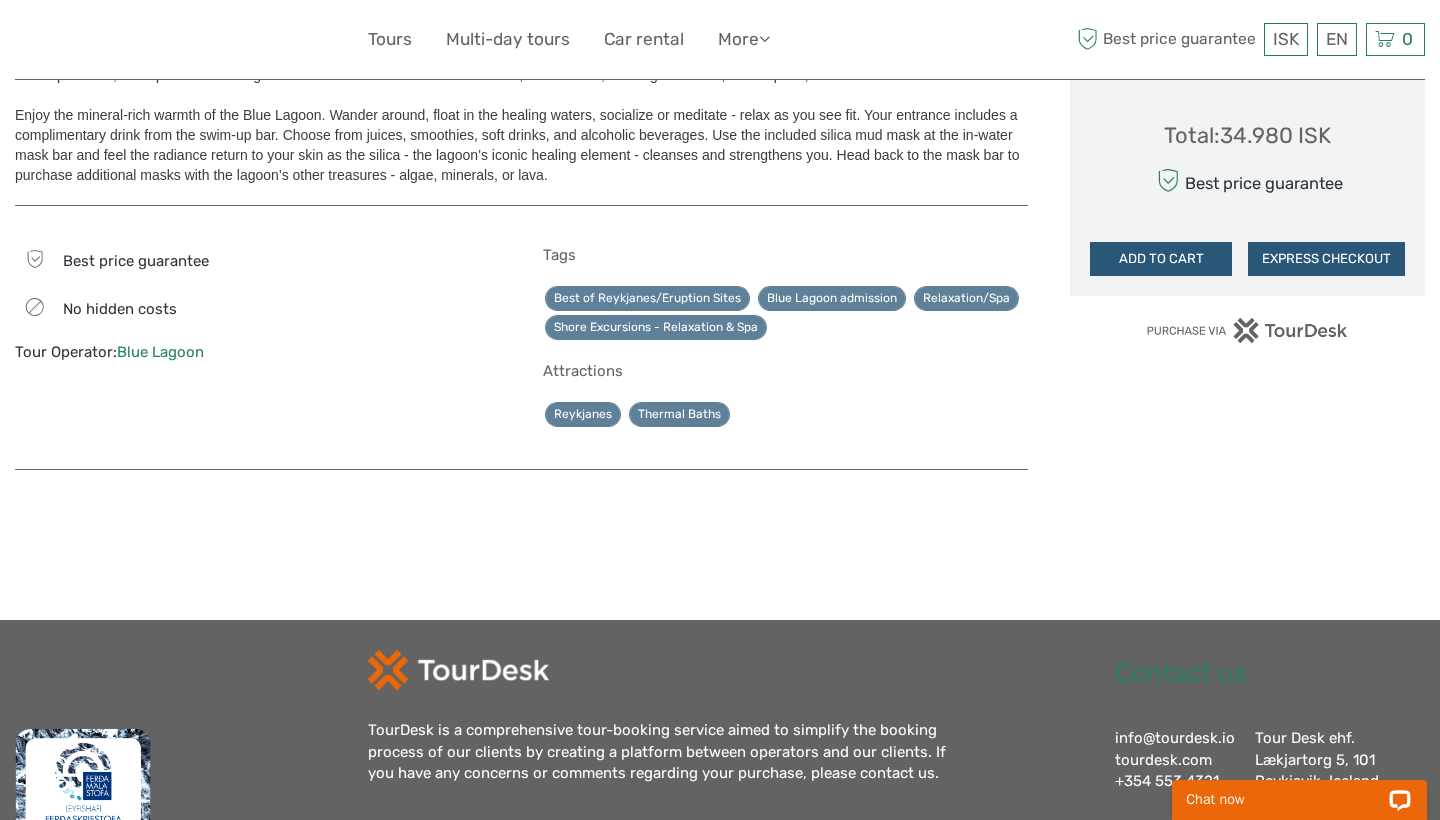 scroll, scrollTop: 1205, scrollLeft: 0, axis: vertical 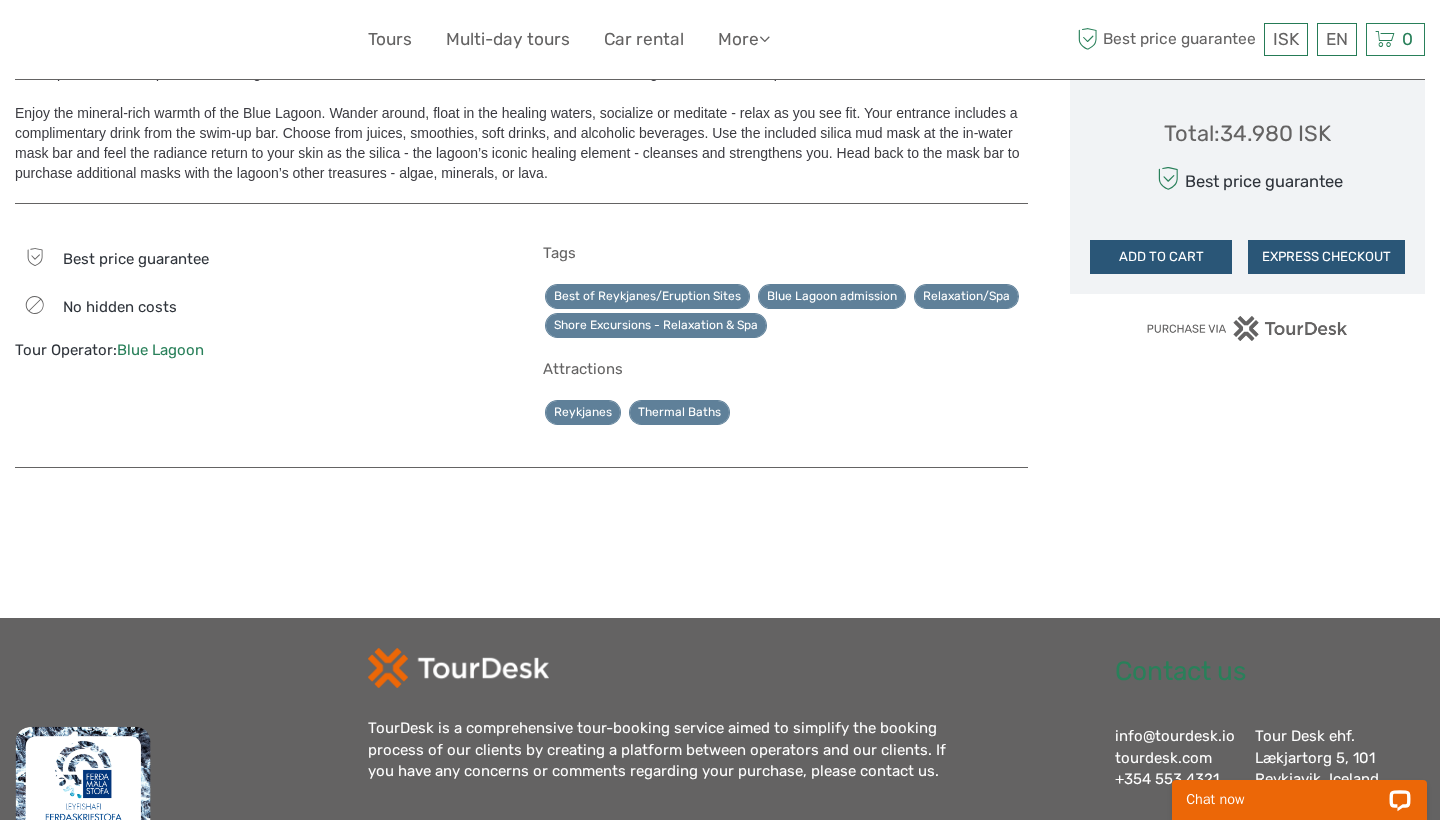 click on "Blue Lagoon" at bounding box center (160, 350) 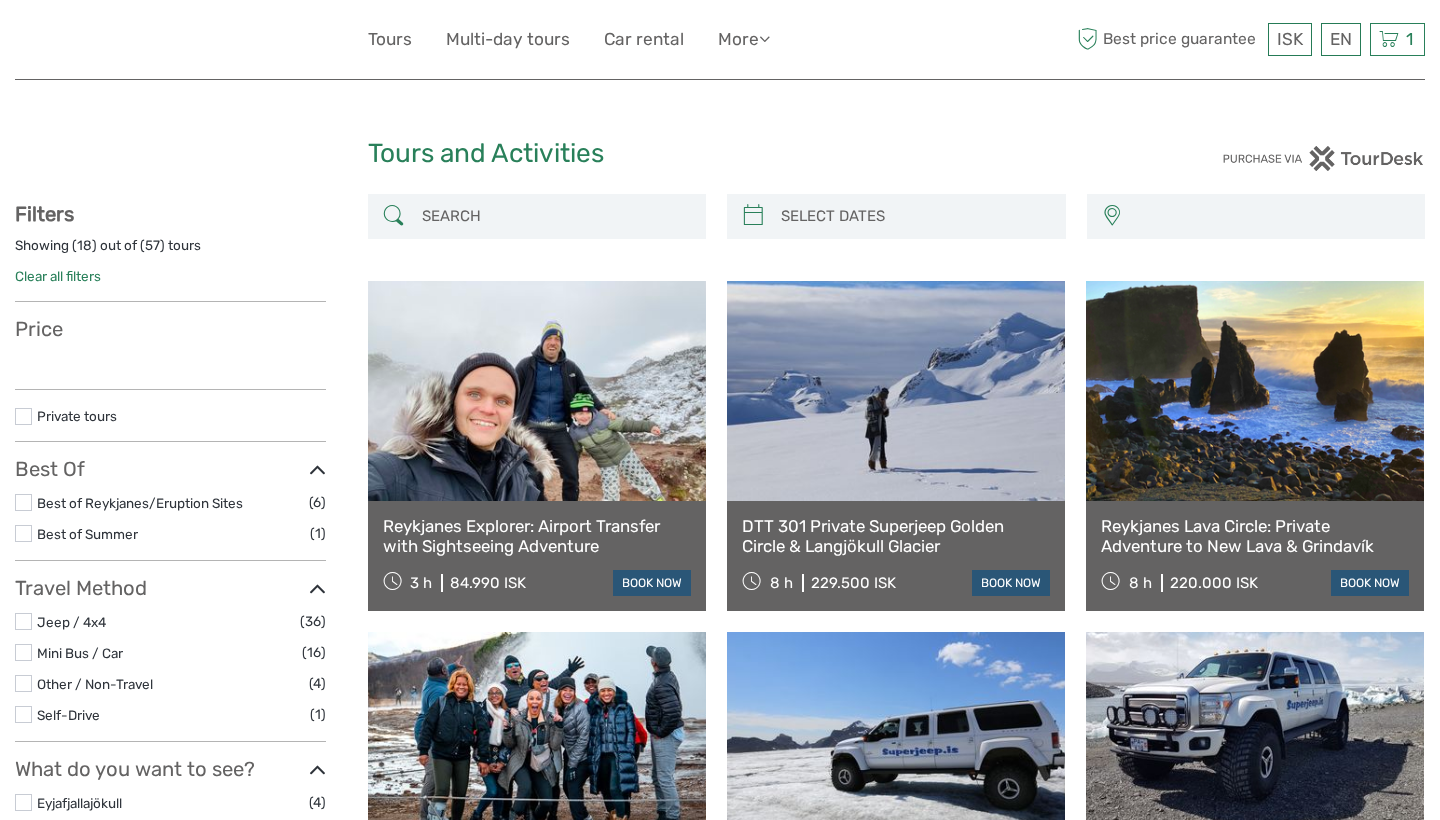 select 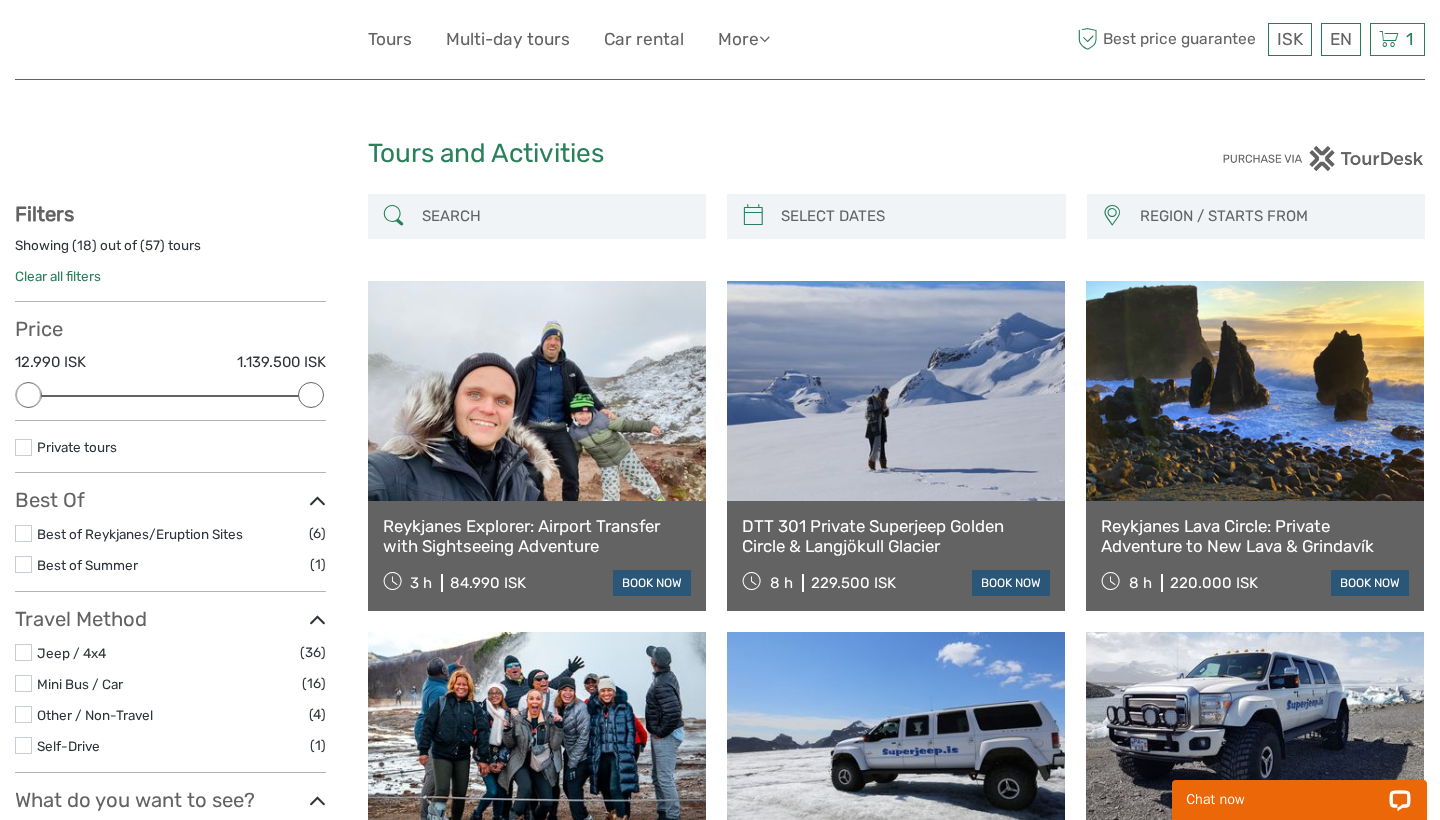 scroll, scrollTop: 0, scrollLeft: 0, axis: both 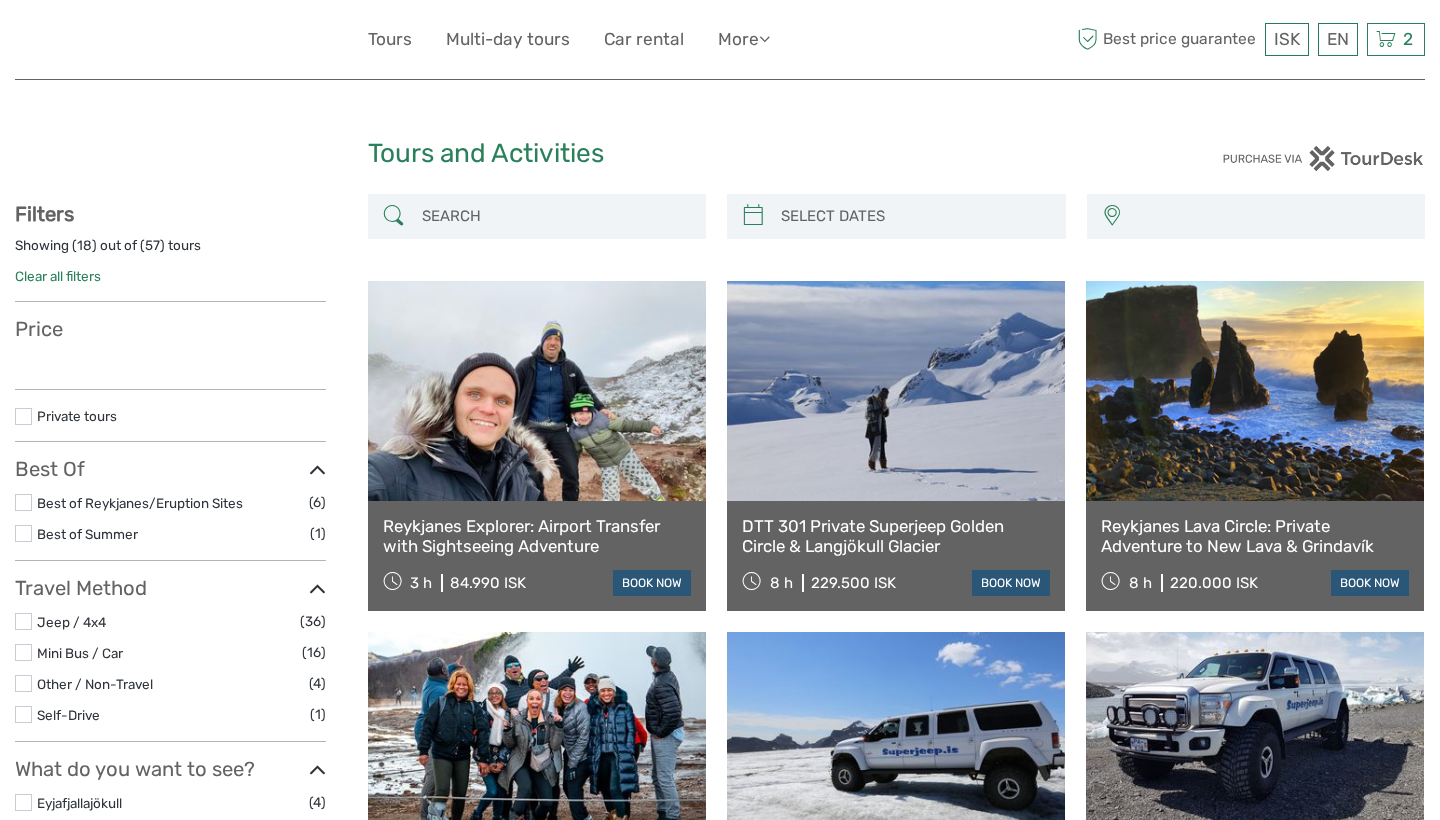 select 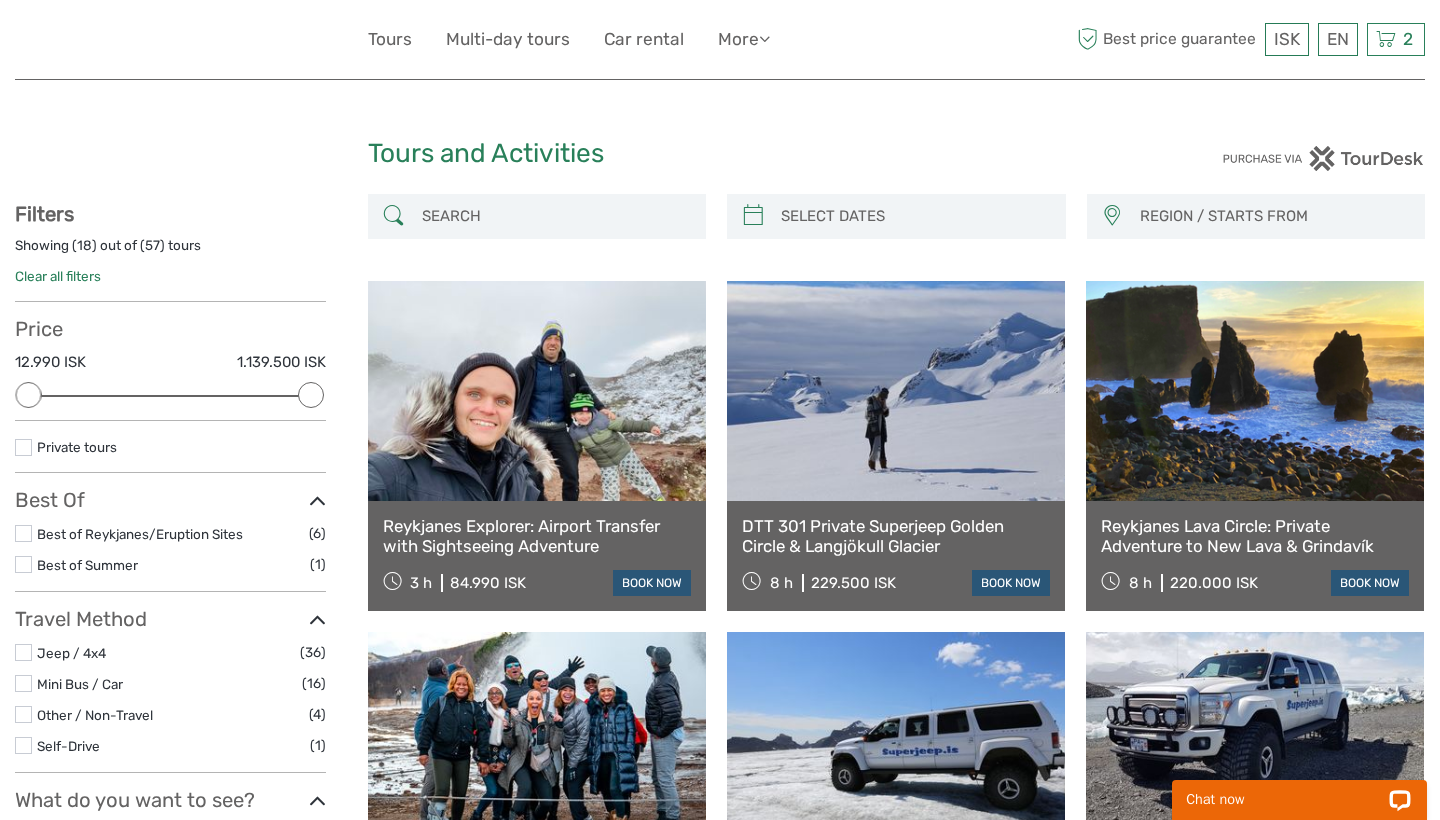 scroll, scrollTop: 0, scrollLeft: 0, axis: both 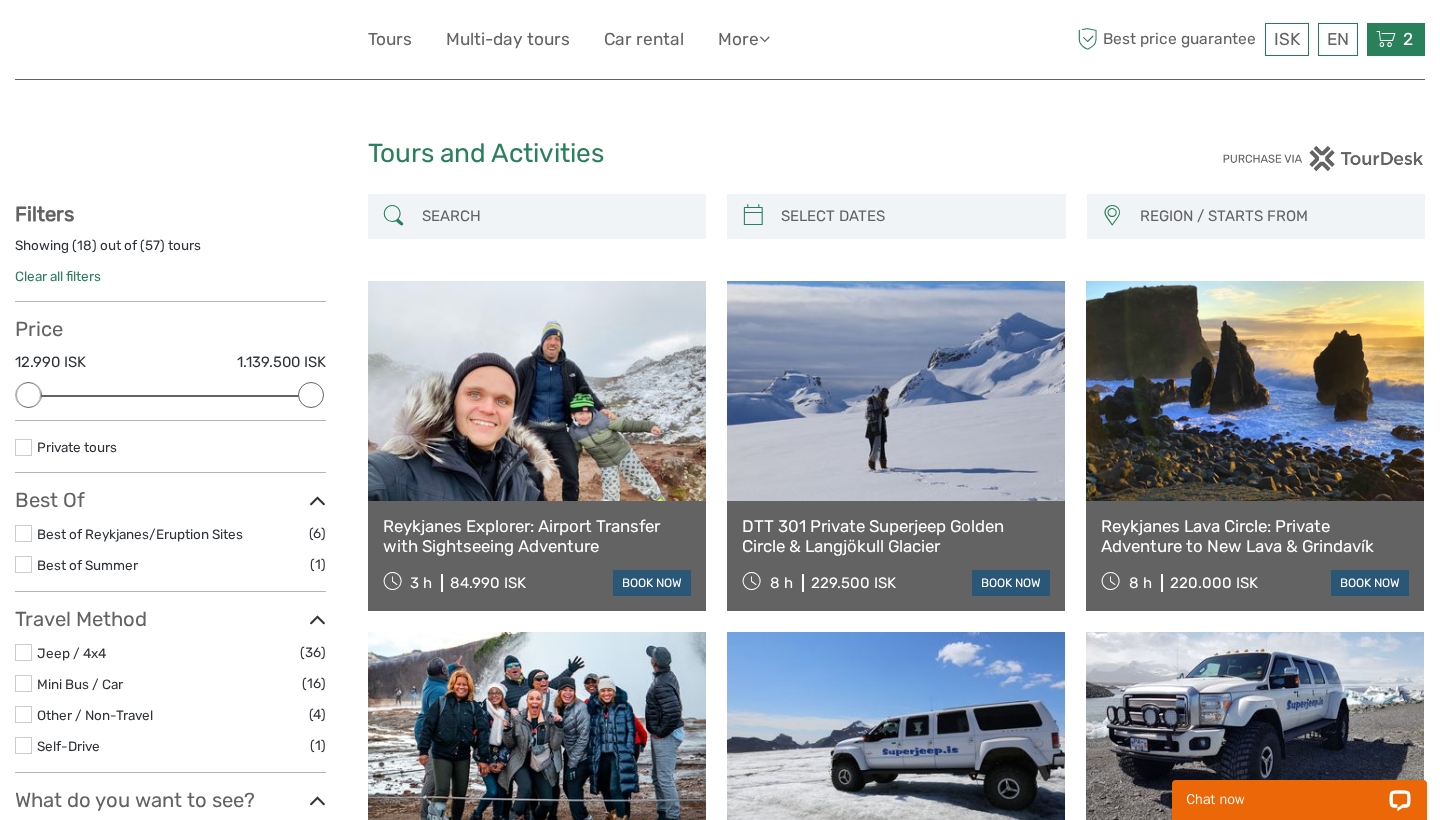 click at bounding box center [1386, 39] 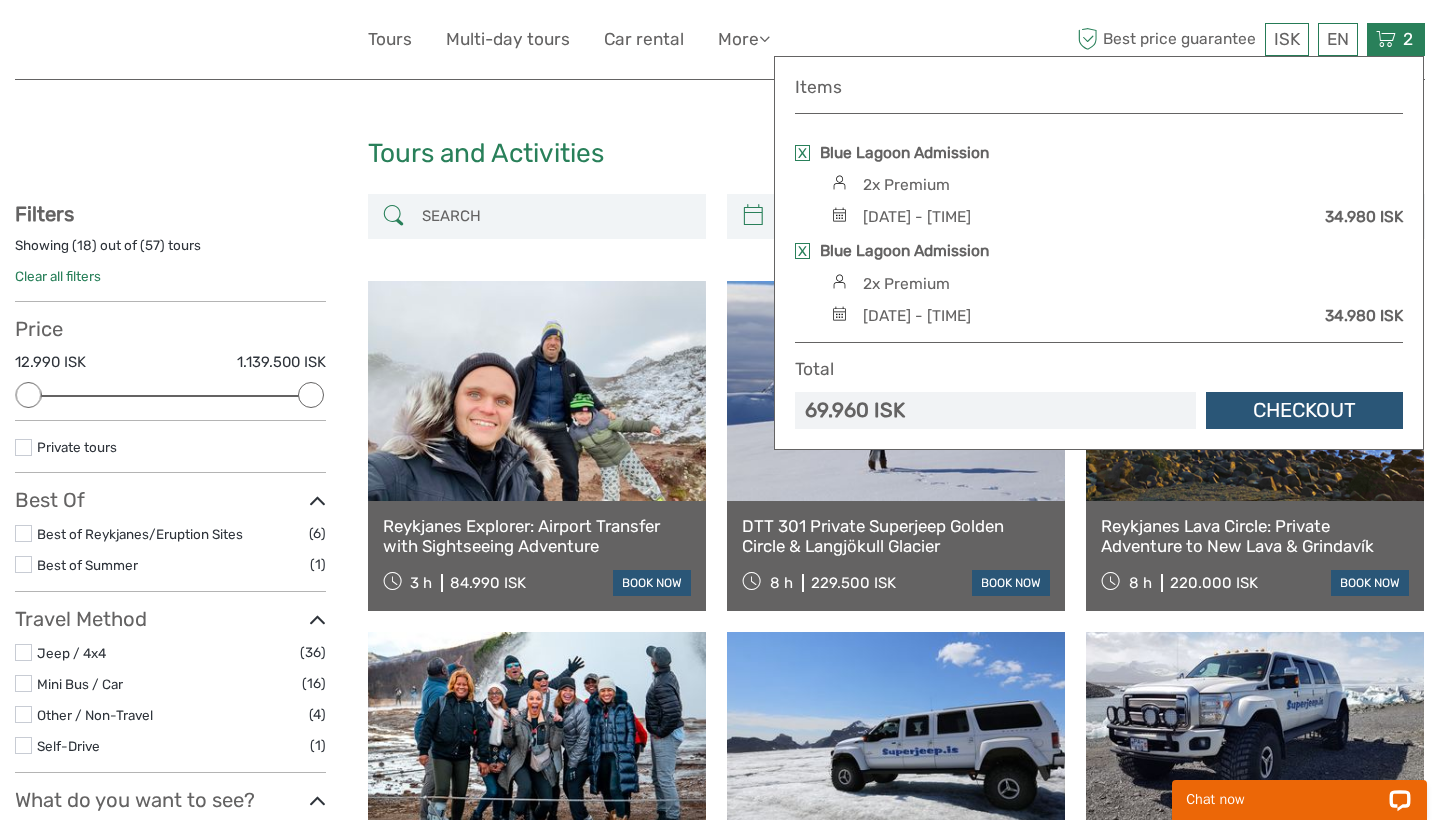 click at bounding box center (802, 153) 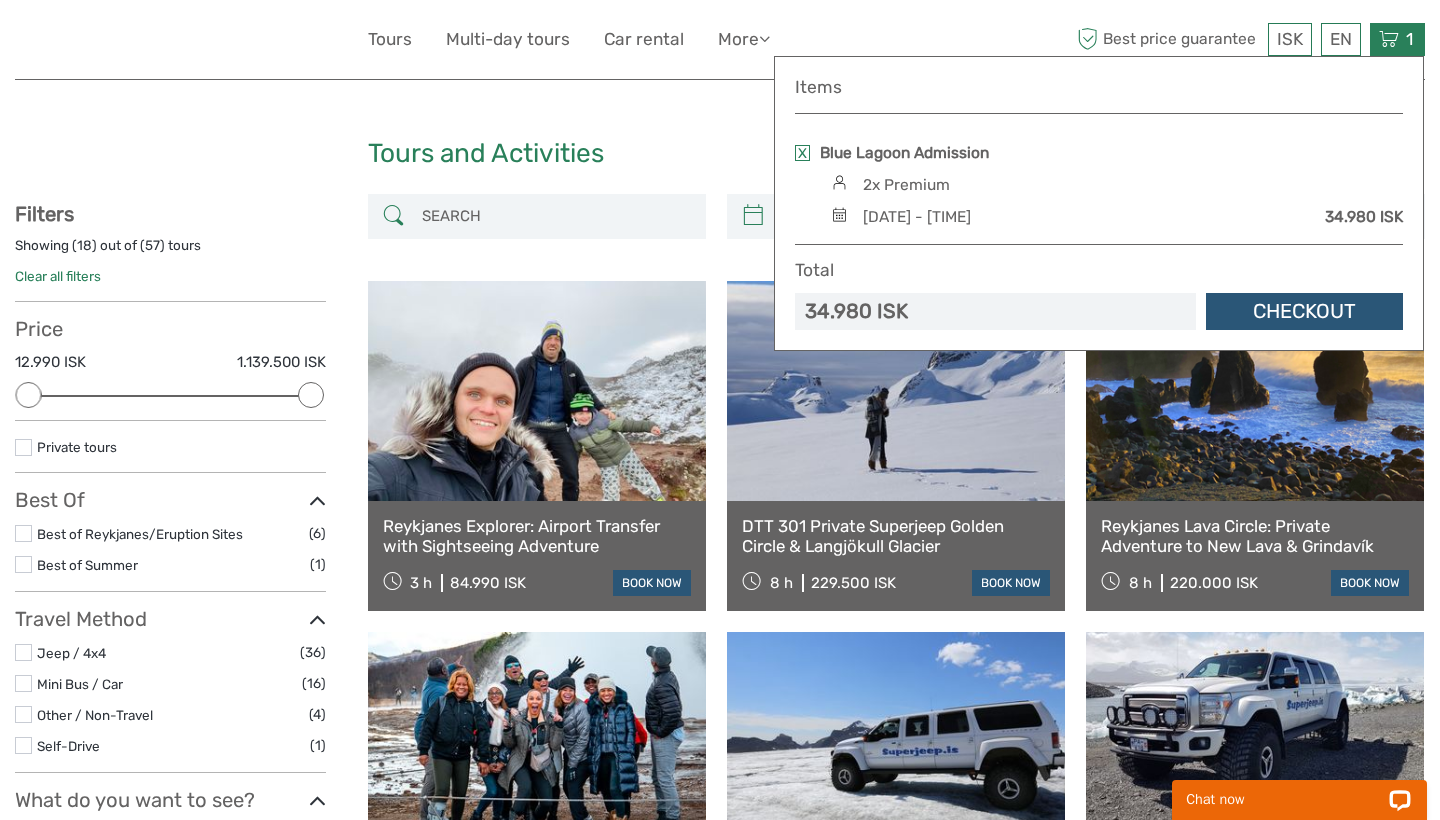 click on "Items
Blue Lagoon Admission
2x Premium
Saturday, 27 September 2025 - 09:00 AM
34.980 ISK
Total
34.980 ISK
Checkout
The shopping cart is empty." at bounding box center [1099, 203] 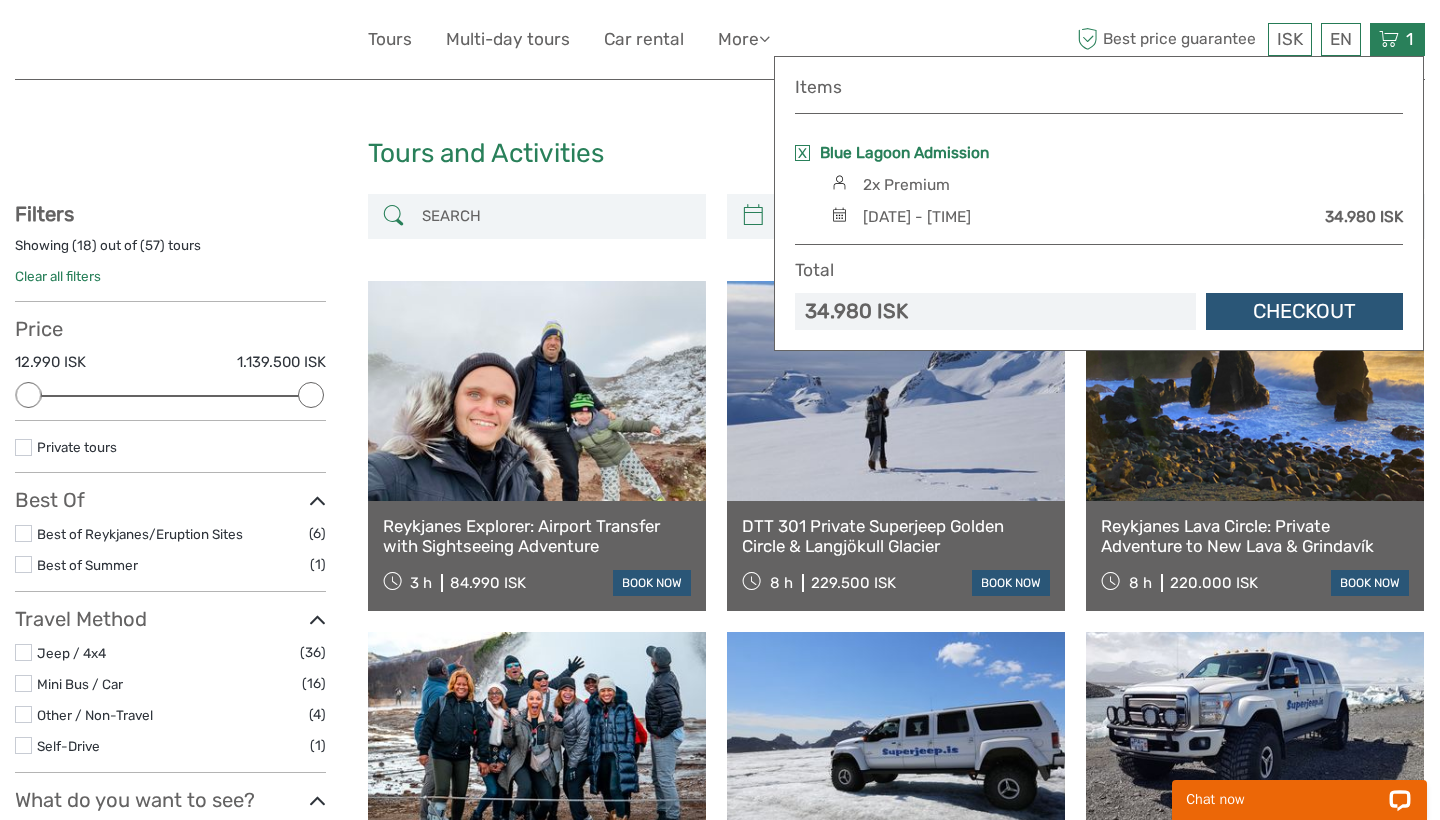 click on "Blue Lagoon Admission" at bounding box center (904, 153) 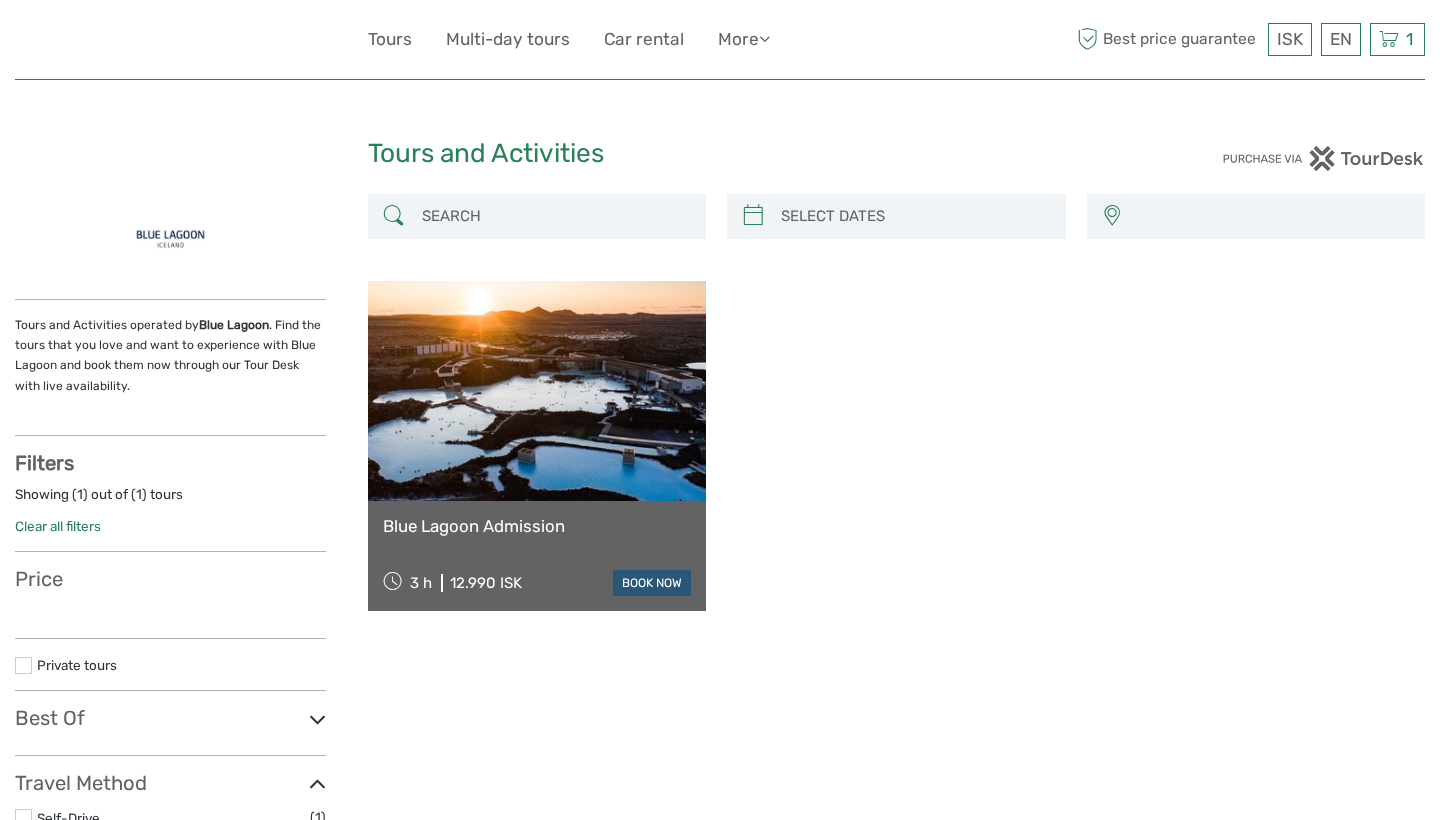 select 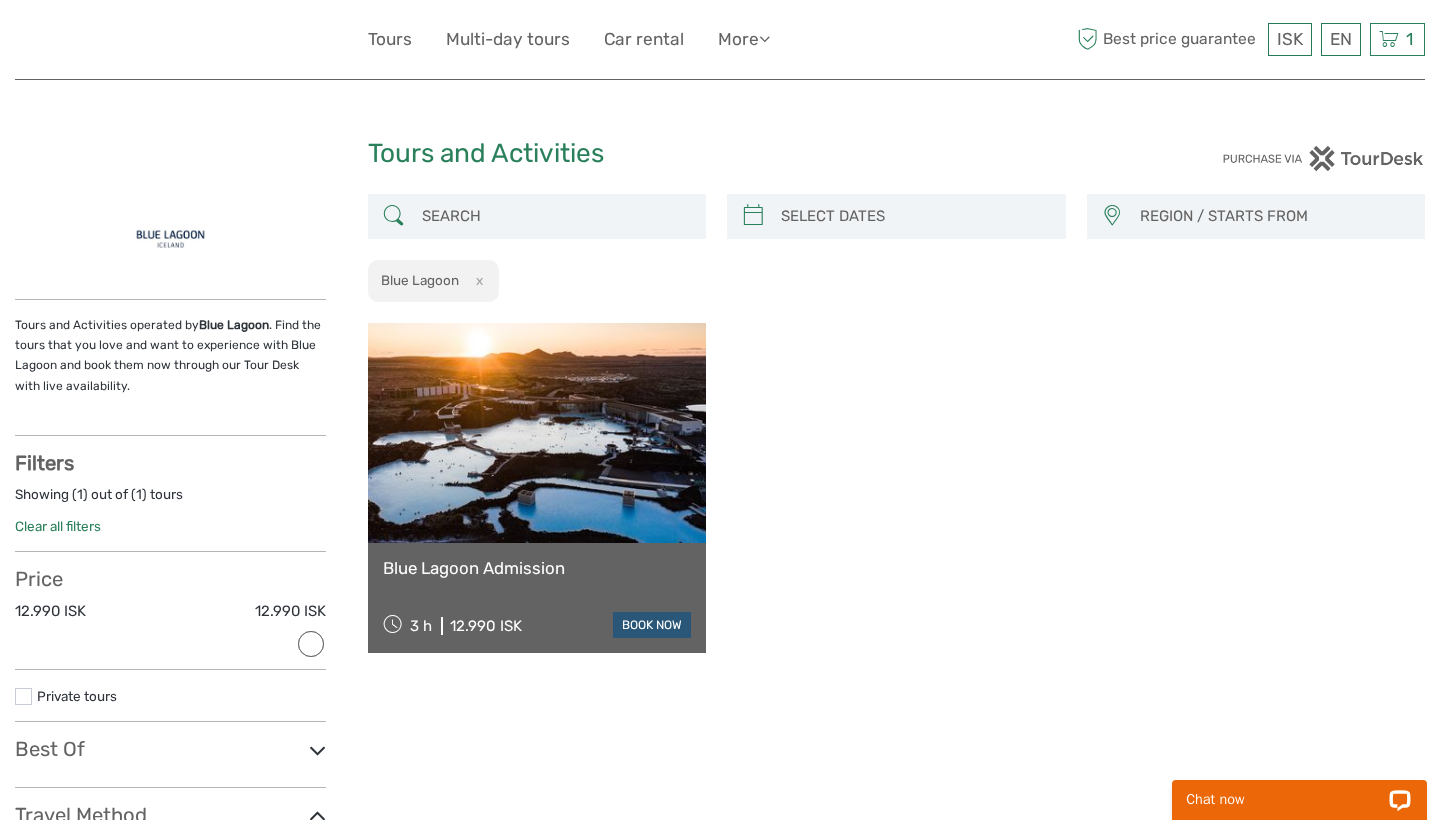 scroll, scrollTop: 0, scrollLeft: 0, axis: both 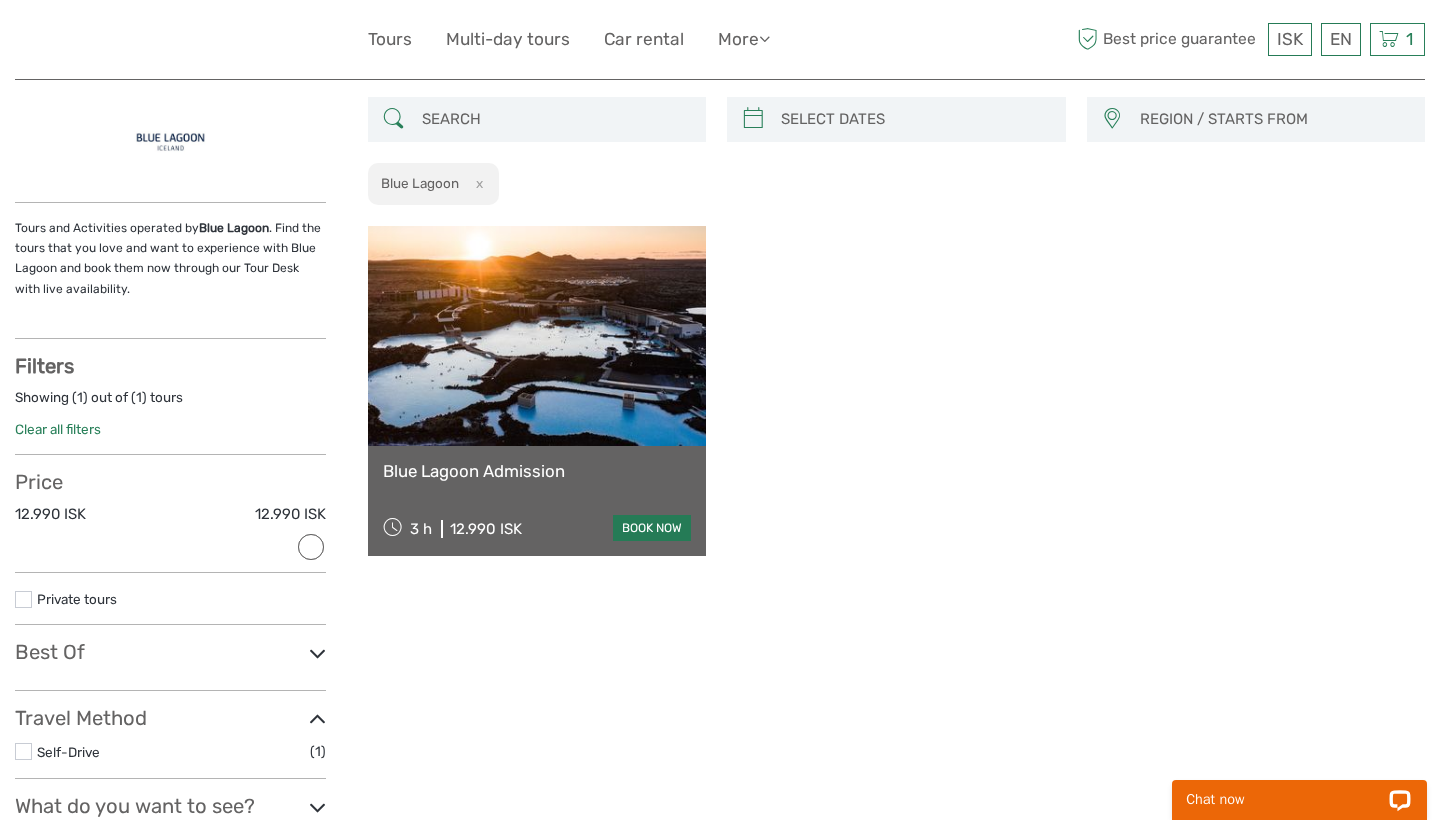 click on "book now" at bounding box center [652, 528] 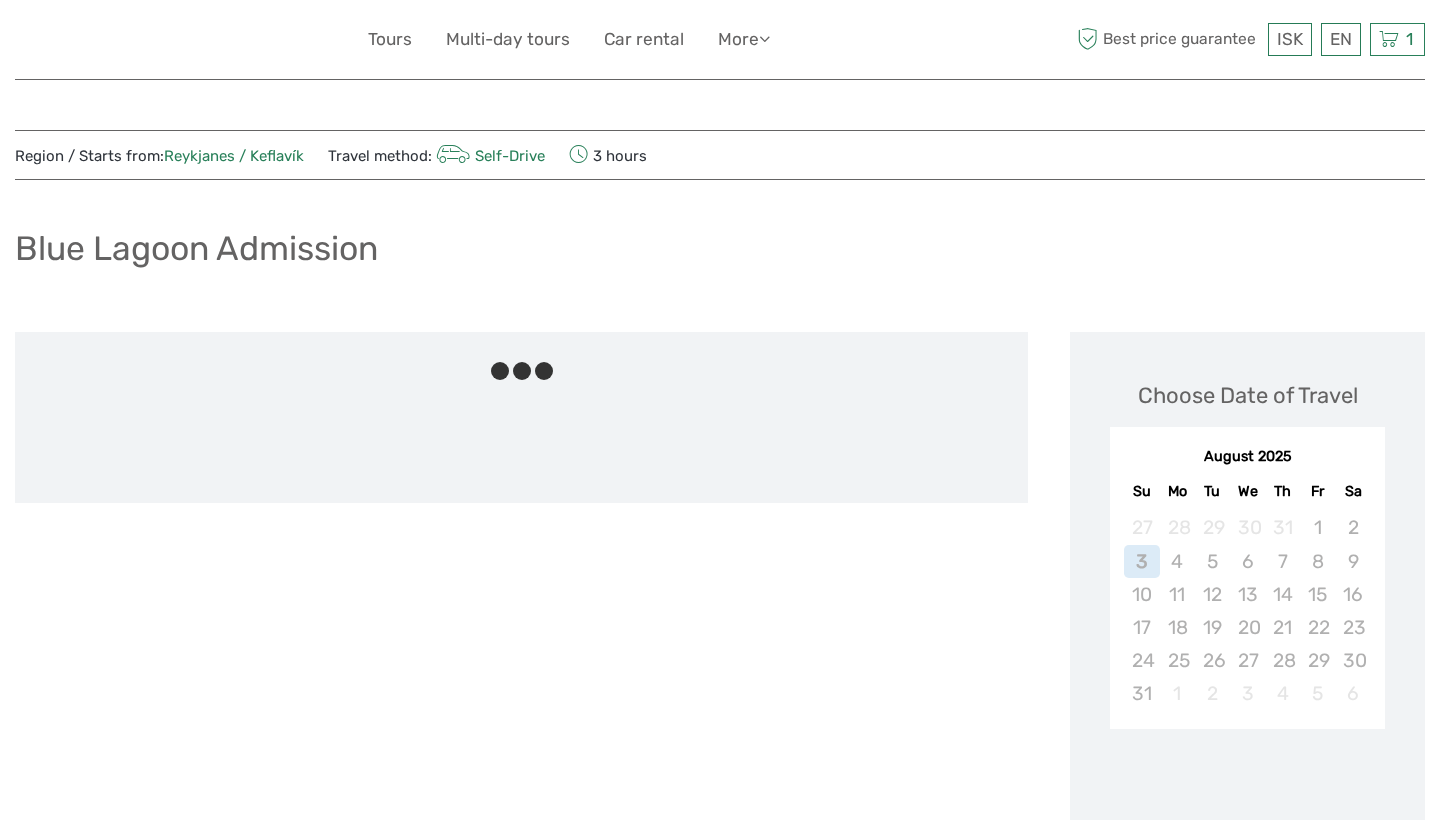 scroll, scrollTop: 0, scrollLeft: 0, axis: both 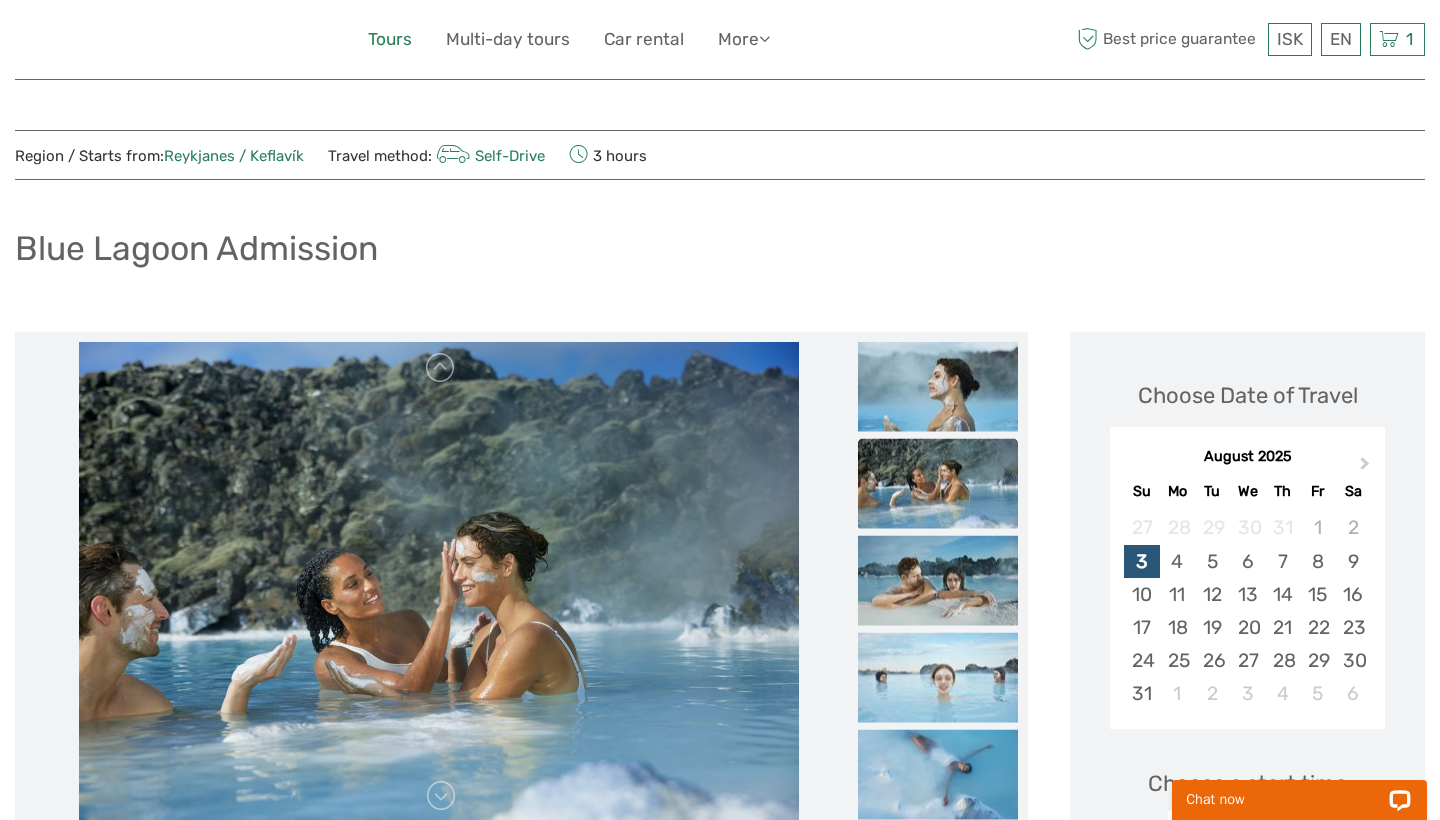 click on "Tours" at bounding box center [390, 39] 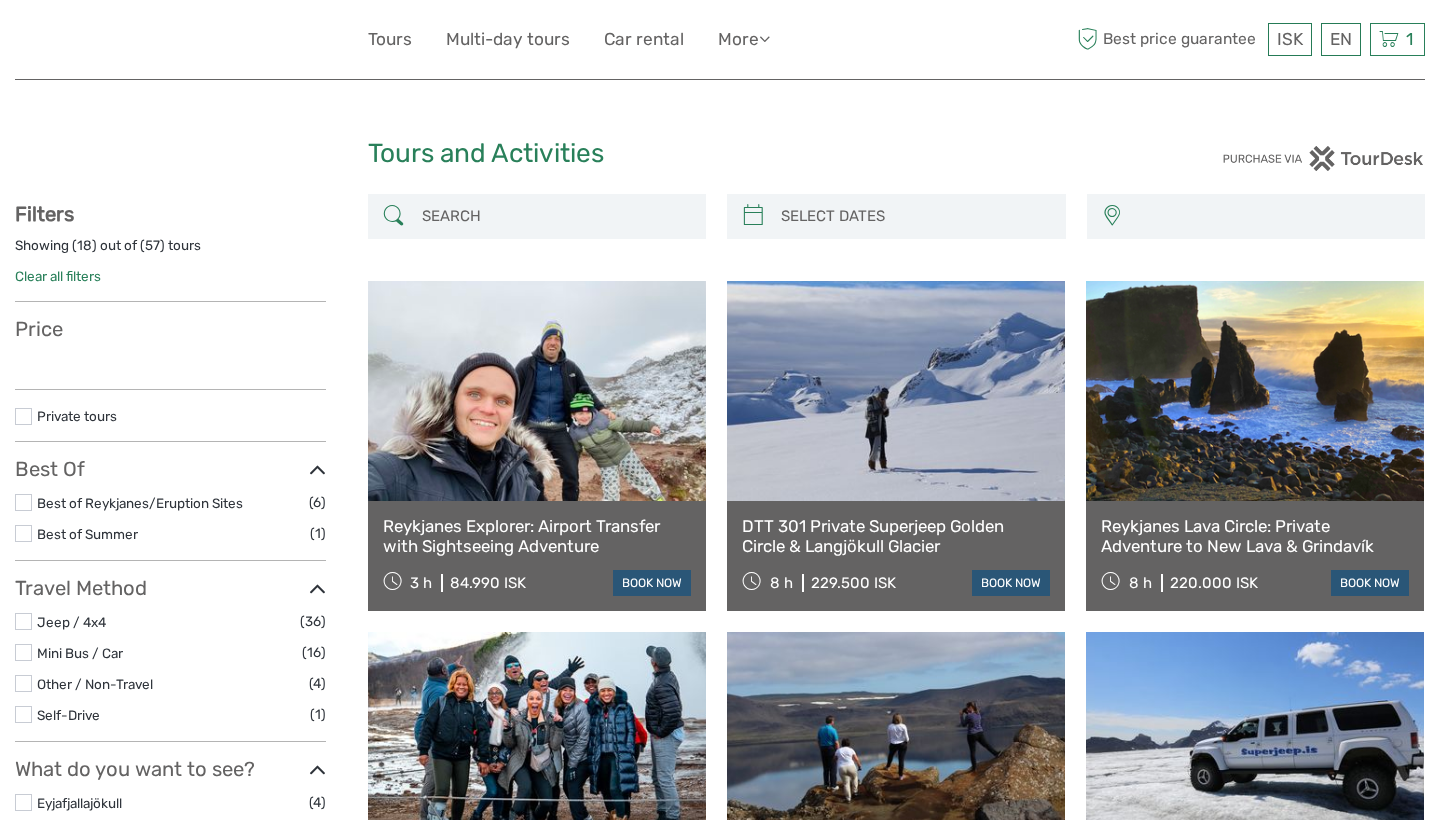 select 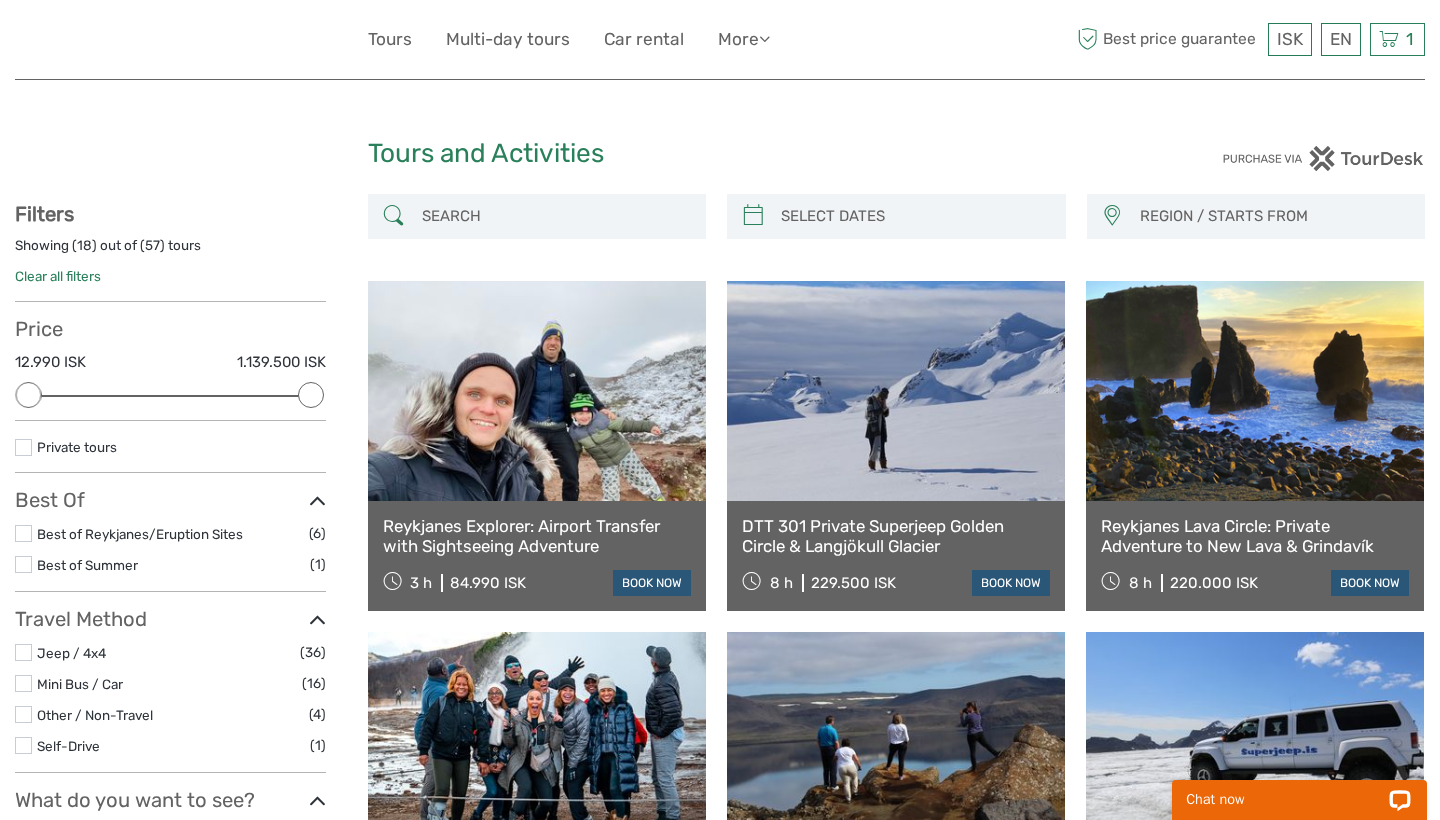 scroll, scrollTop: 0, scrollLeft: 0, axis: both 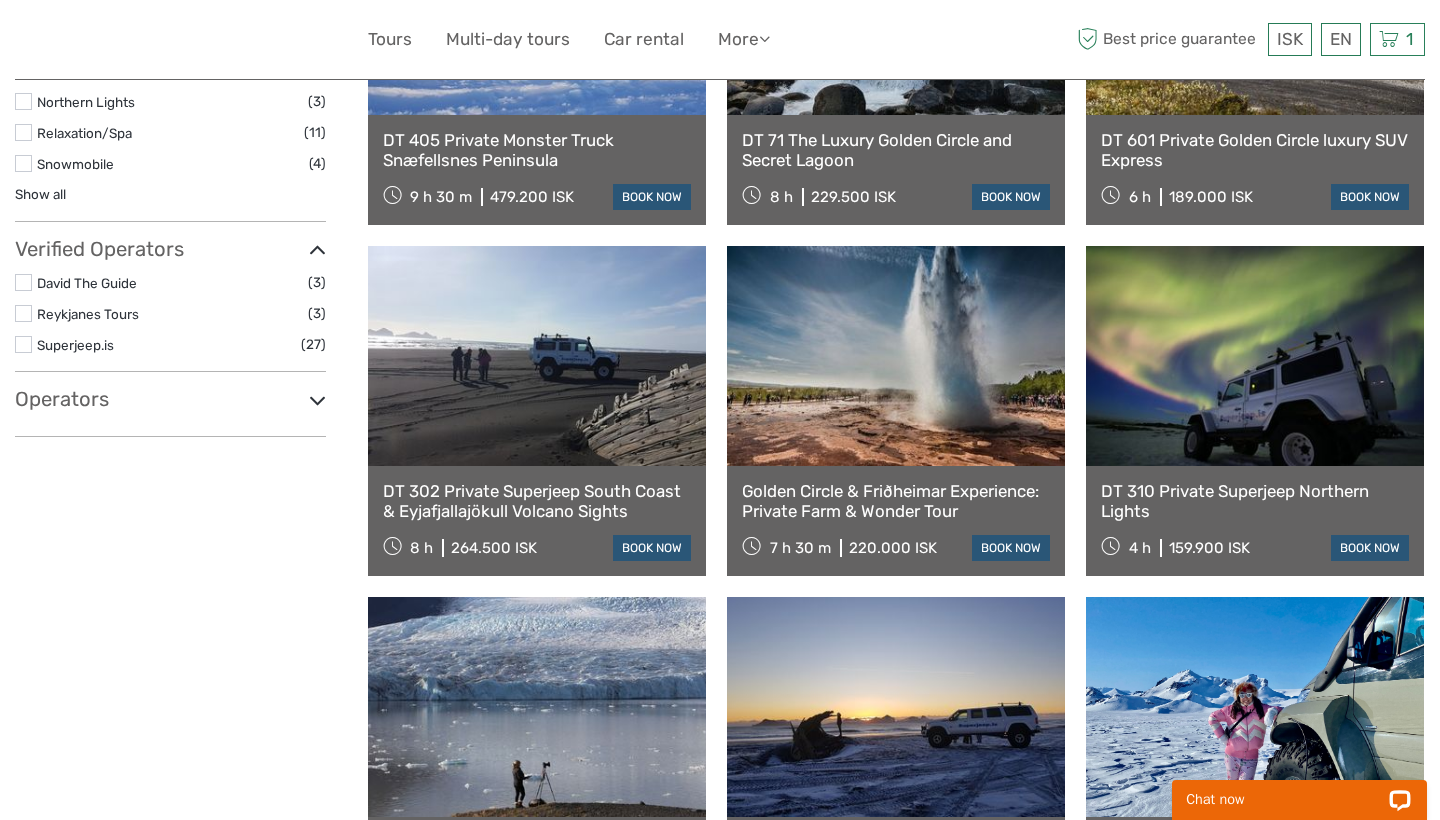 click on "Golden Circle & Friðheimar Experience: Private Farm & Wonder Tour" at bounding box center [896, 501] 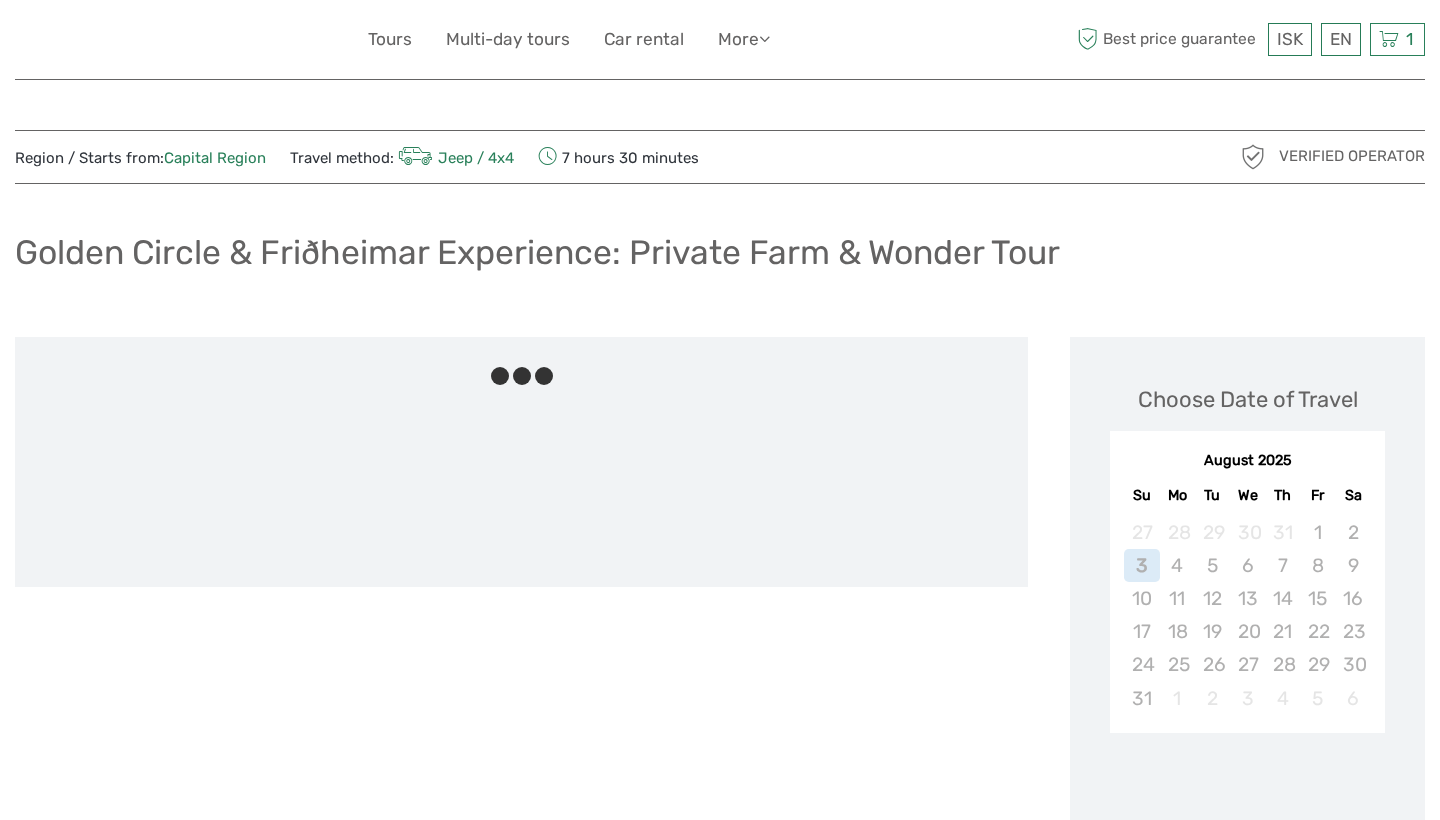 scroll, scrollTop: 0, scrollLeft: 0, axis: both 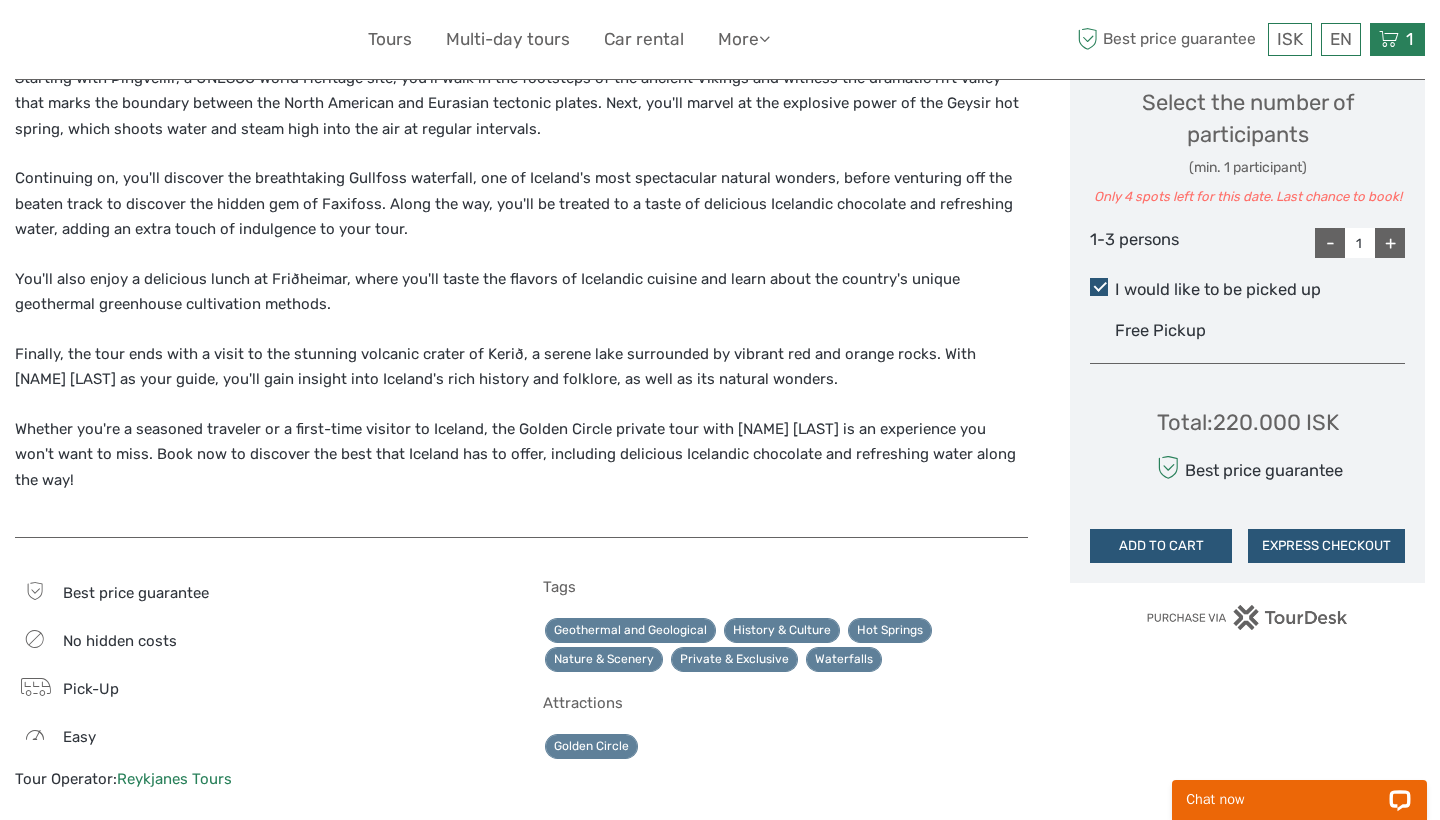 click at bounding box center [1389, 39] 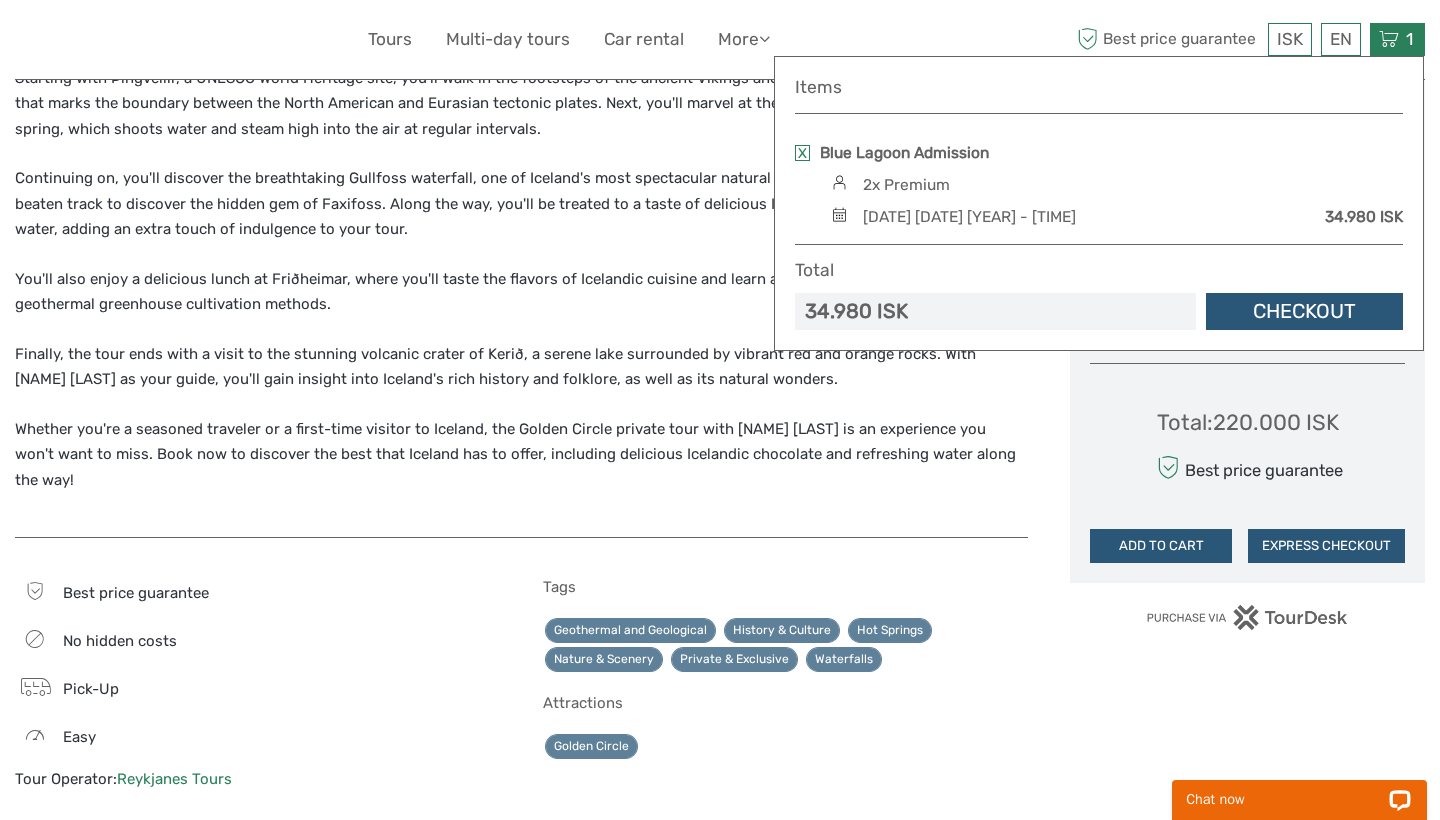 click on "Geothermal and Geological
History & Culture
Hot Springs
Nature & Scenery
Private & Exclusive
Waterfalls" at bounding box center (786, 645) 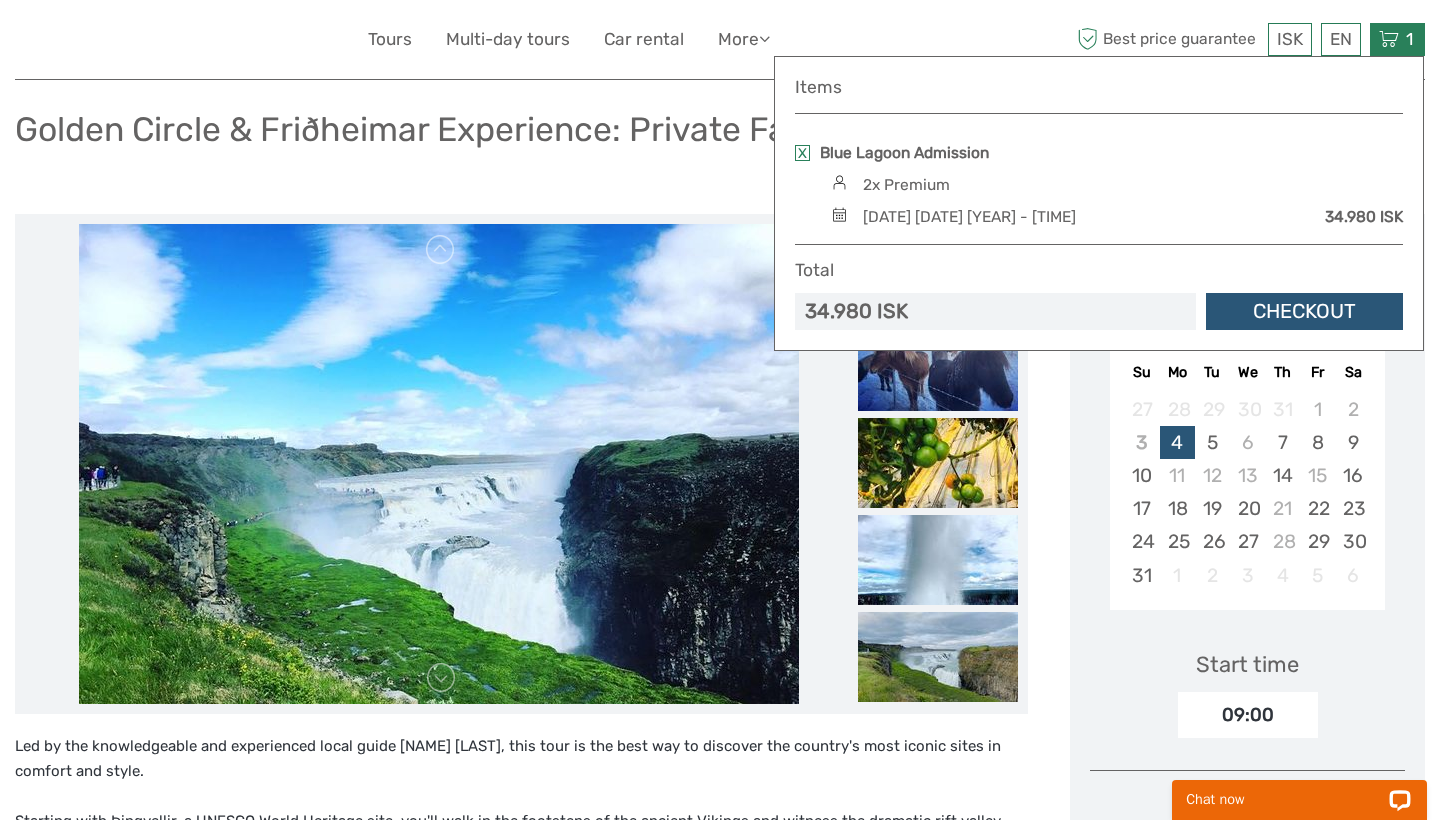 scroll, scrollTop: 126, scrollLeft: 0, axis: vertical 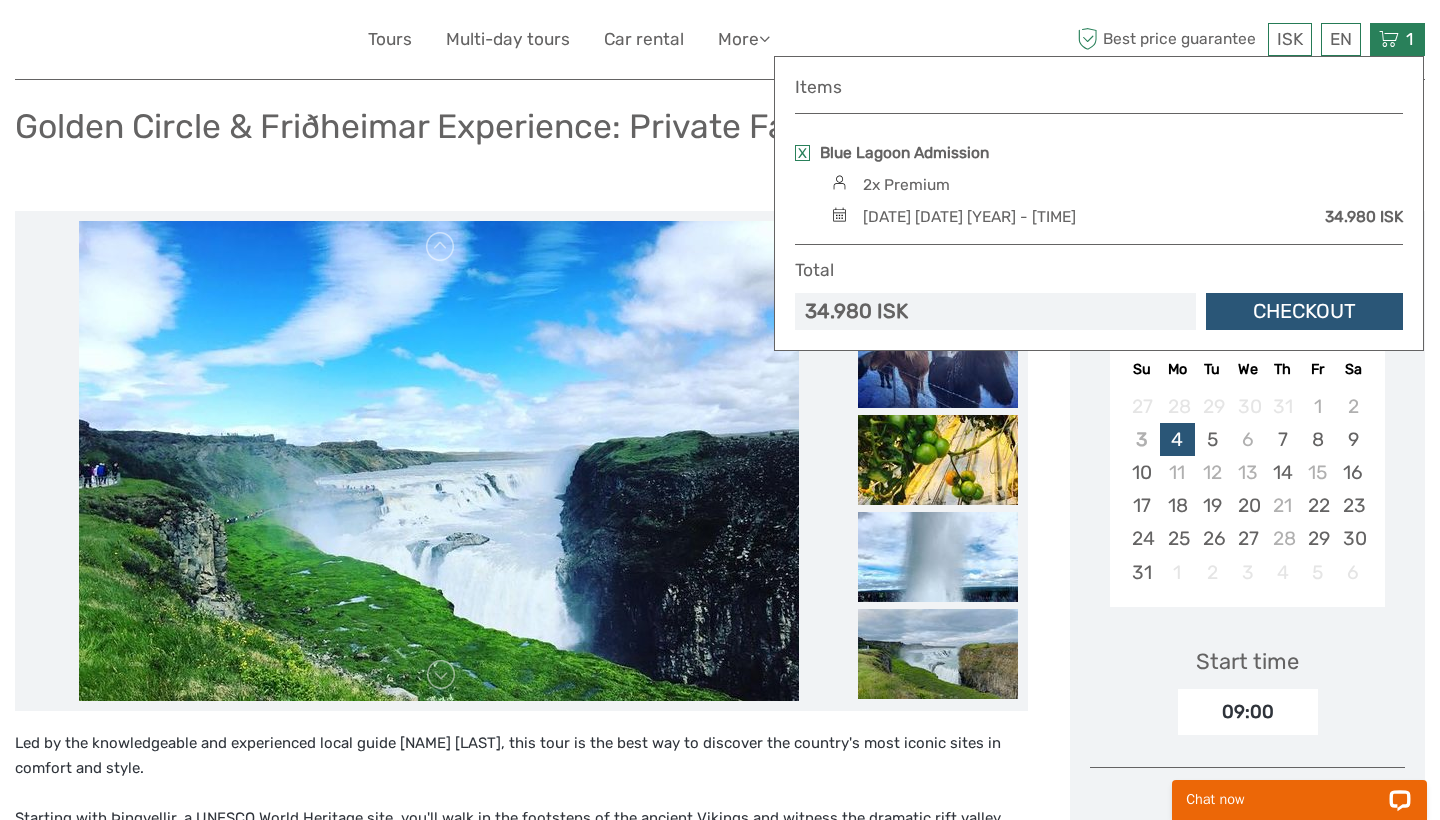 click at bounding box center (542, 1078) 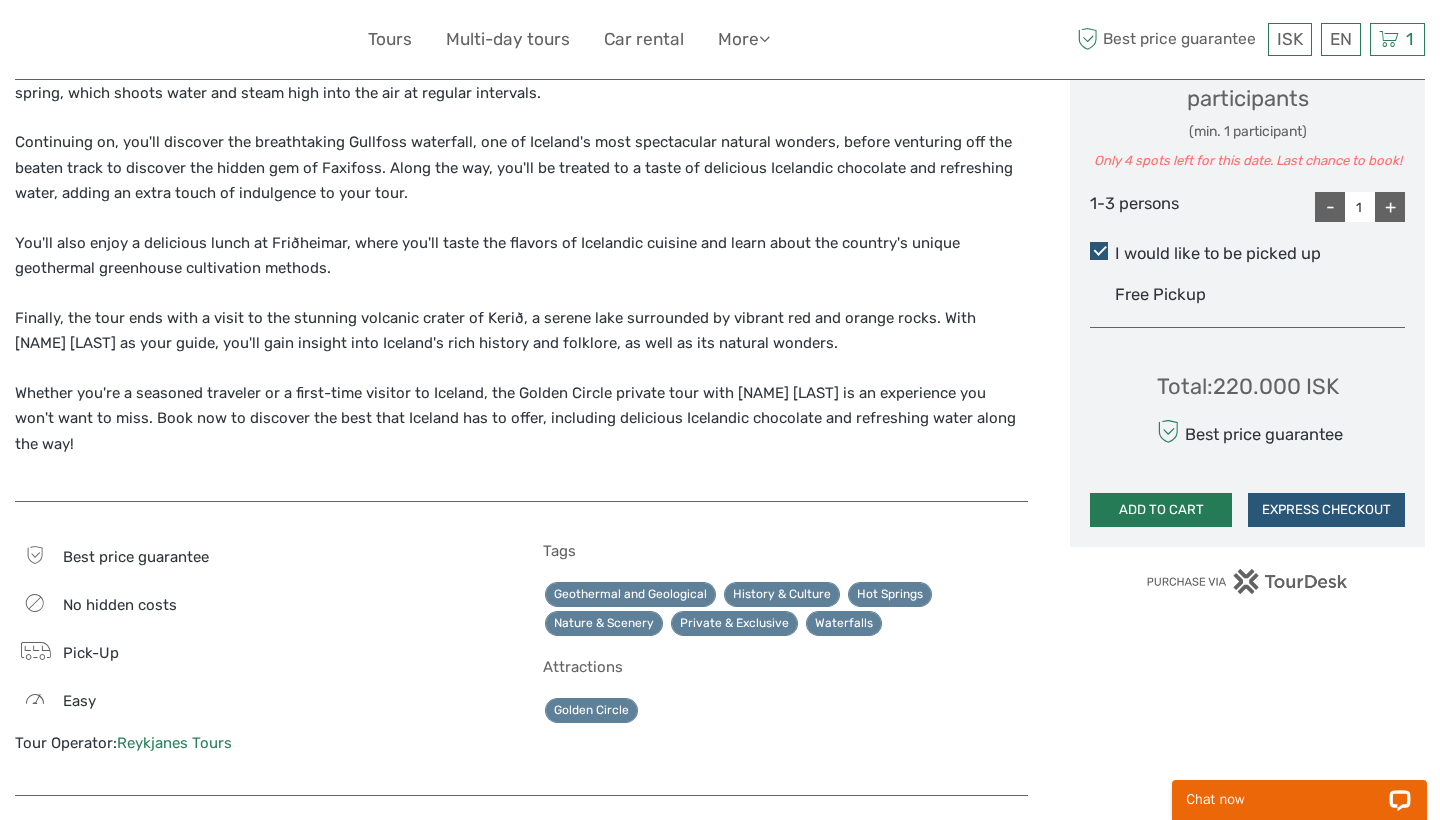 scroll, scrollTop: 899, scrollLeft: 0, axis: vertical 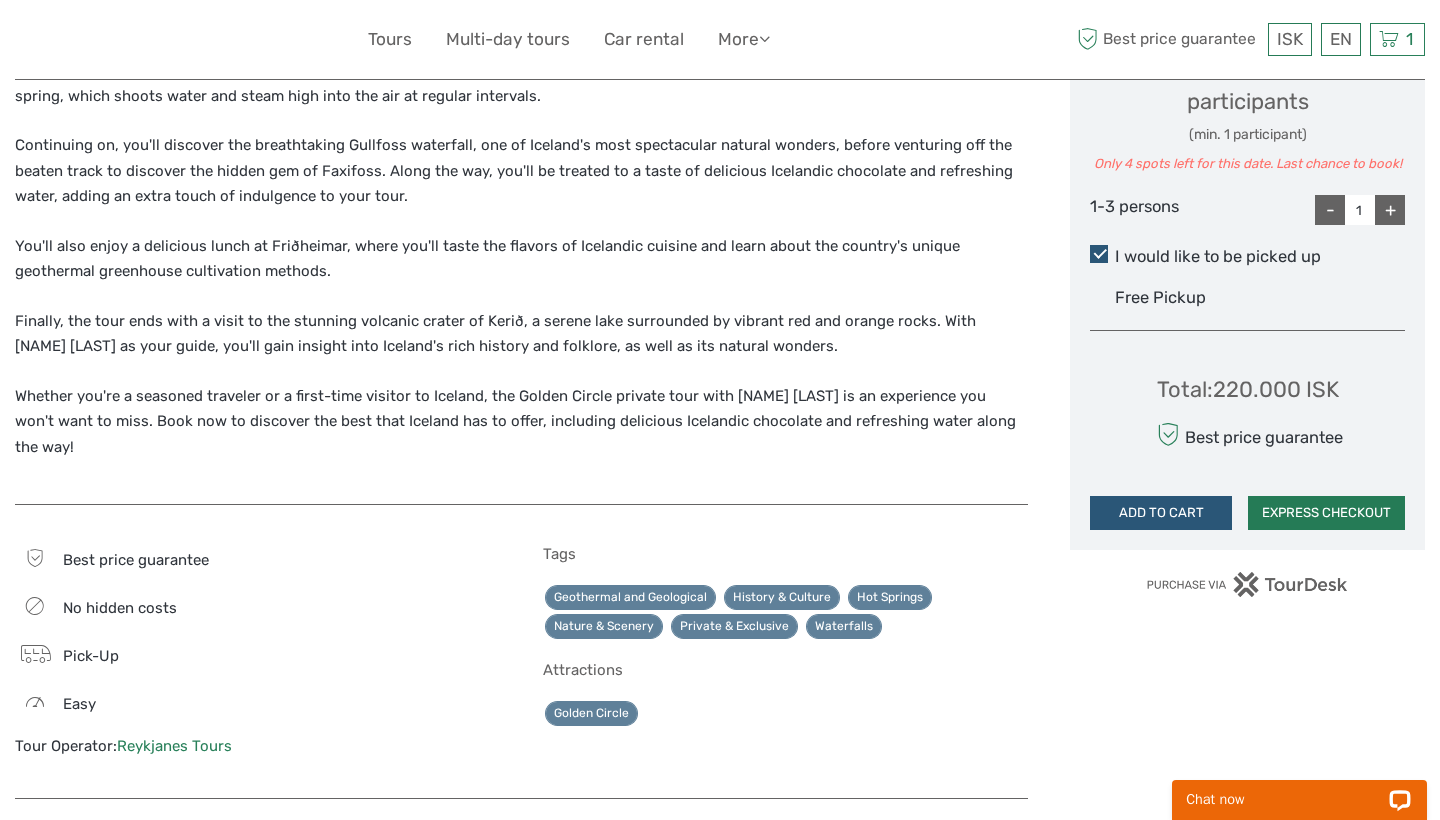 click on "EXPRESS CHECKOUT" at bounding box center [1326, 513] 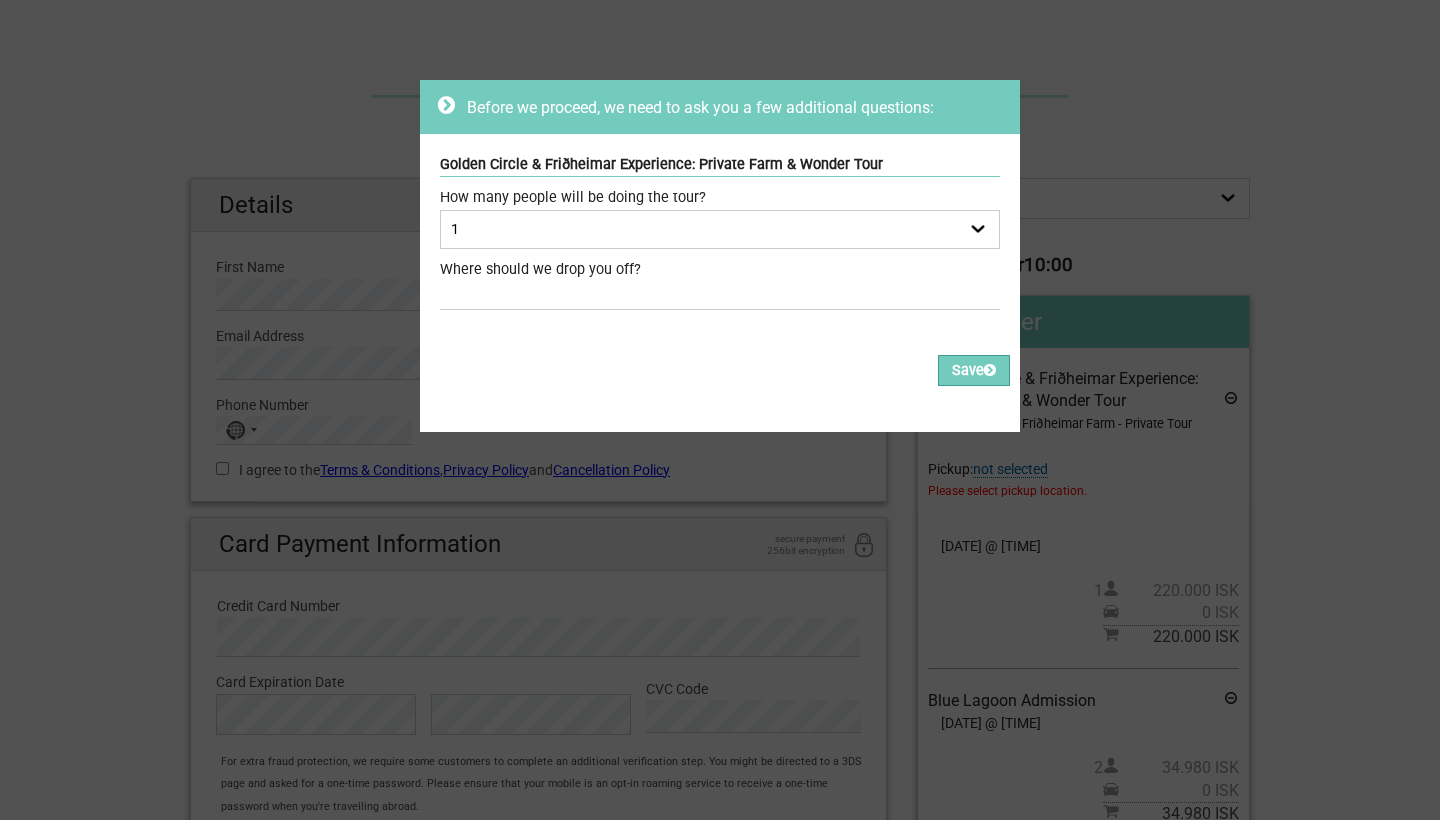 scroll, scrollTop: 0, scrollLeft: 0, axis: both 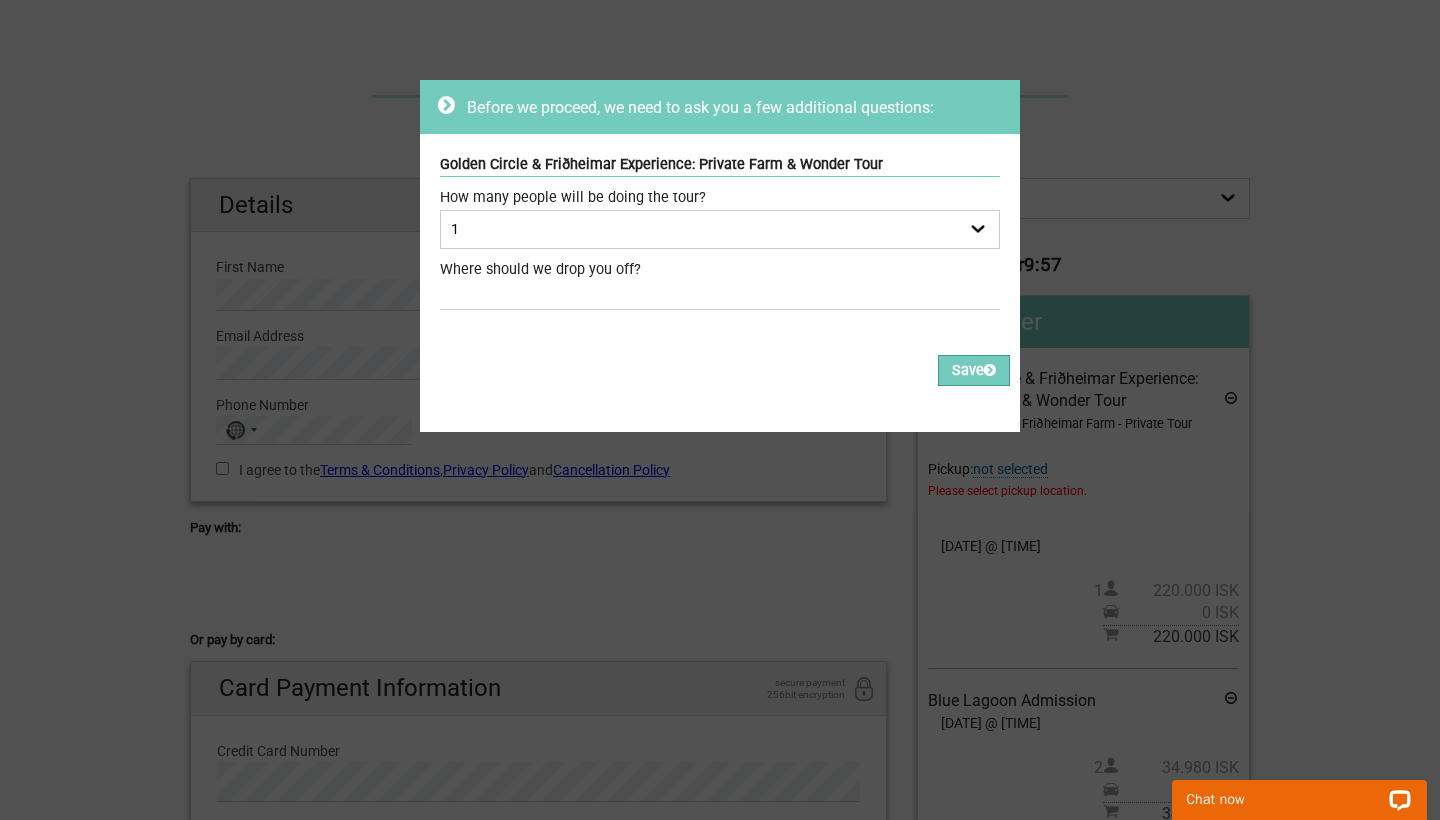 select on "2" 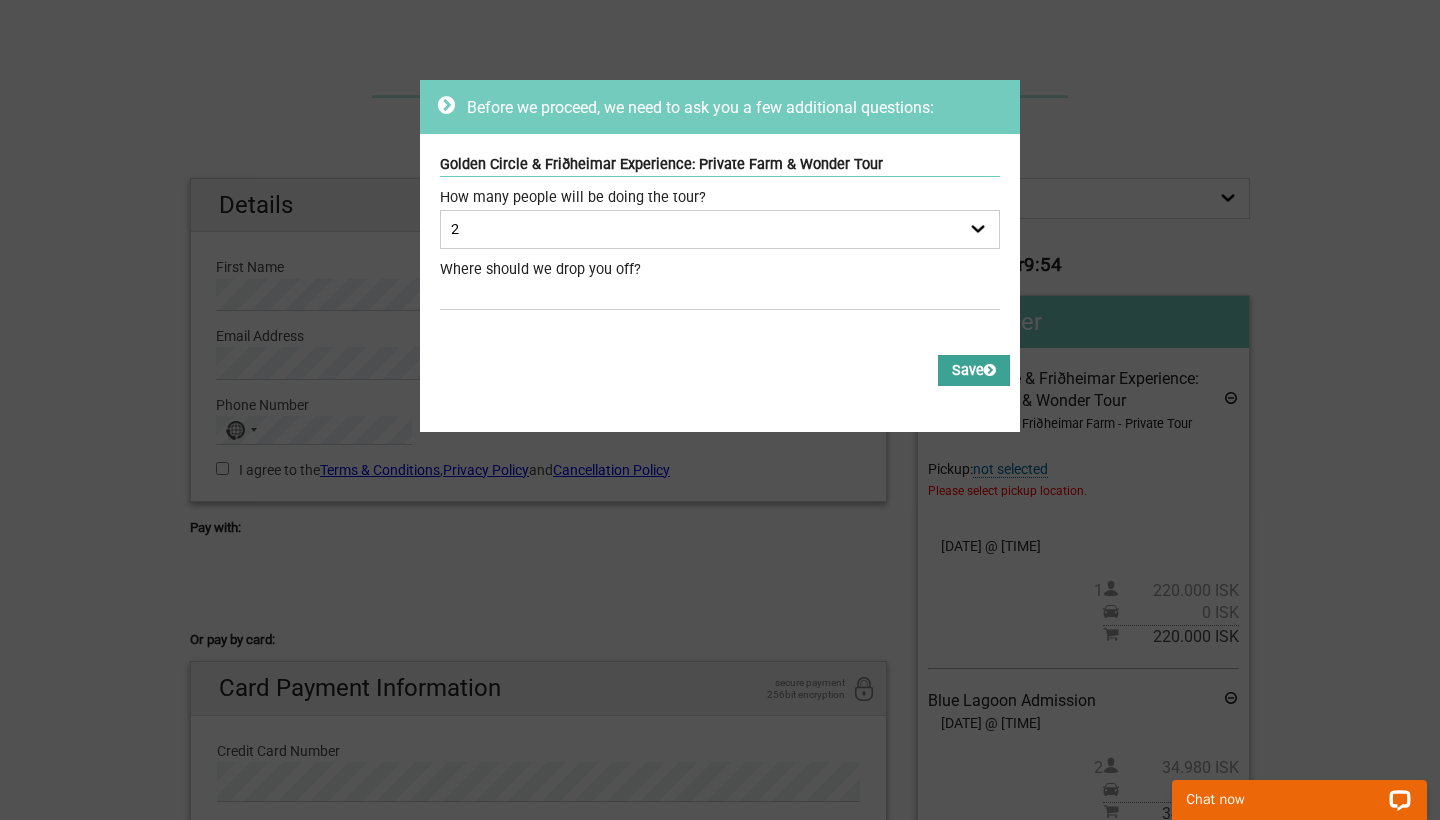 click on "Save" at bounding box center [974, 370] 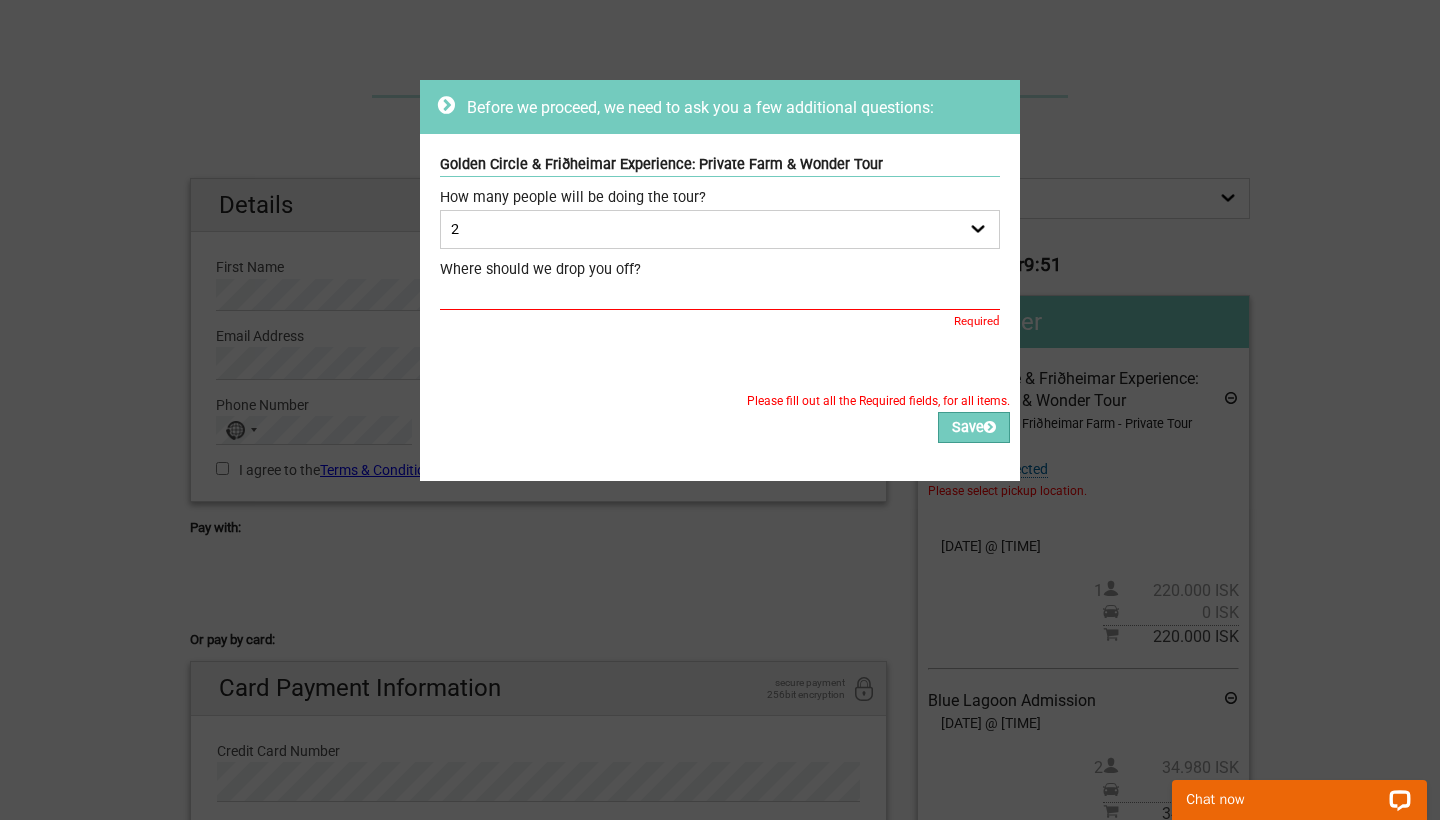 click at bounding box center [720, 295] 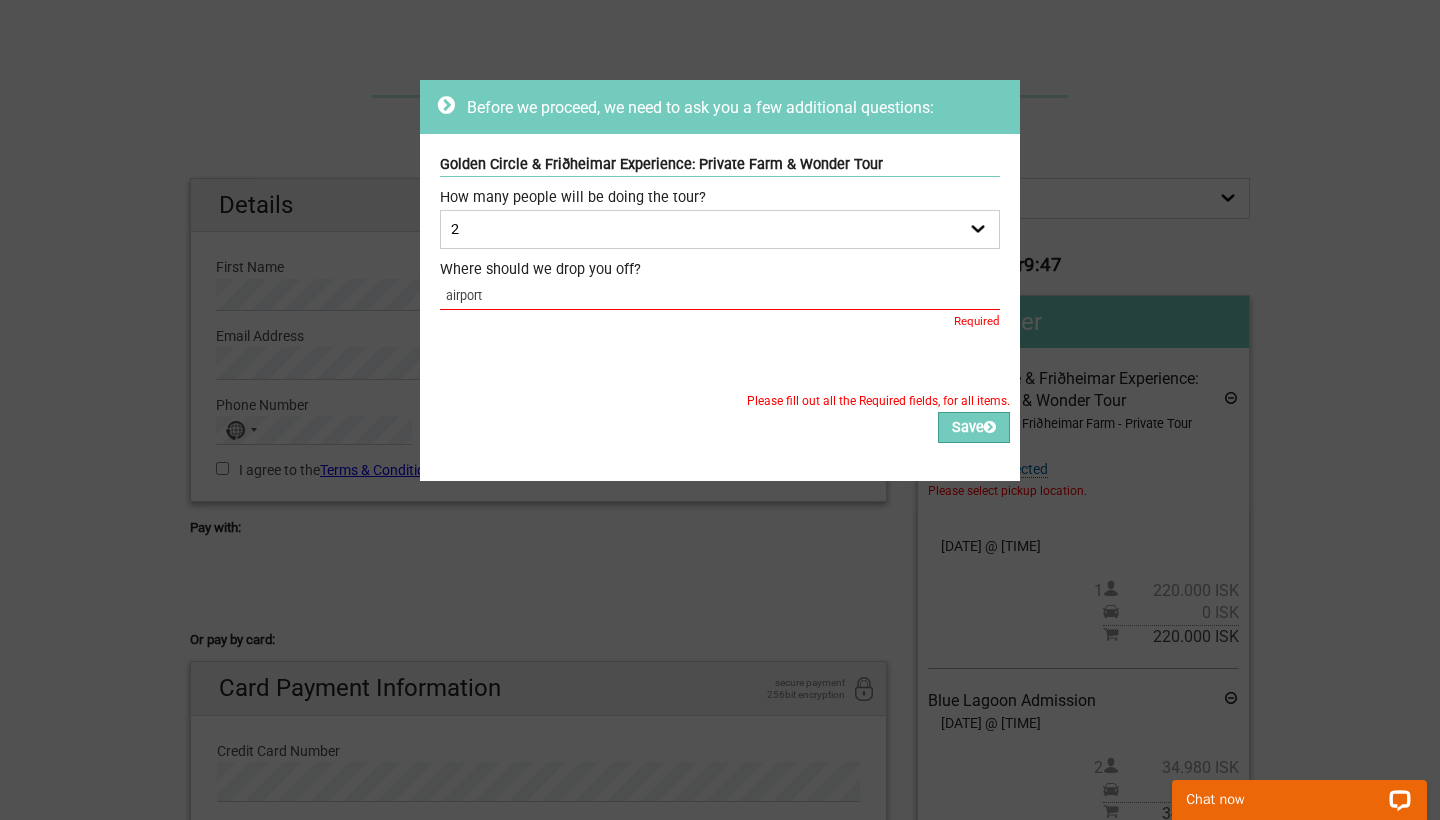 type on "airport" 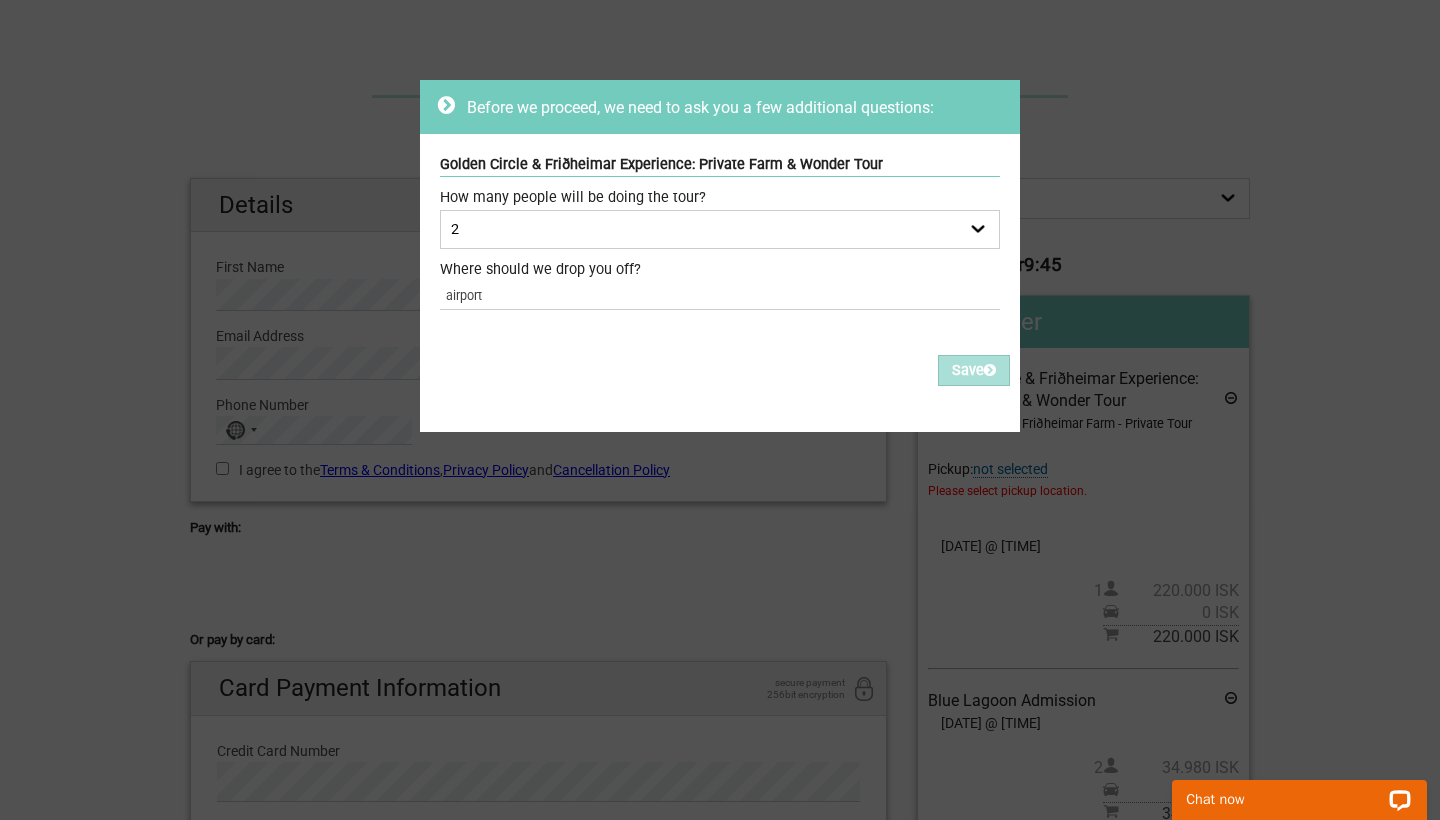 click on "Please fill out all the Required fields, for all items.
Please correct the values of some of the fields, for all items.
Save" at bounding box center (720, 379) 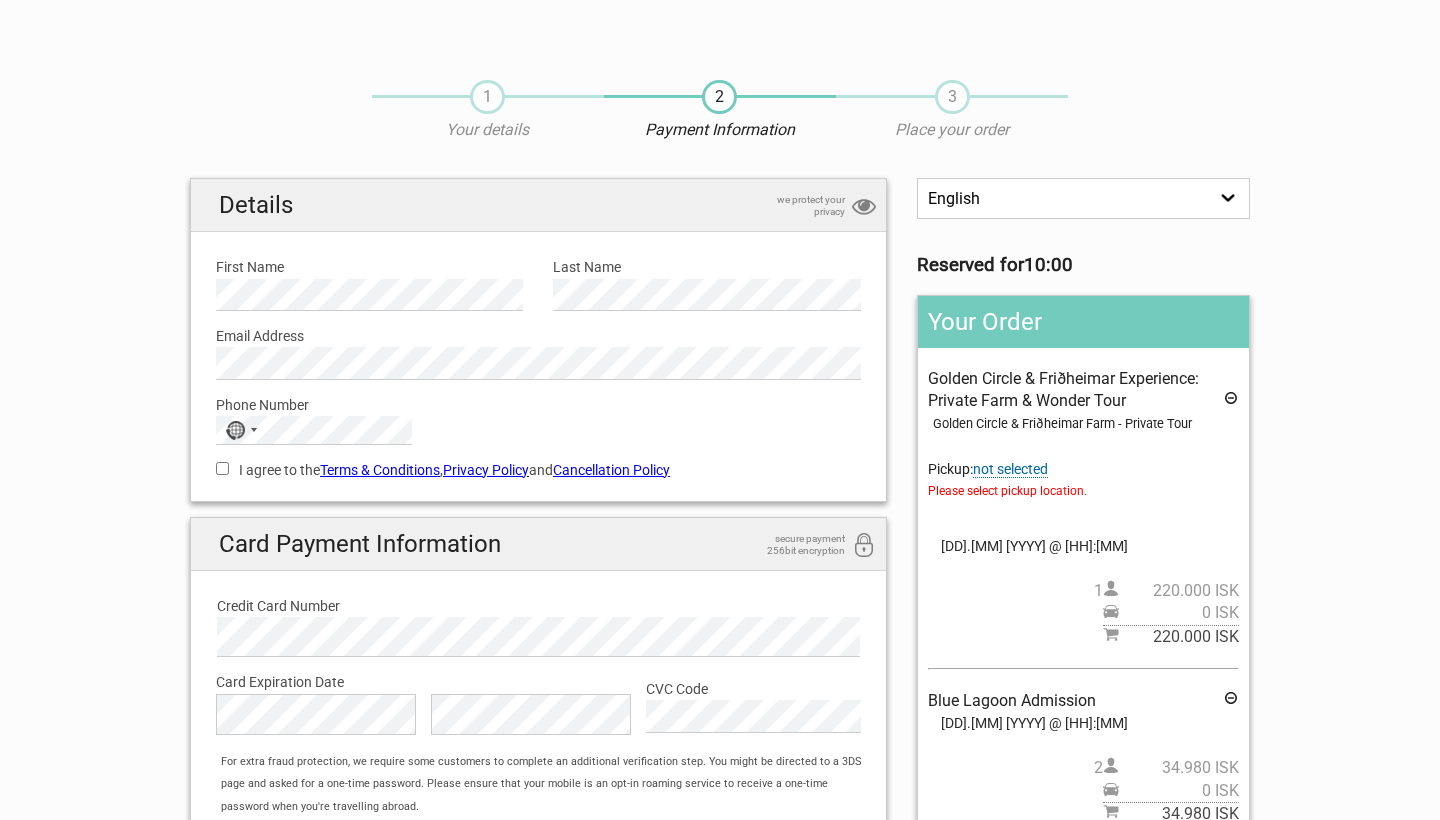 scroll, scrollTop: 0, scrollLeft: 0, axis: both 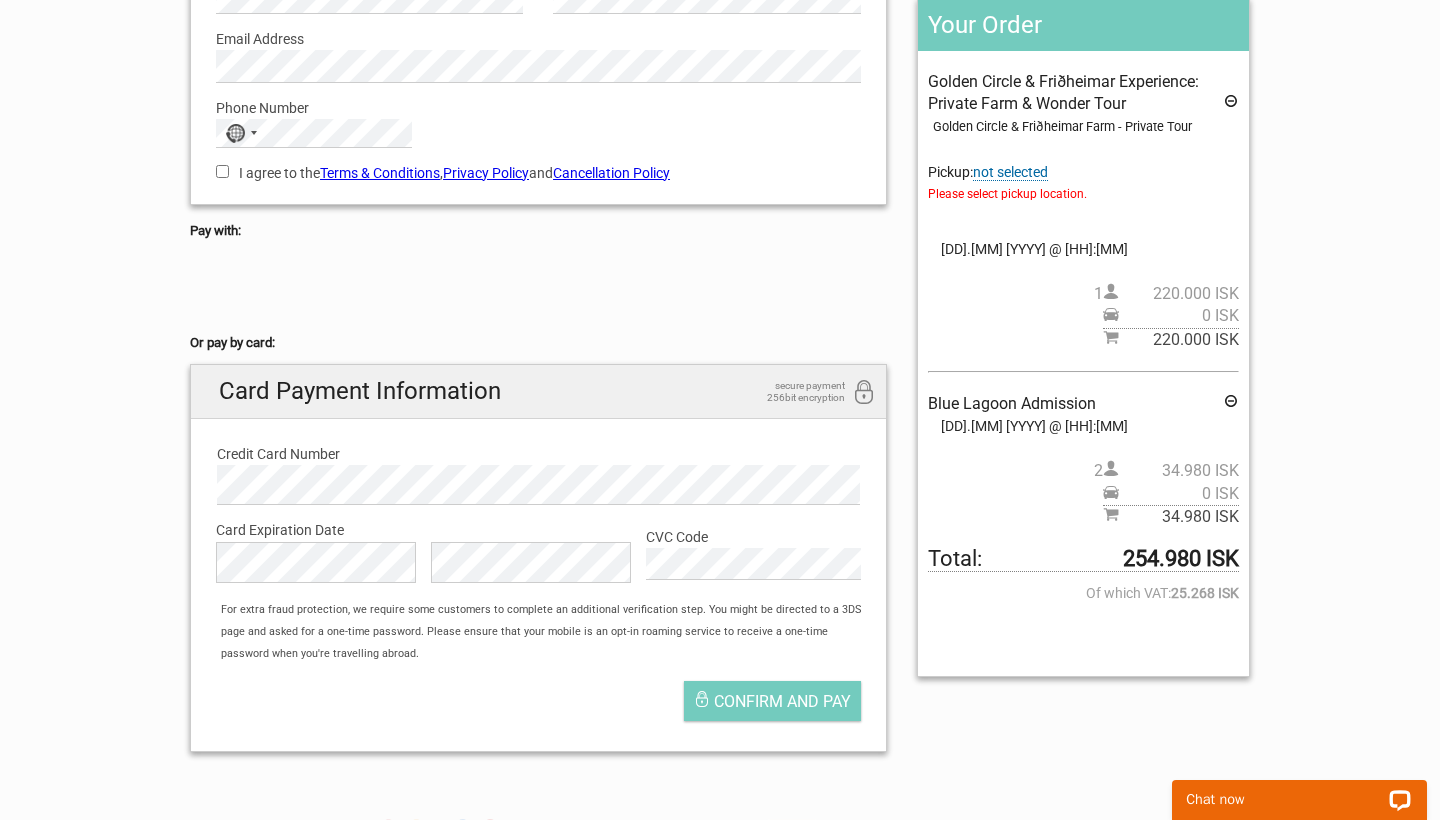 click at bounding box center (1231, 104) 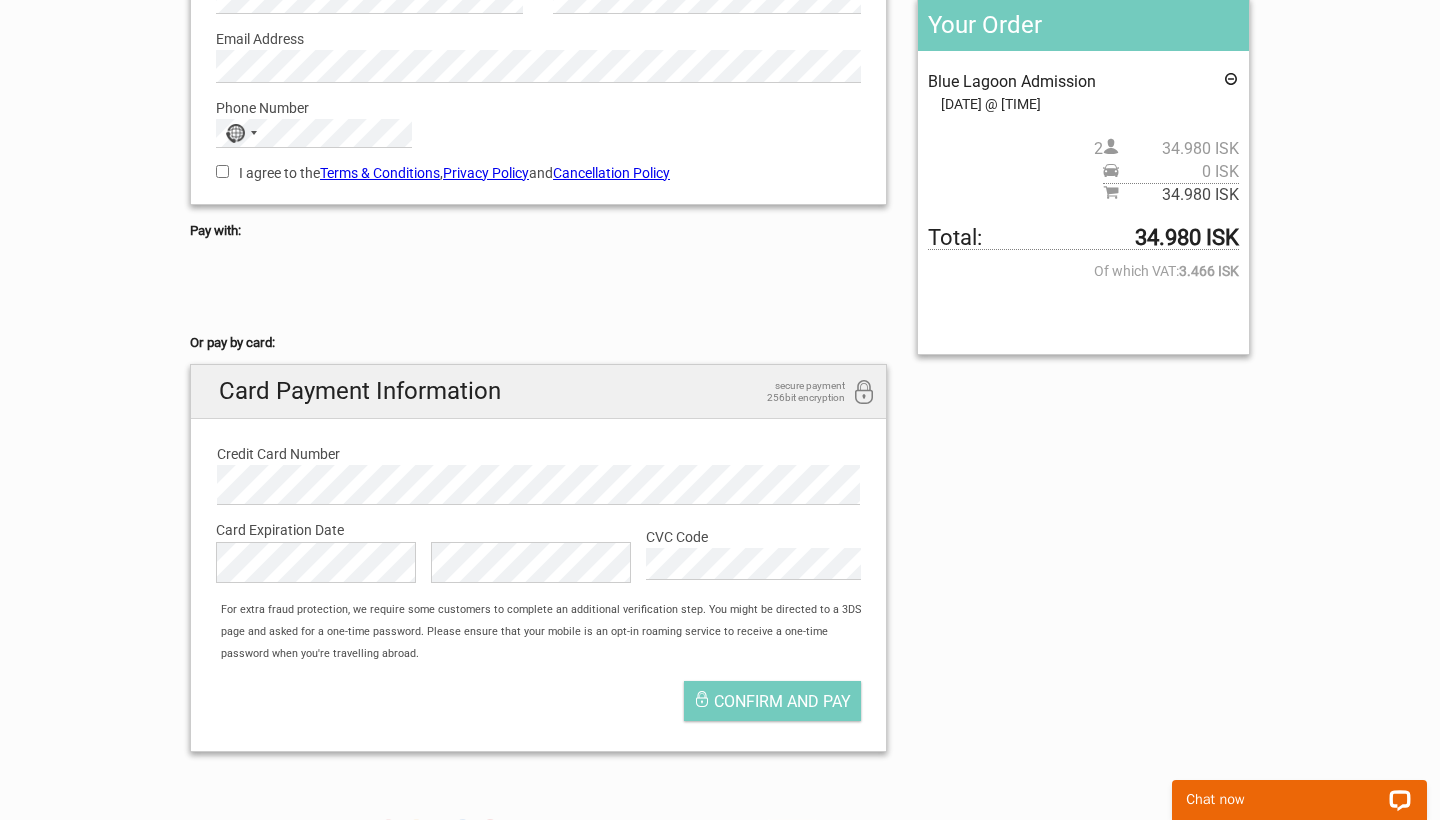 scroll, scrollTop: 0, scrollLeft: 0, axis: both 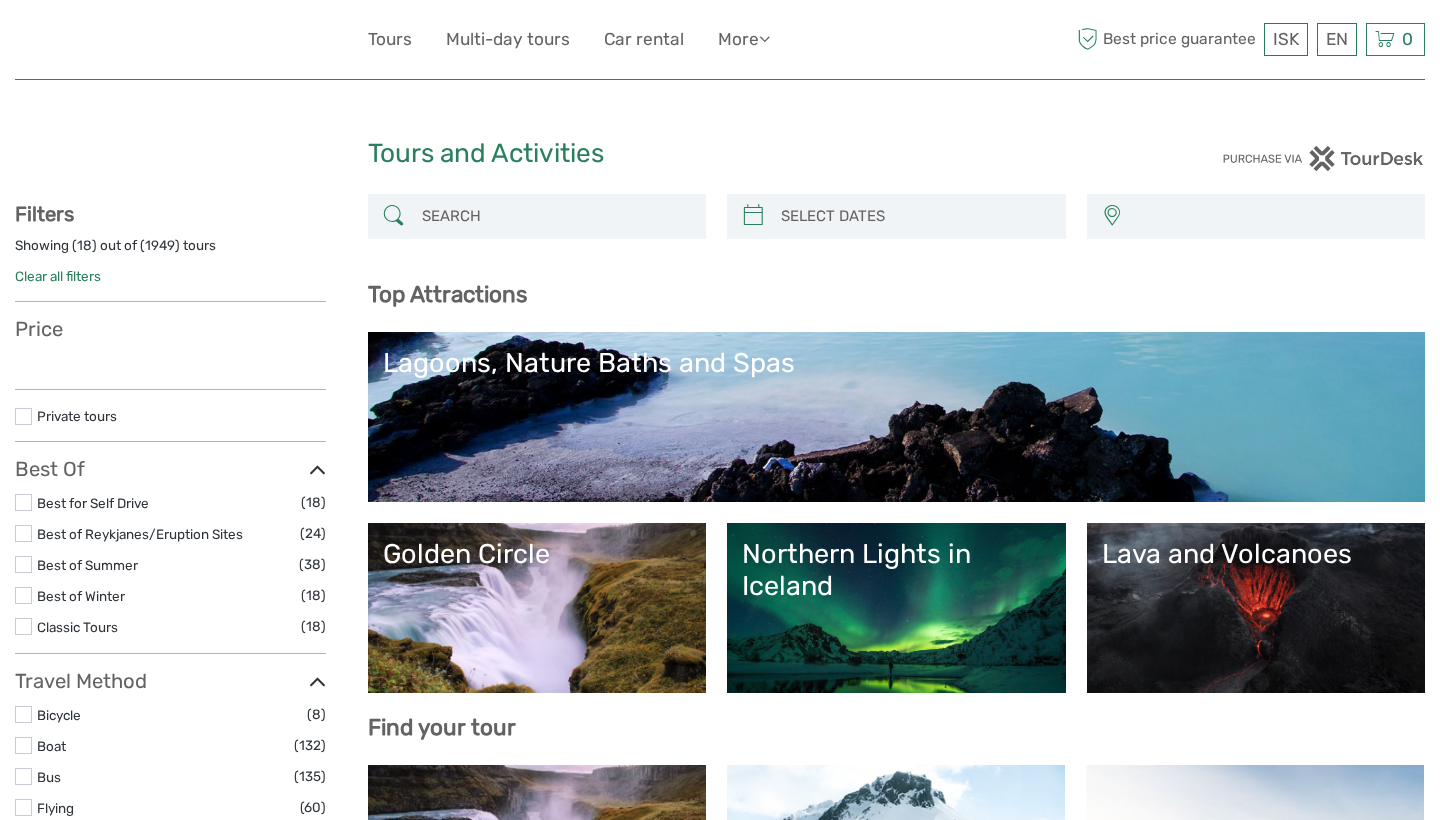 select 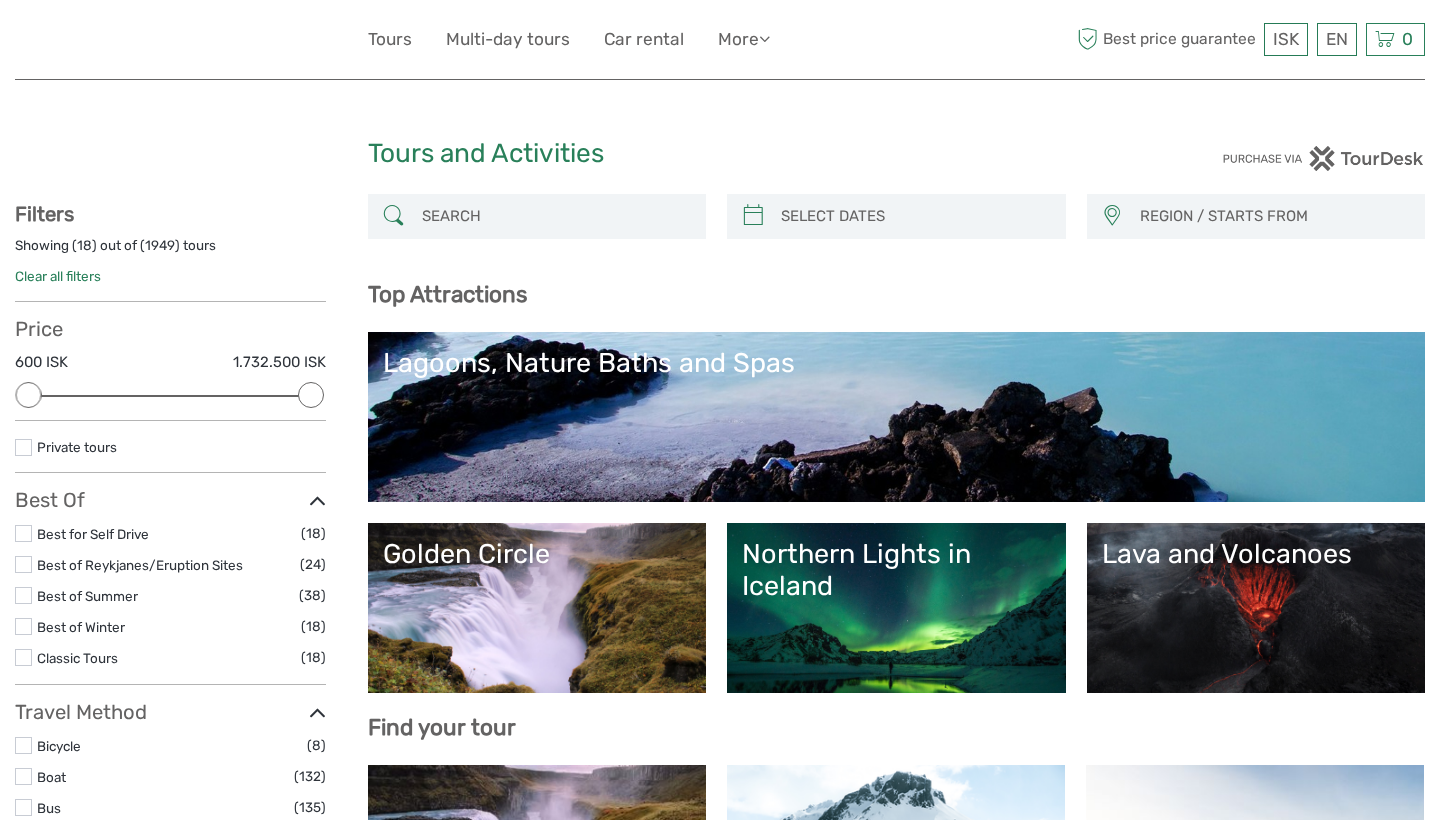 scroll, scrollTop: 0, scrollLeft: 0, axis: both 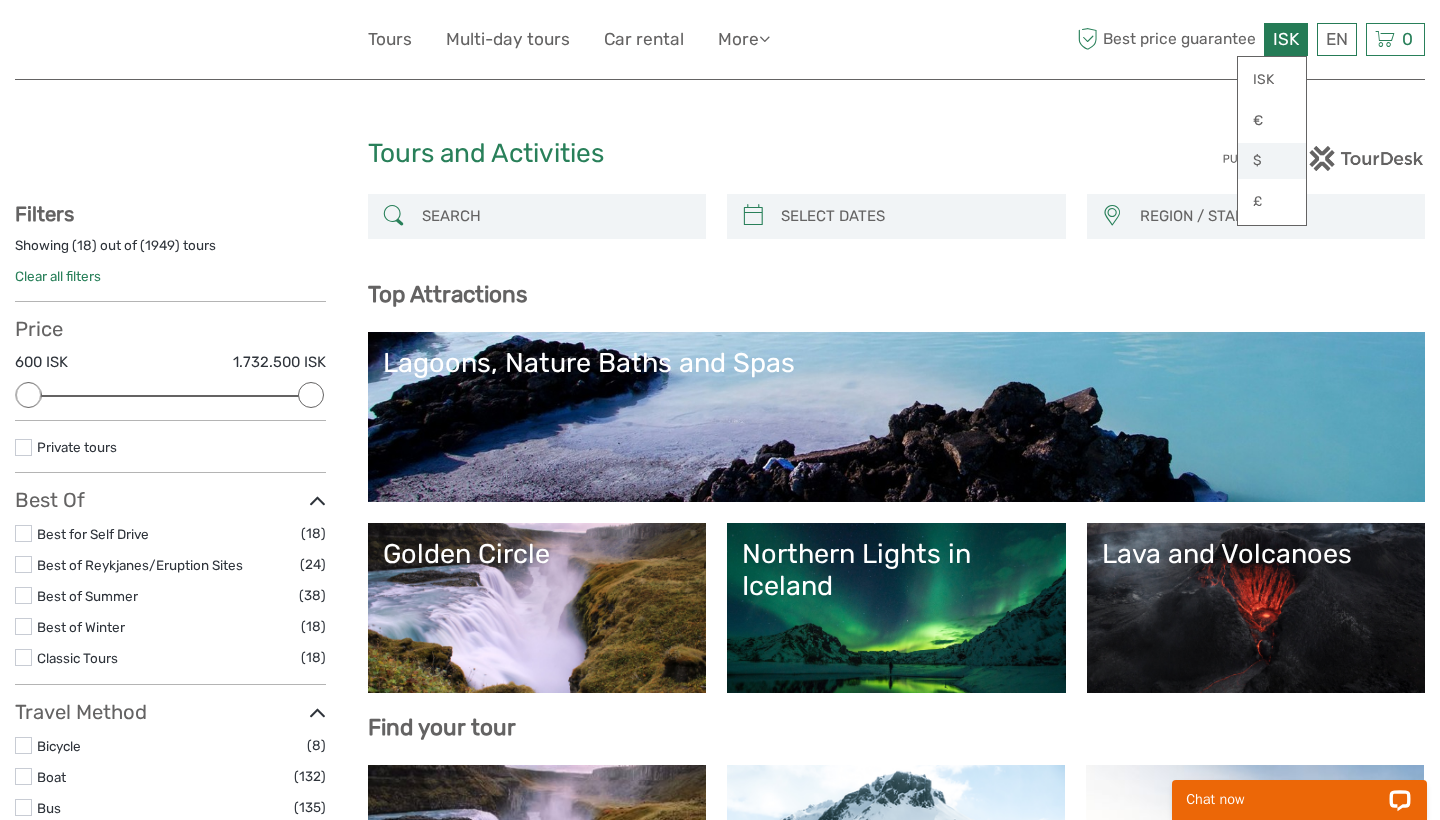 click on "$" at bounding box center [1272, 161] 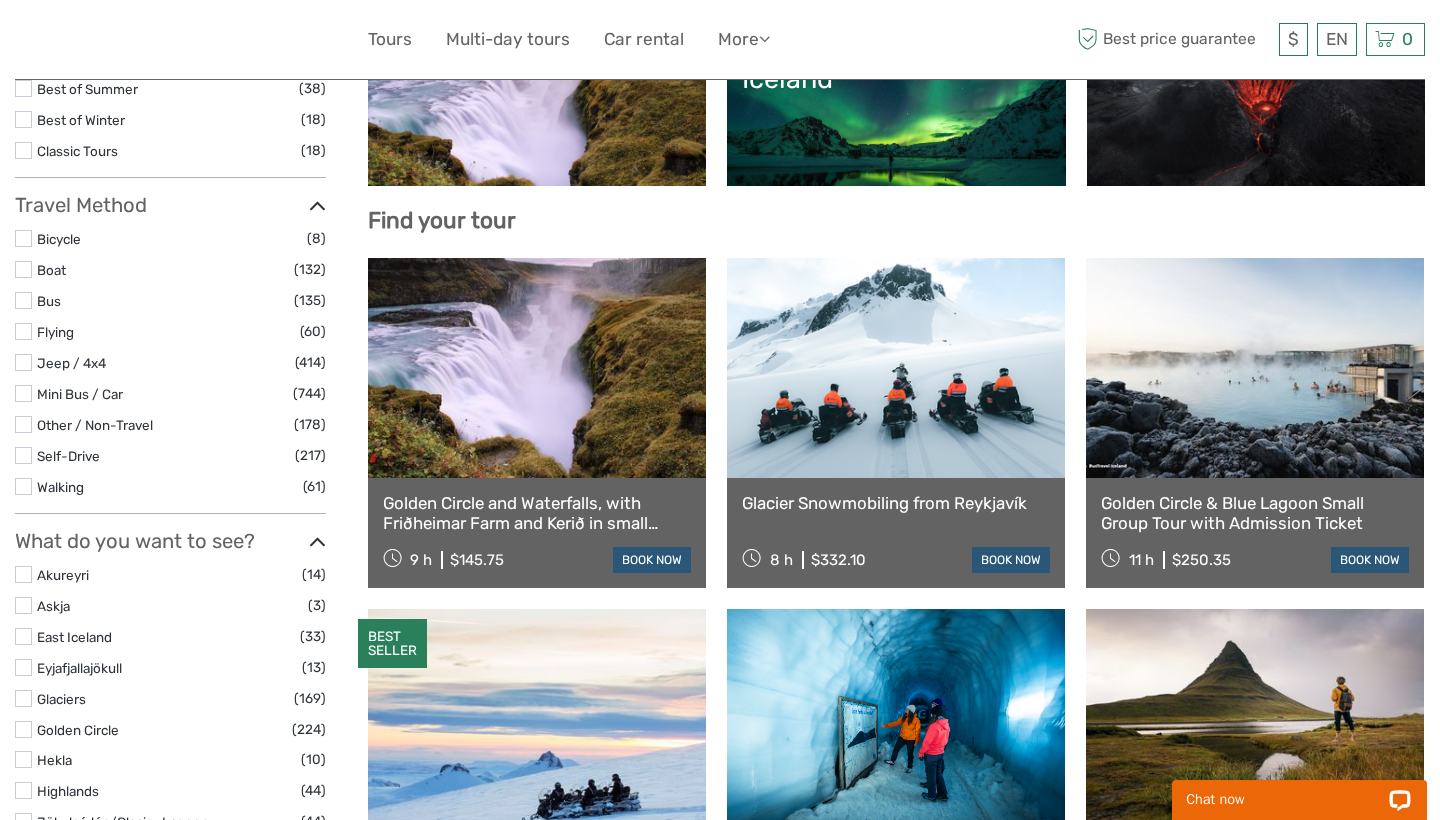 scroll, scrollTop: 500, scrollLeft: 0, axis: vertical 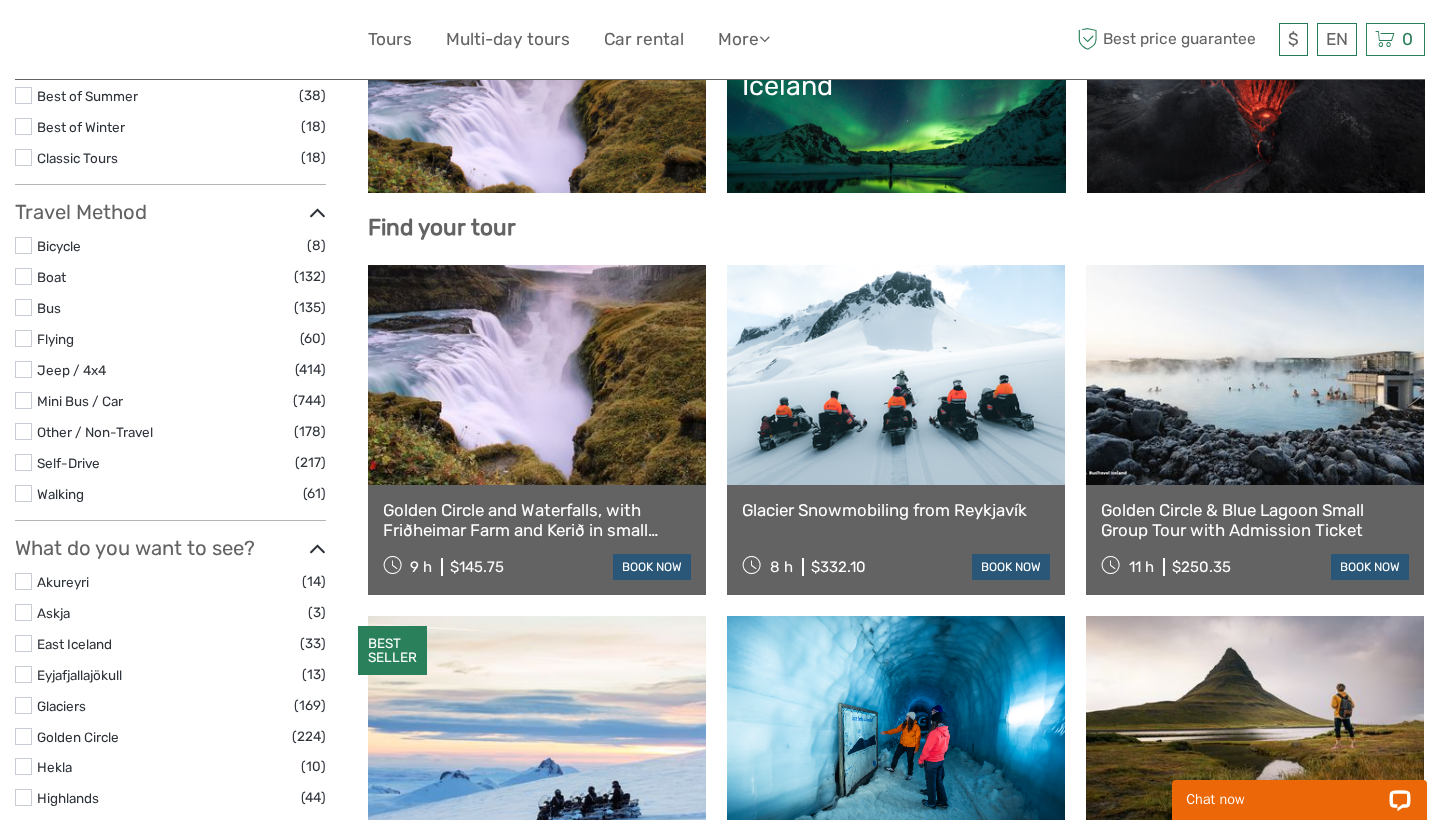 click on "Golden Circle & Blue Lagoon Small Group Tour with Admission Ticket" at bounding box center [1255, 520] 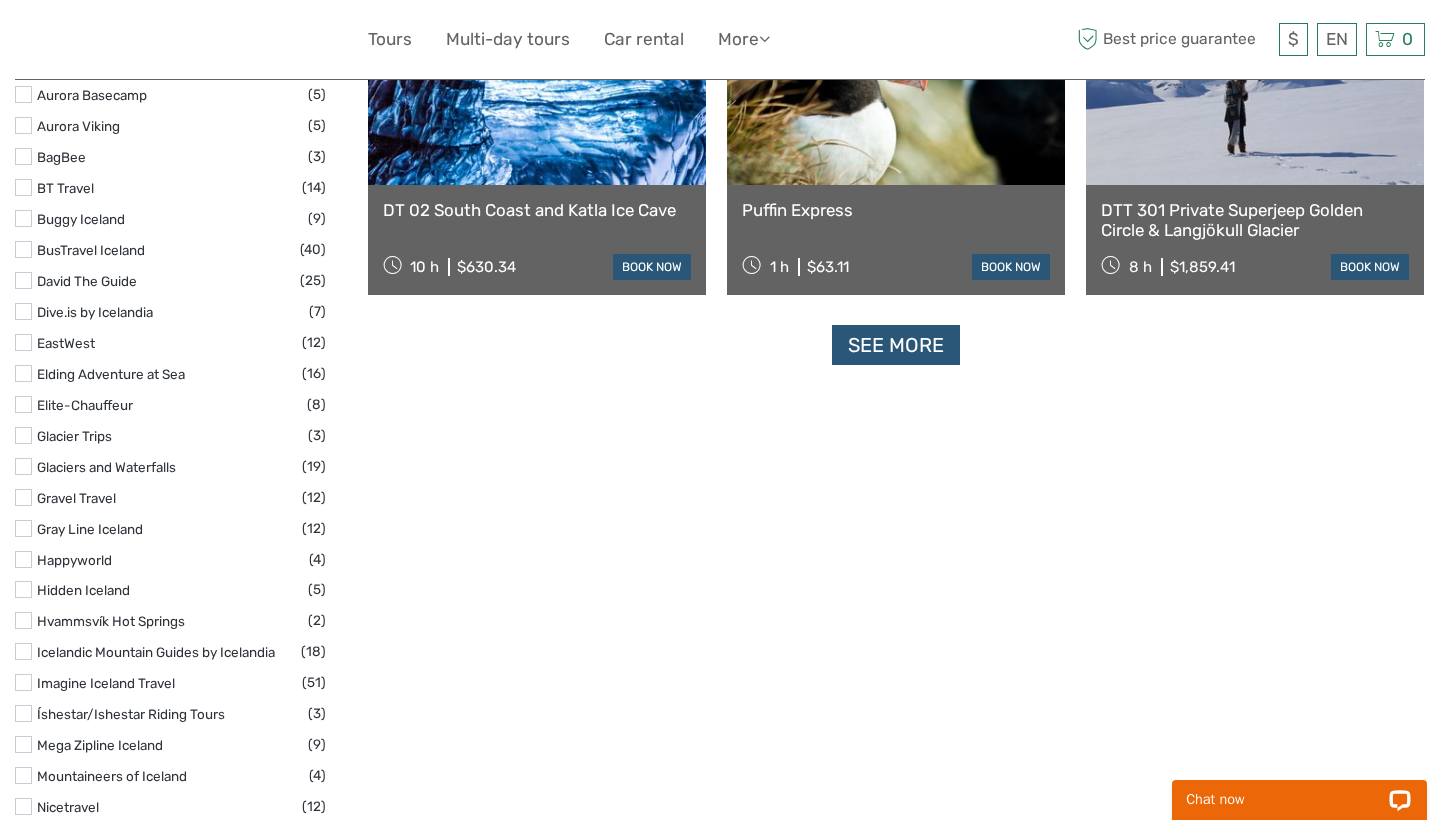 scroll, scrollTop: 2557, scrollLeft: 0, axis: vertical 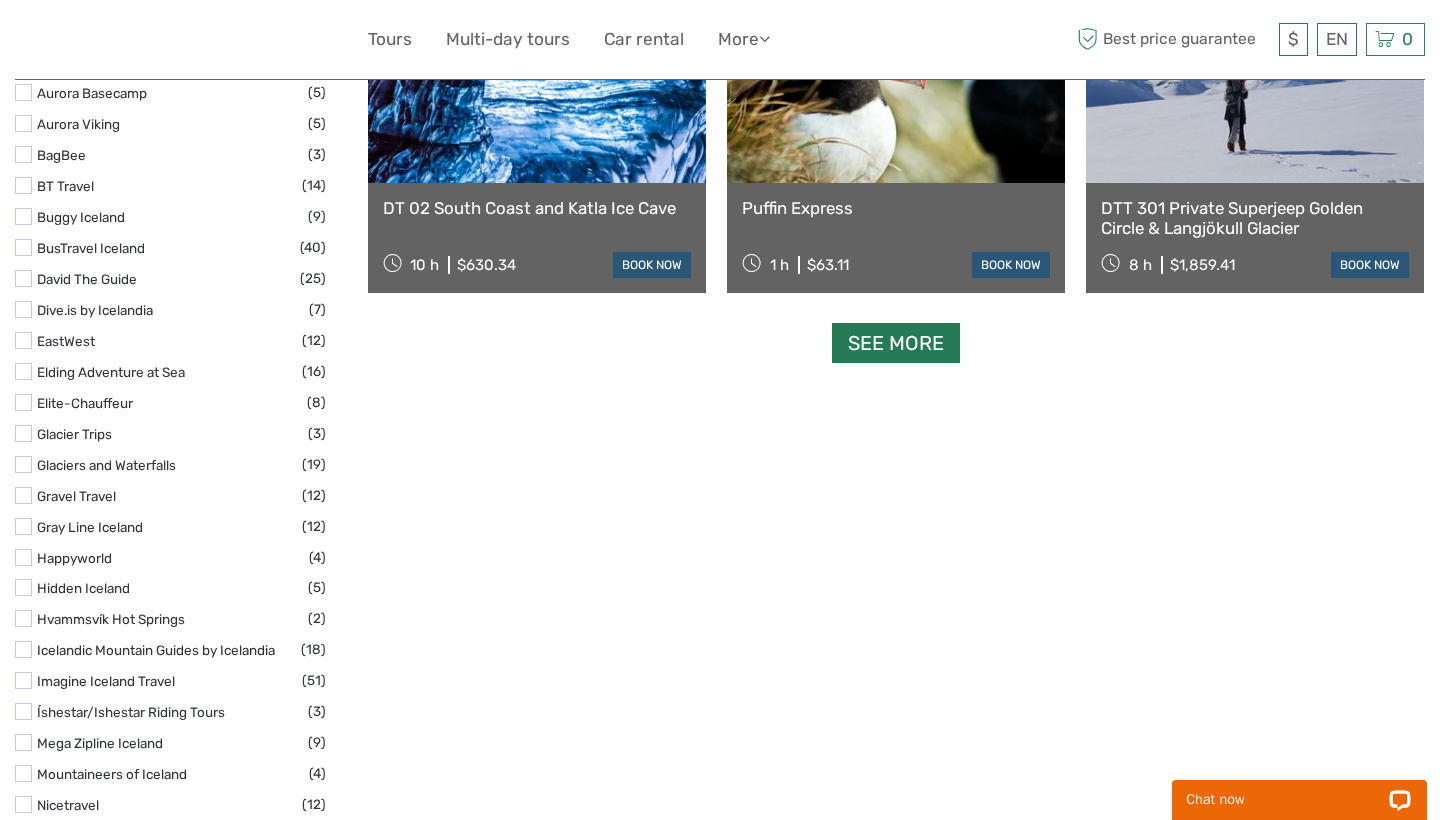 click on "See more" at bounding box center (896, 343) 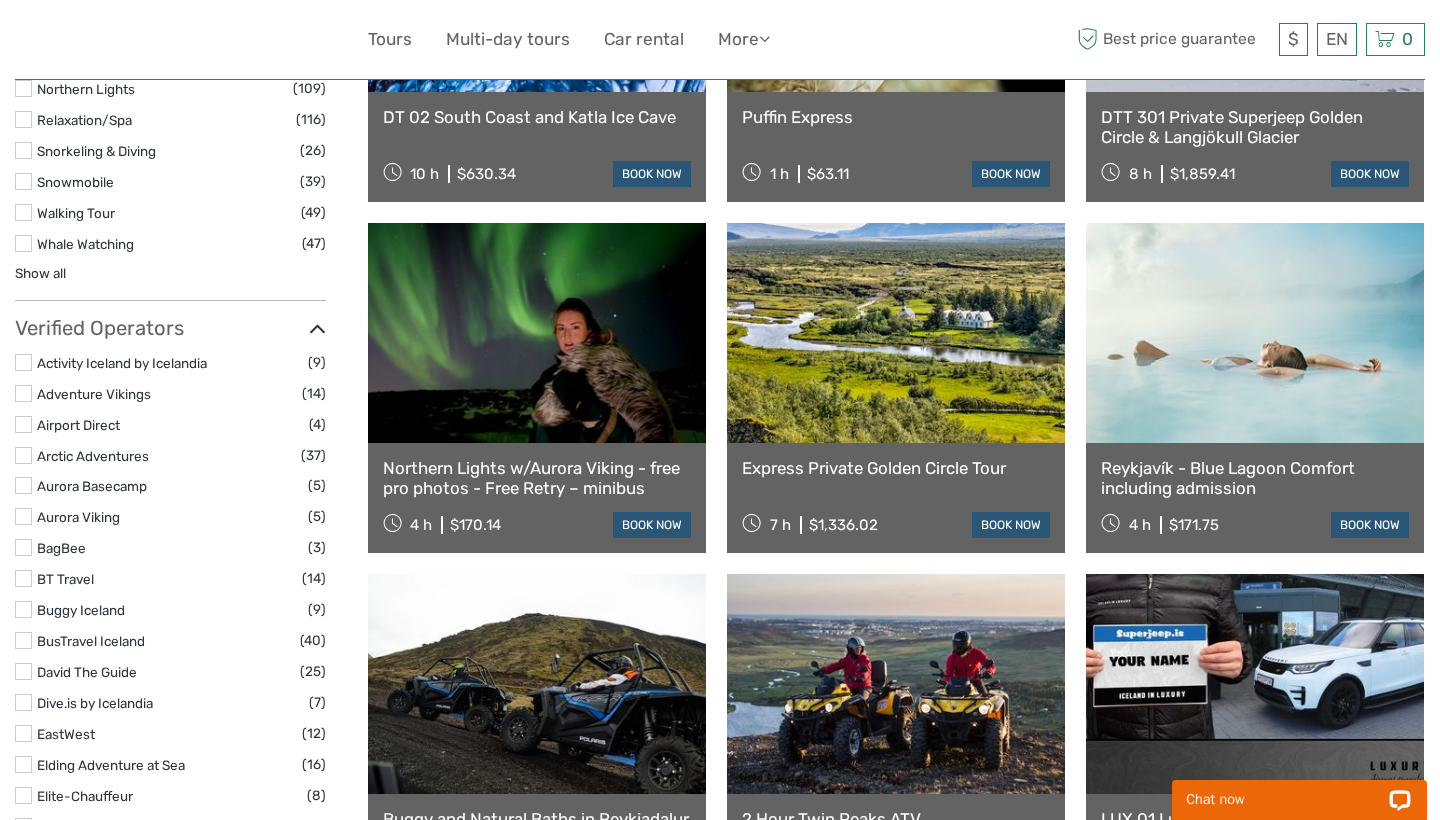 scroll, scrollTop: 2164, scrollLeft: 0, axis: vertical 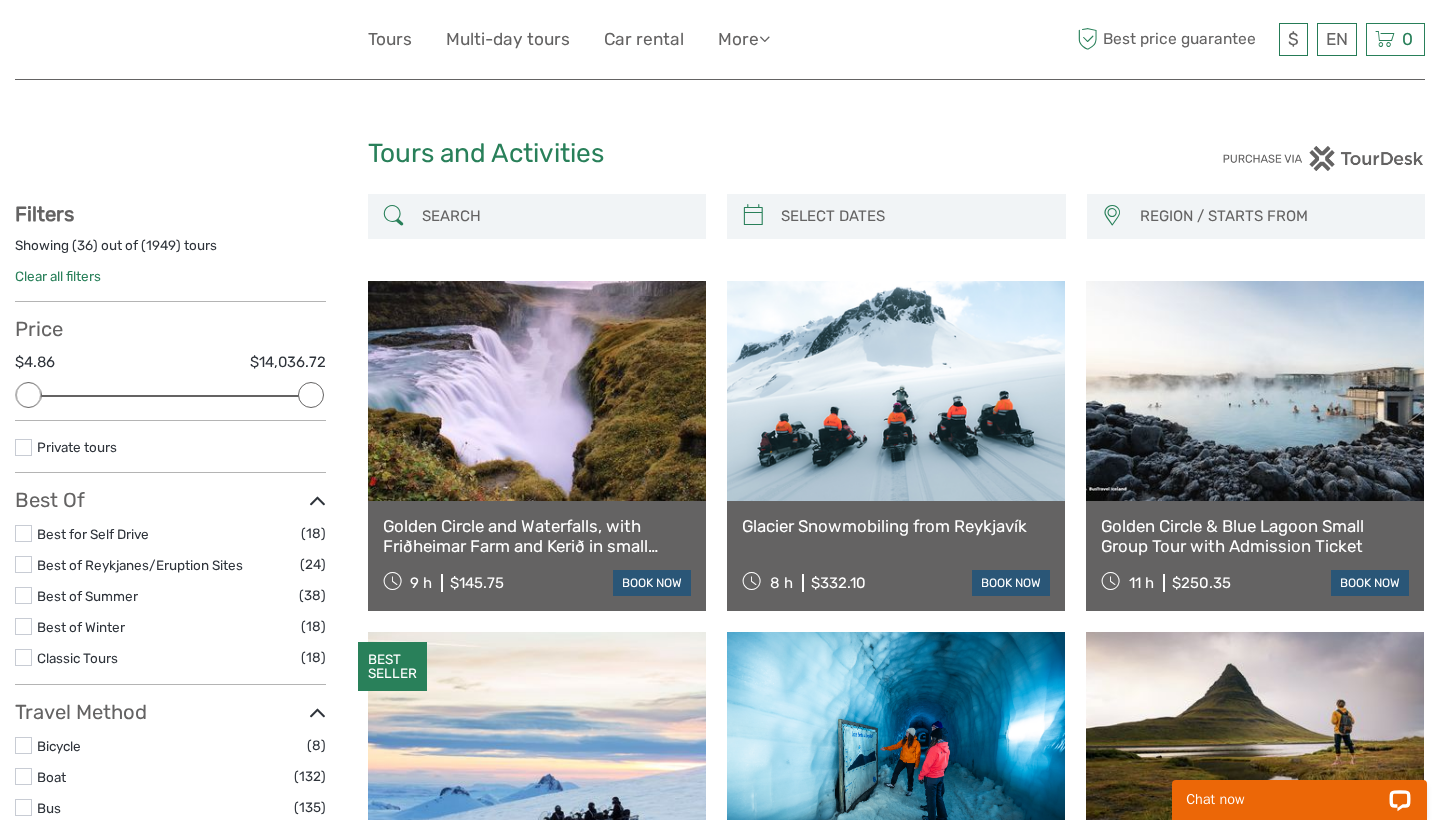 click on "Golden Circle & Blue Lagoon Small Group Tour with Admission Ticket" at bounding box center [1255, 536] 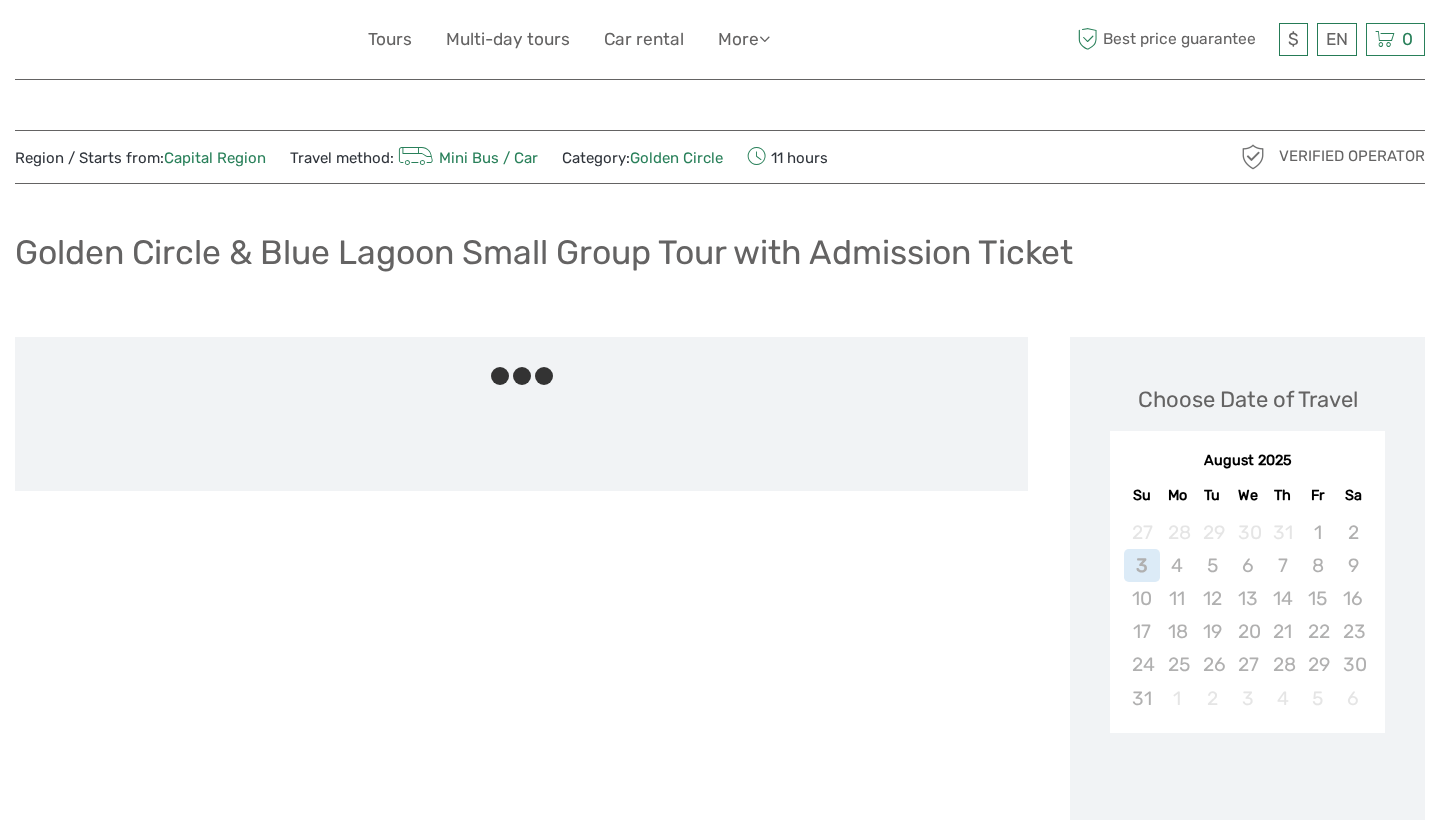 scroll, scrollTop: 0, scrollLeft: 0, axis: both 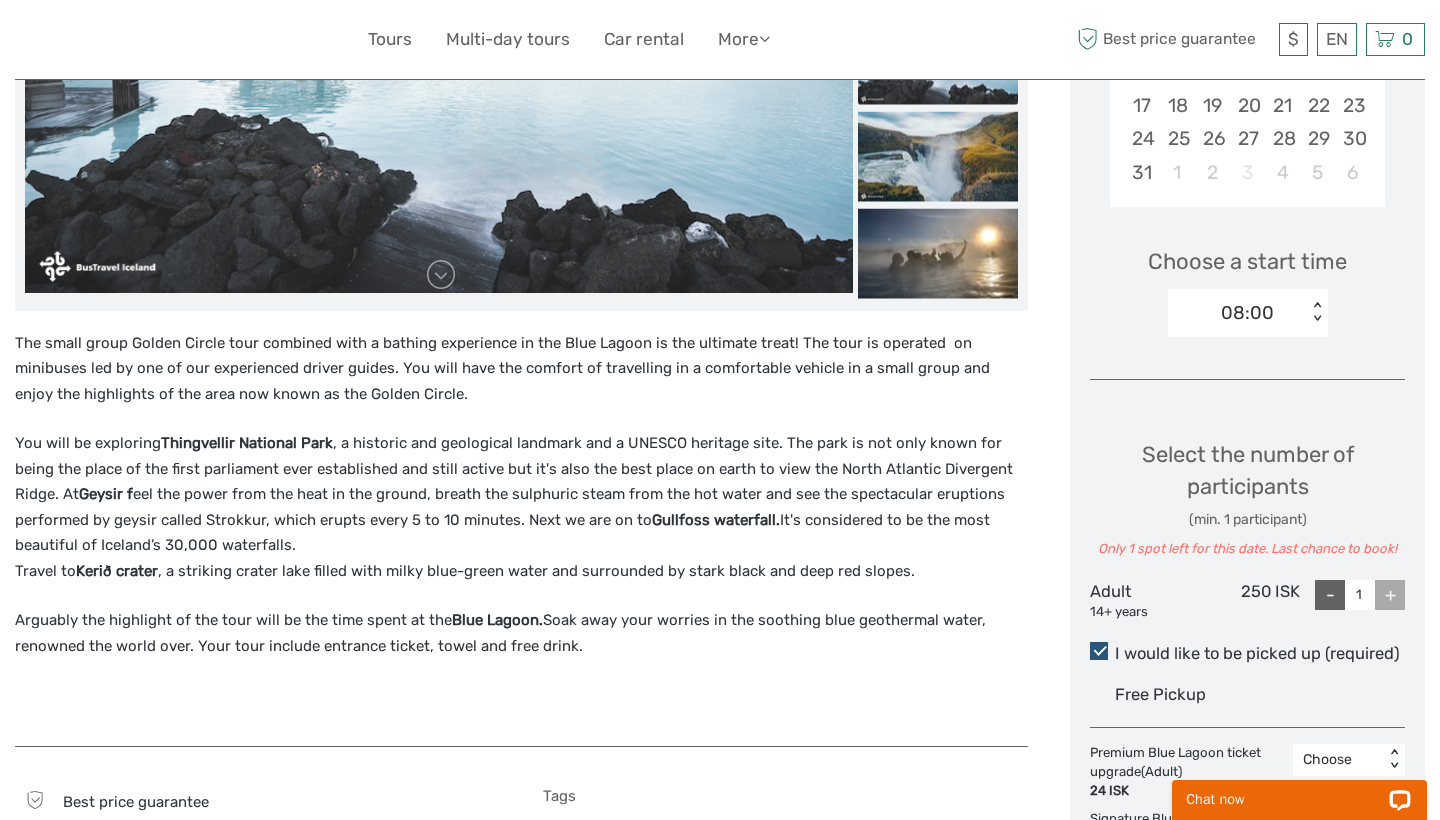 click on "08:00" at bounding box center (1237, 313) 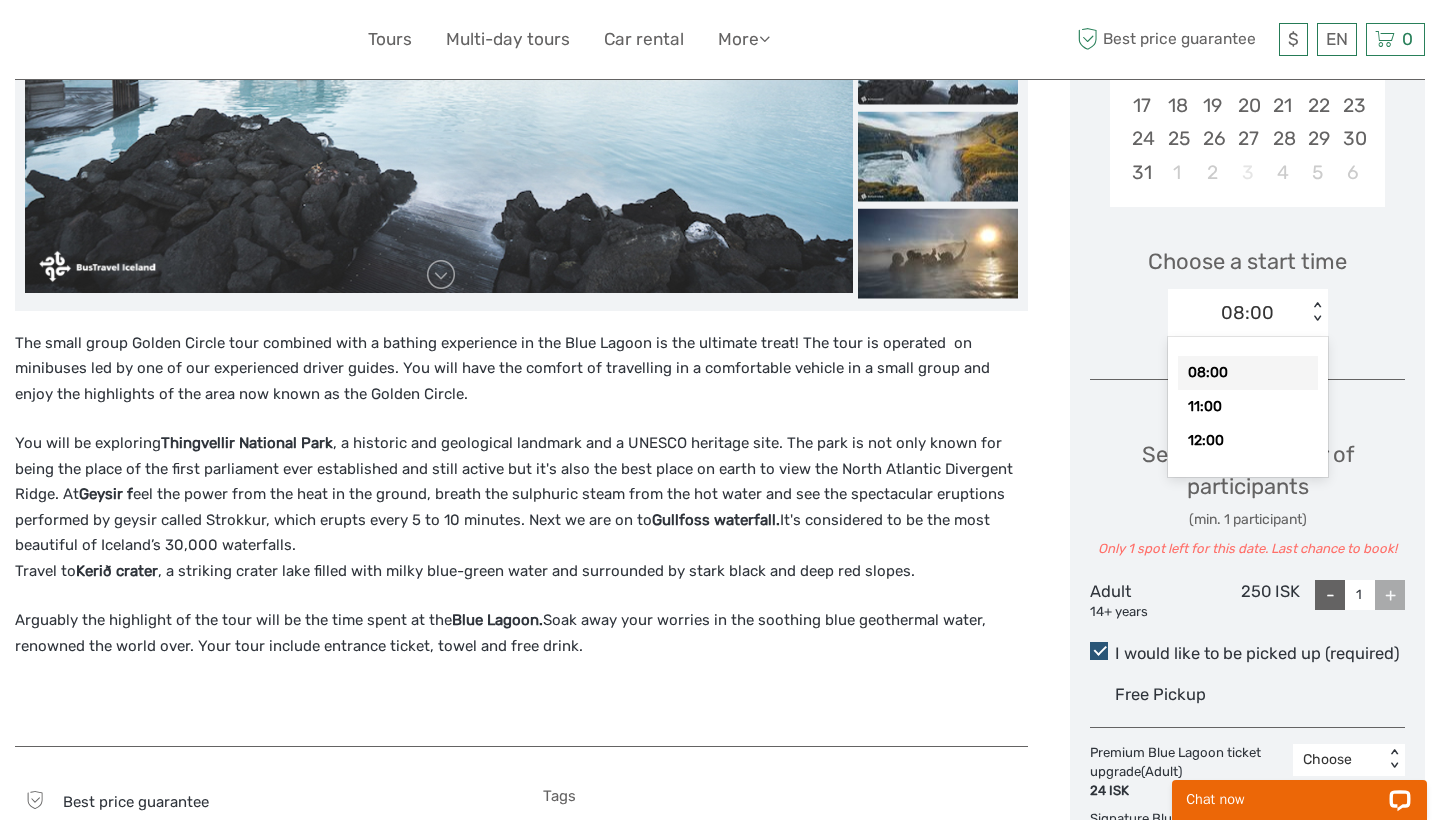 click on "08:00" at bounding box center (1237, 313) 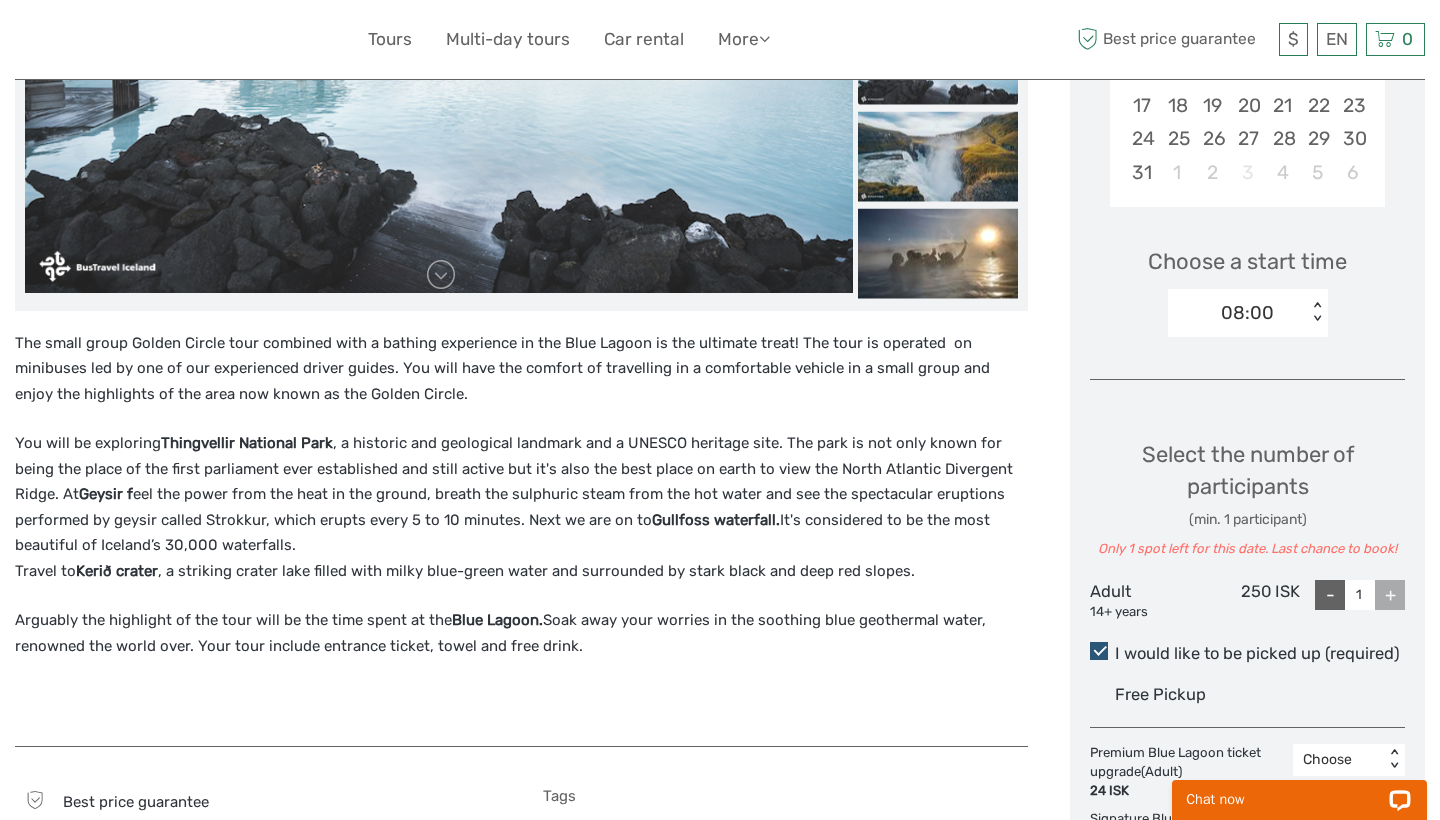 click on "08:00" at bounding box center [1237, 313] 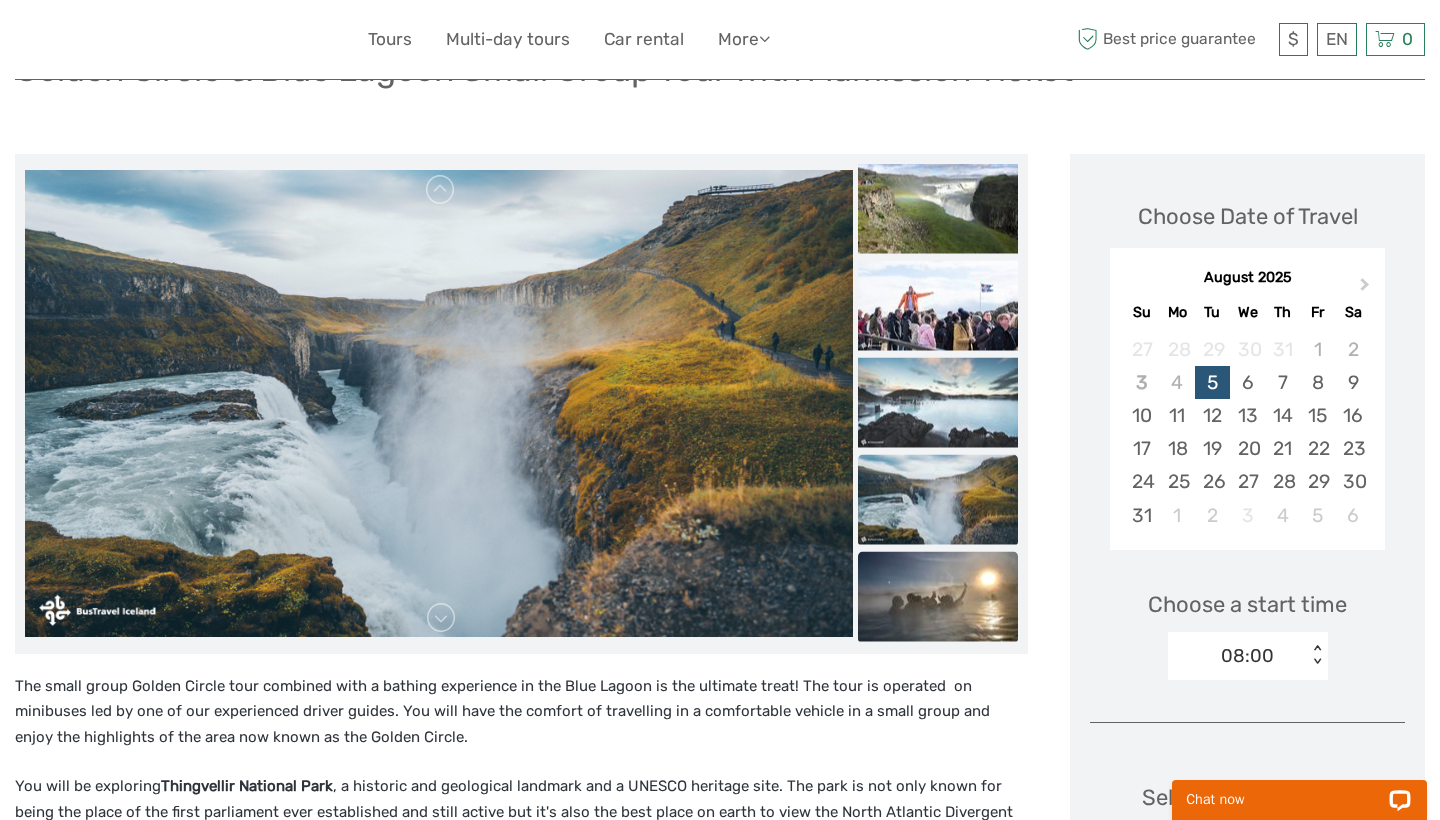 scroll, scrollTop: 176, scrollLeft: 0, axis: vertical 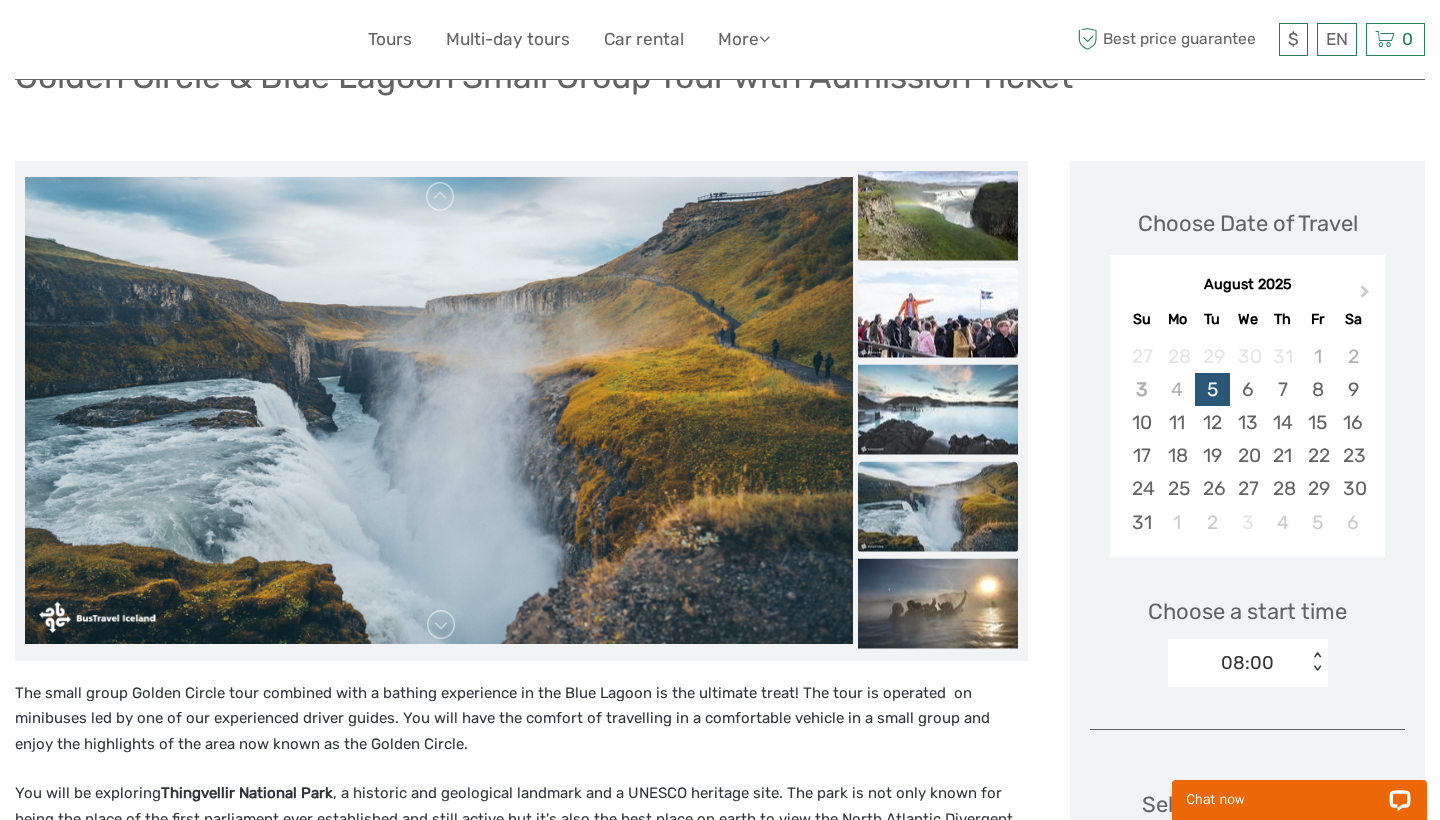 click at bounding box center (938, 312) 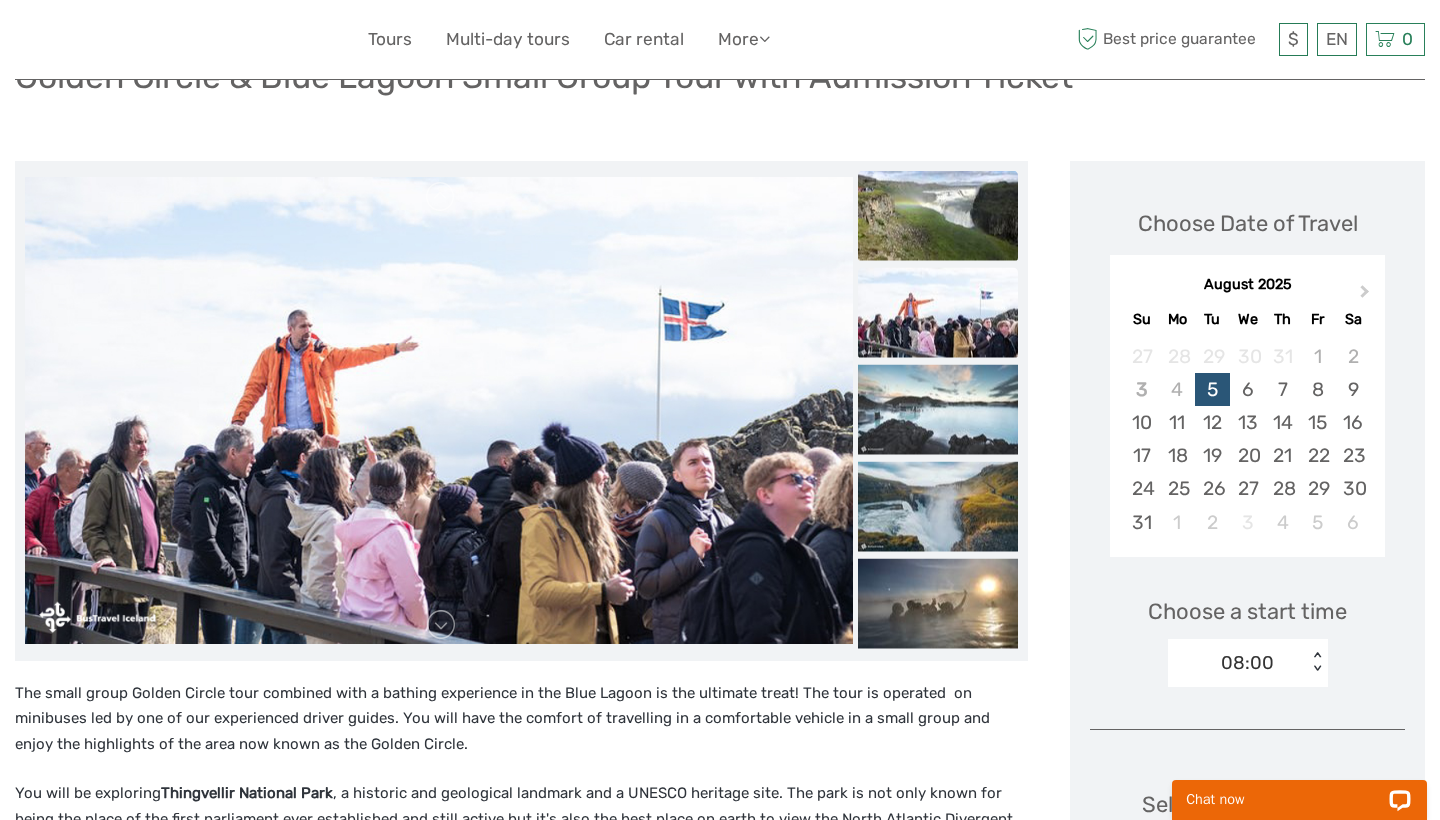 click at bounding box center (938, 215) 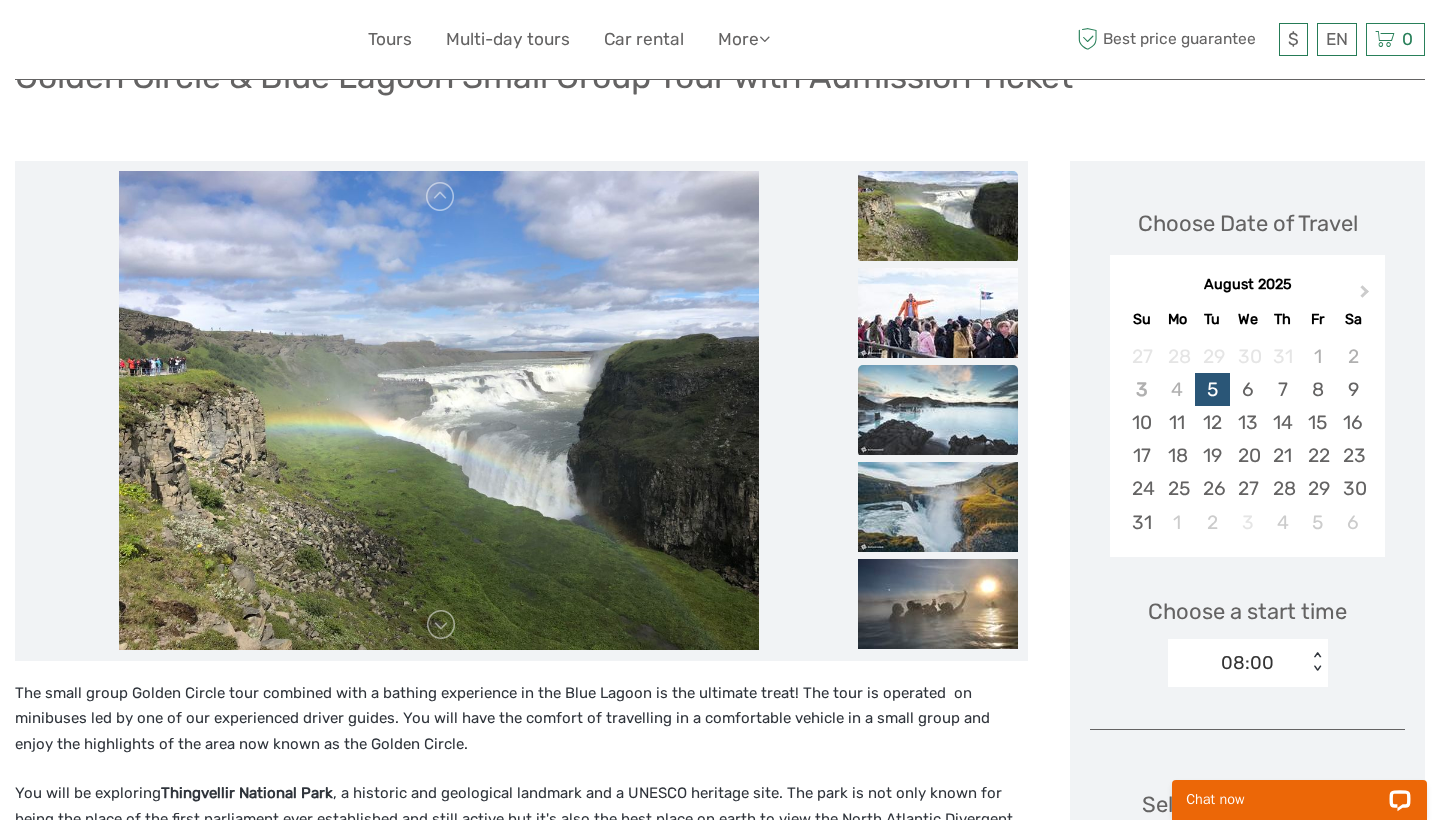 click at bounding box center [938, 410] 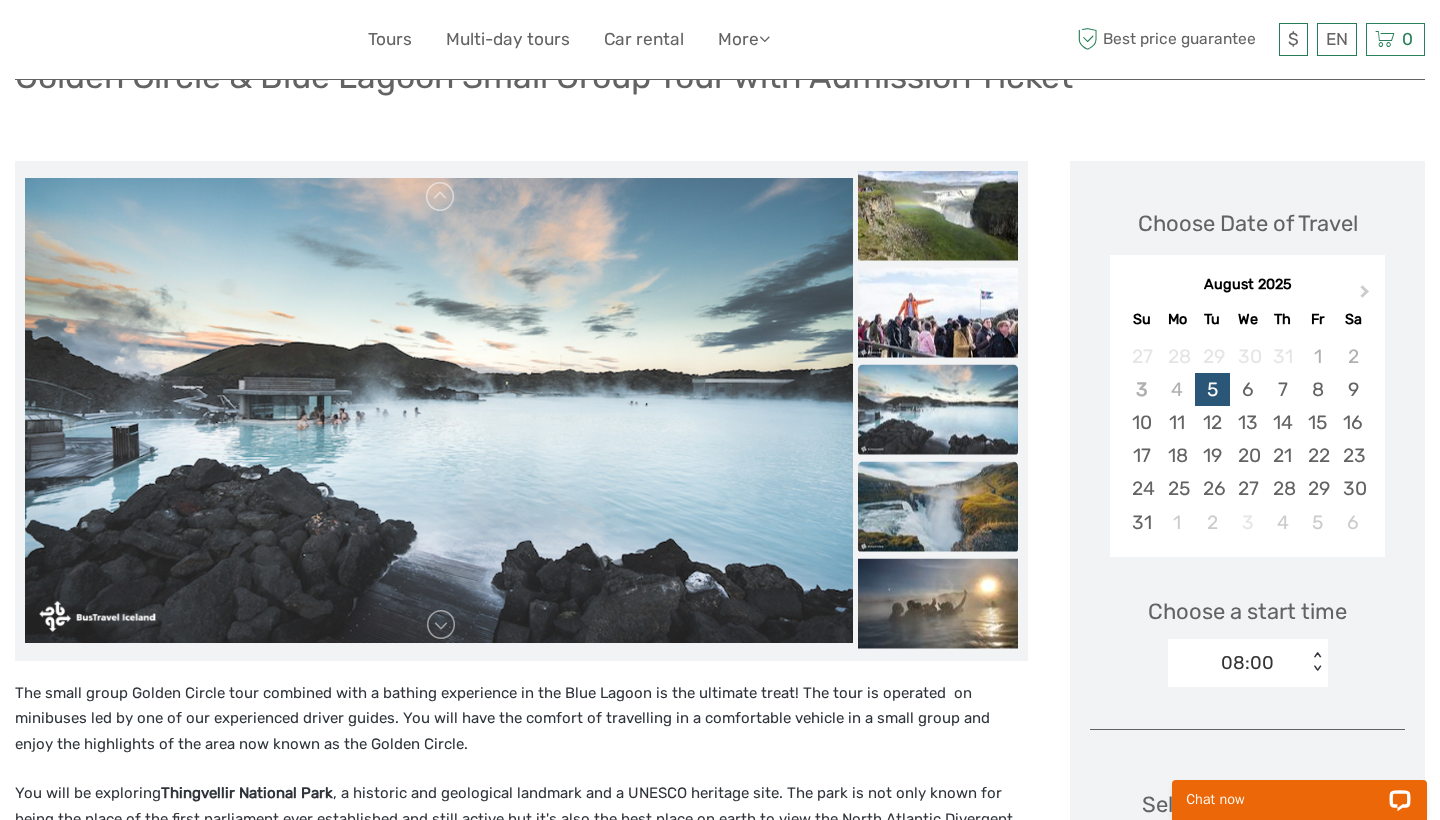 click at bounding box center (938, 506) 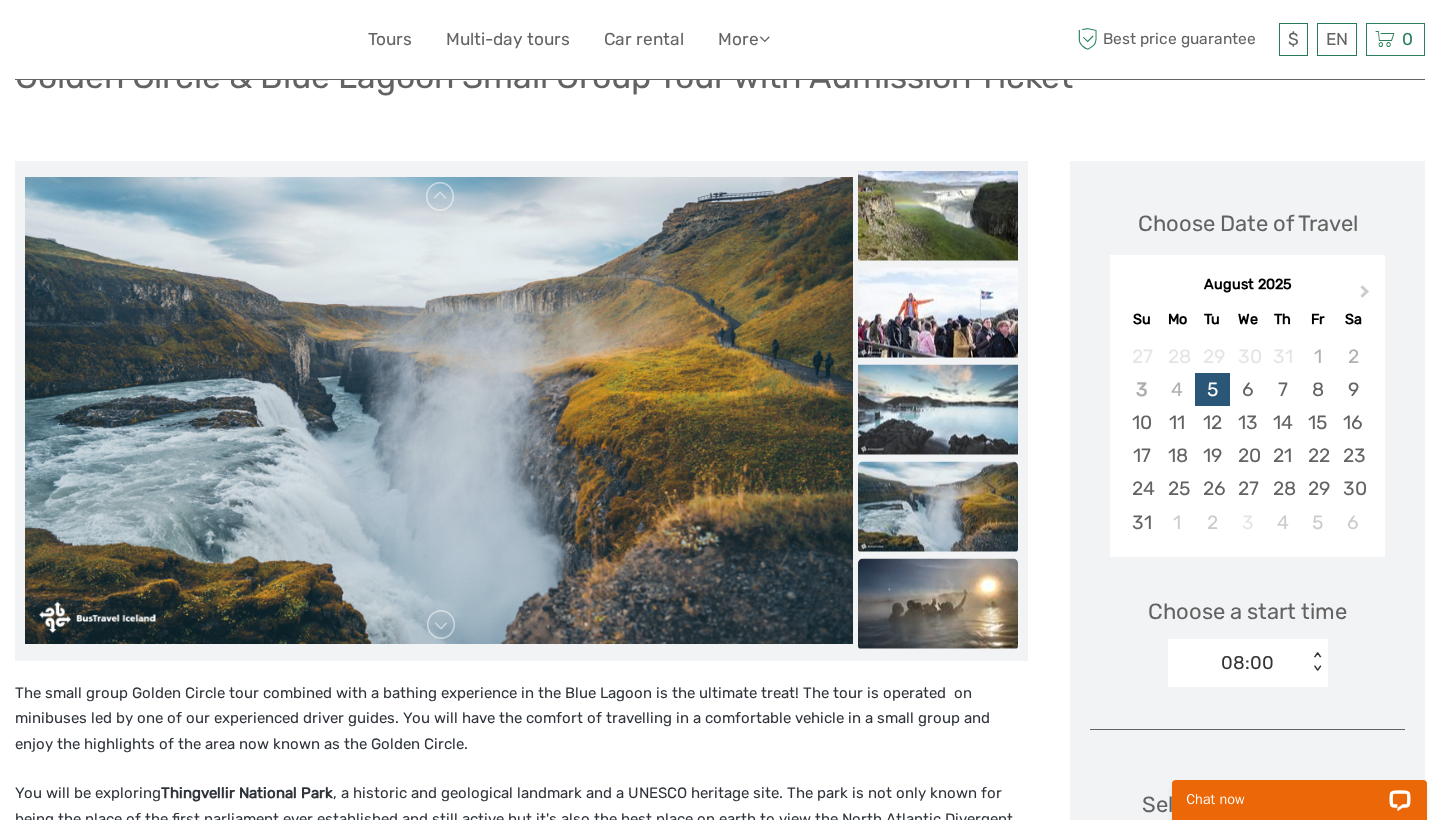 click at bounding box center [938, 603] 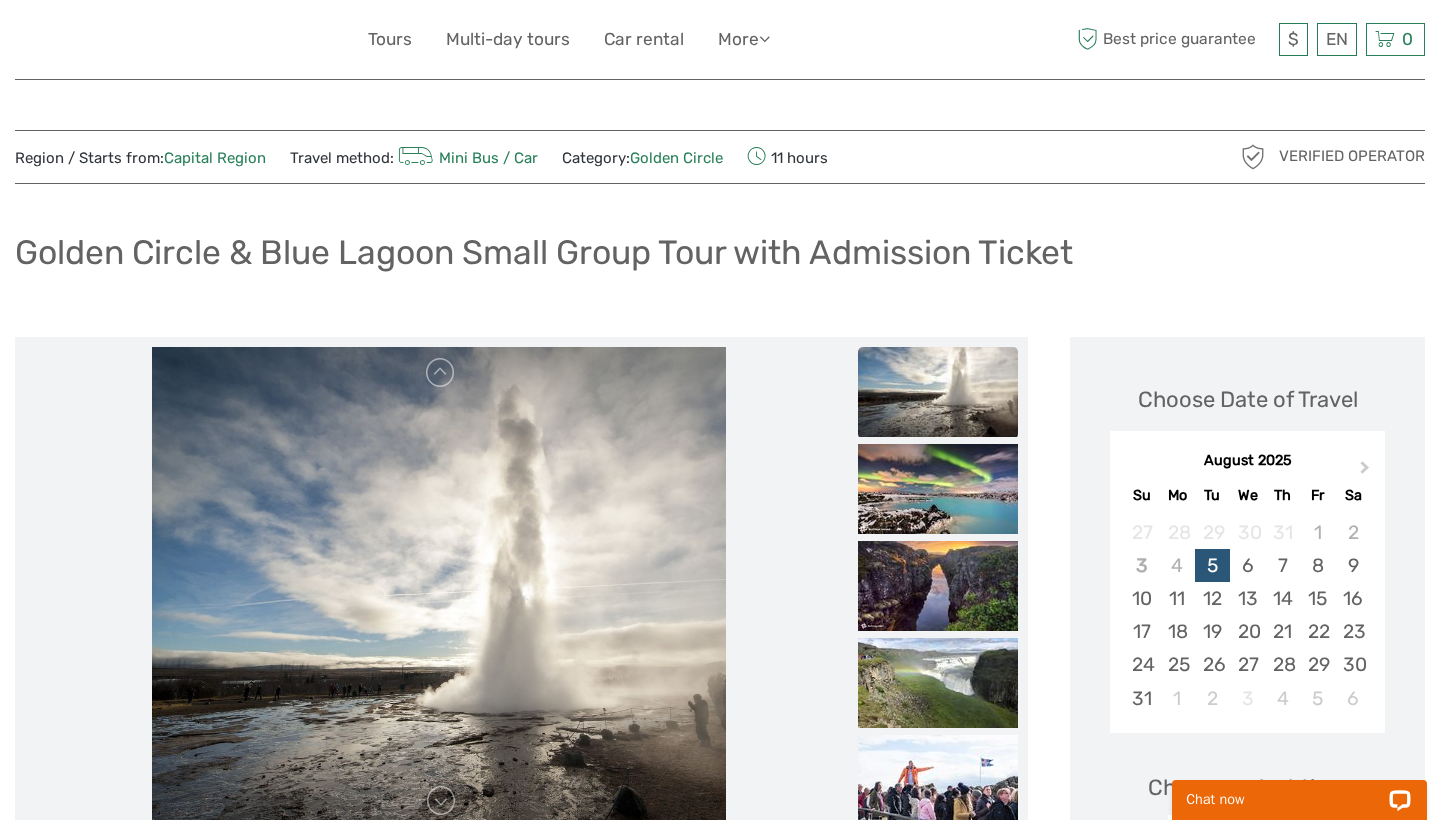 scroll, scrollTop: 0, scrollLeft: 0, axis: both 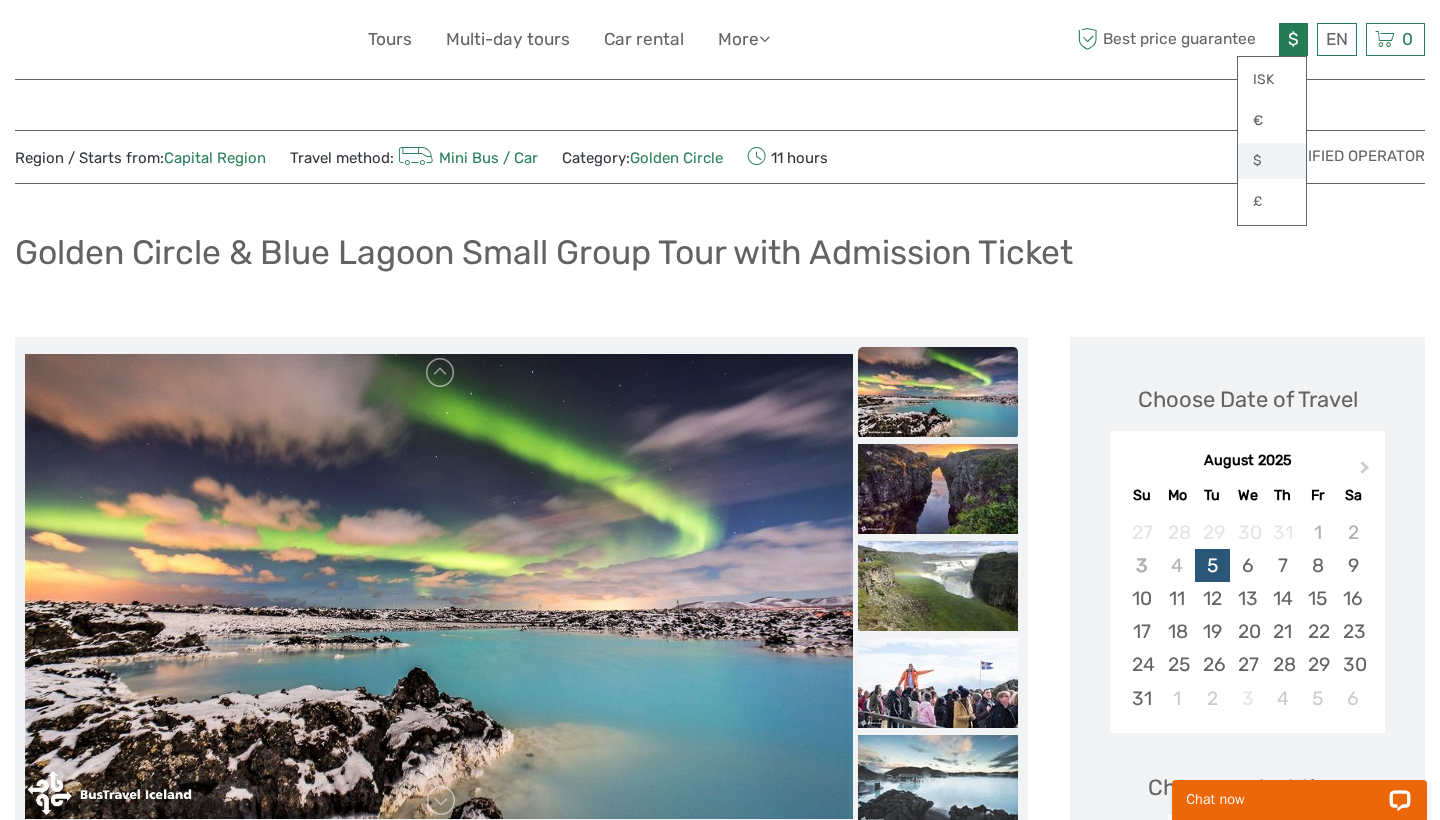 click on "$" at bounding box center (1272, 161) 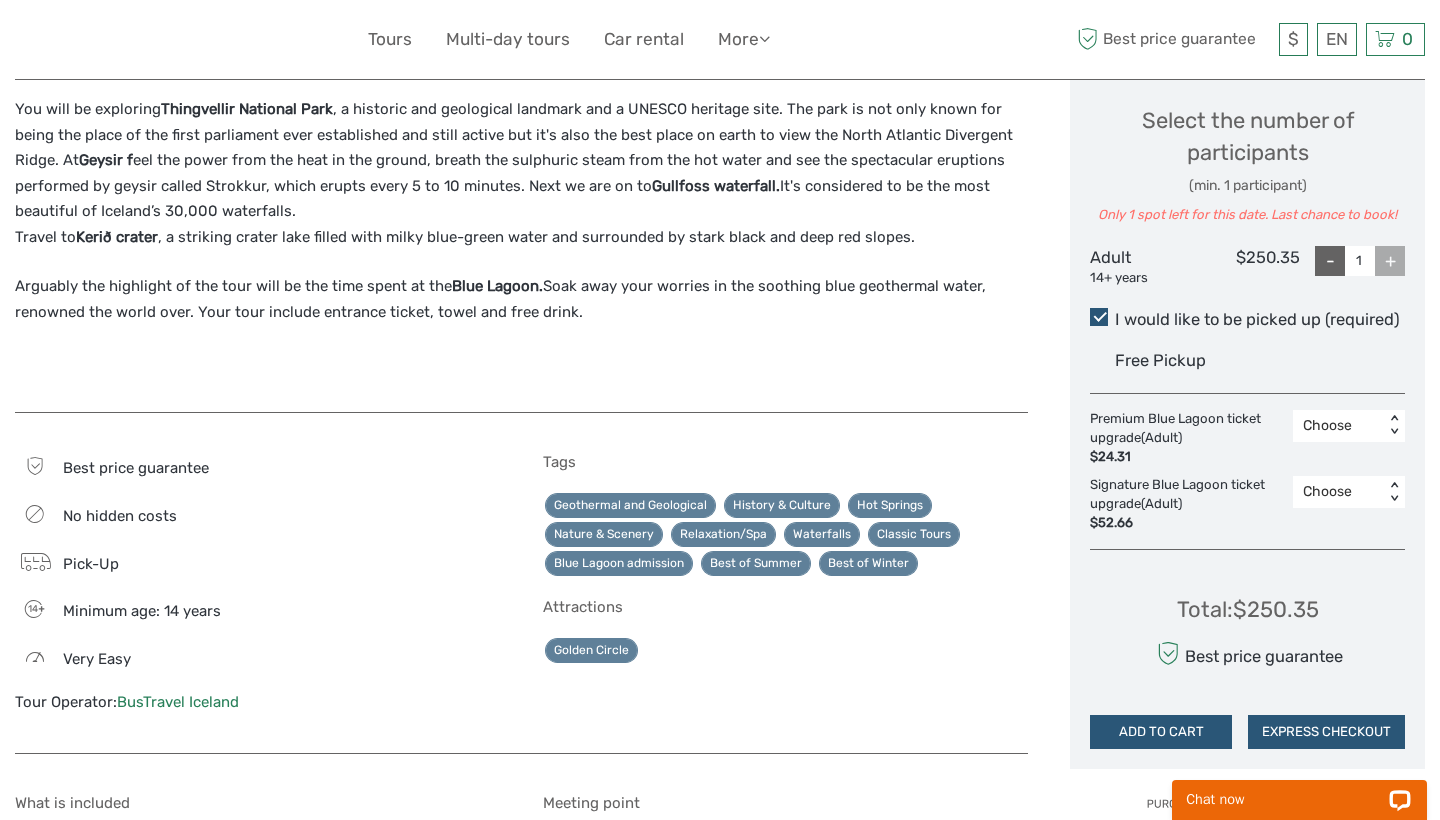 scroll, scrollTop: 863, scrollLeft: 0, axis: vertical 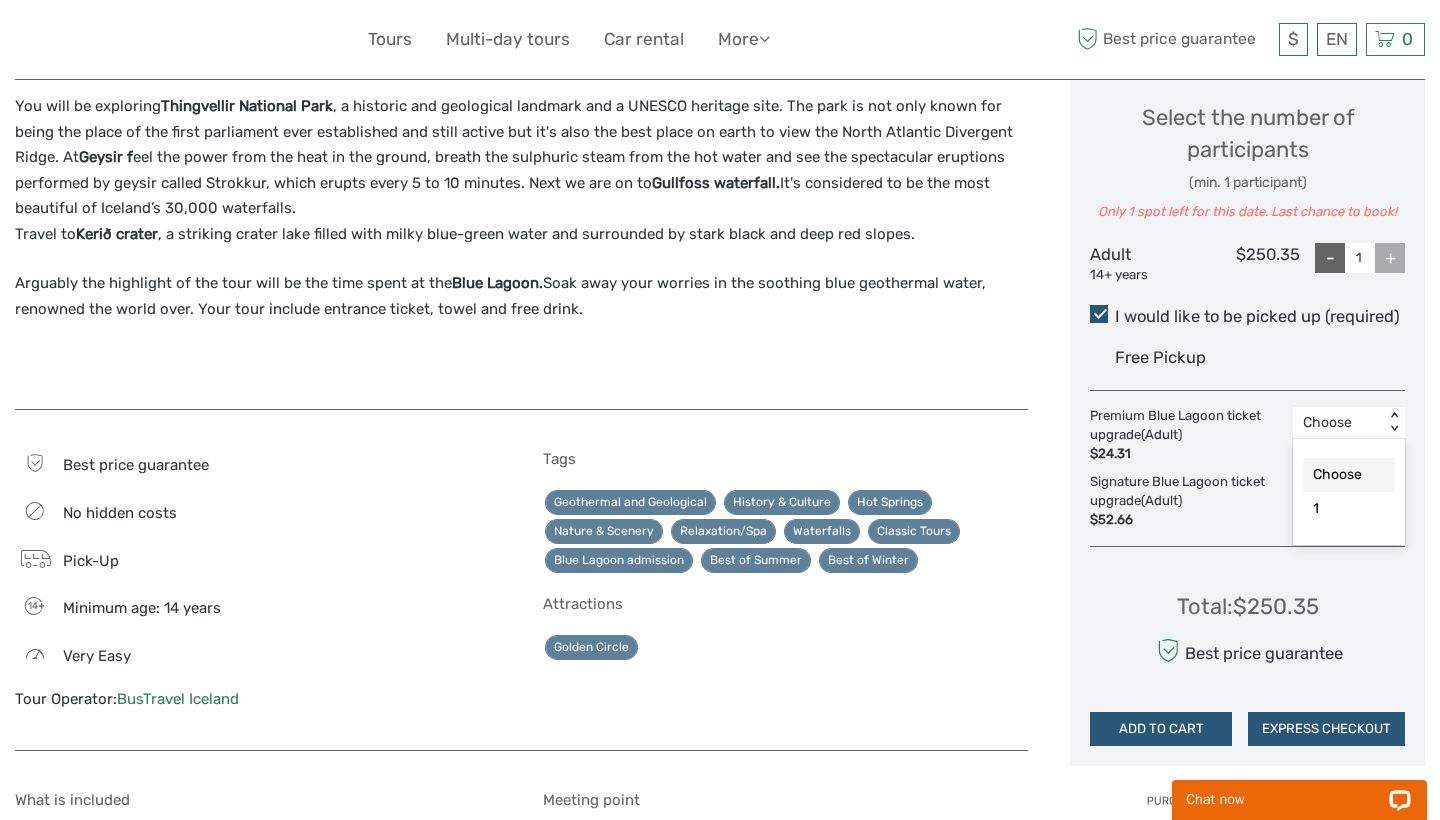 click on "< >" at bounding box center [1394, 422] 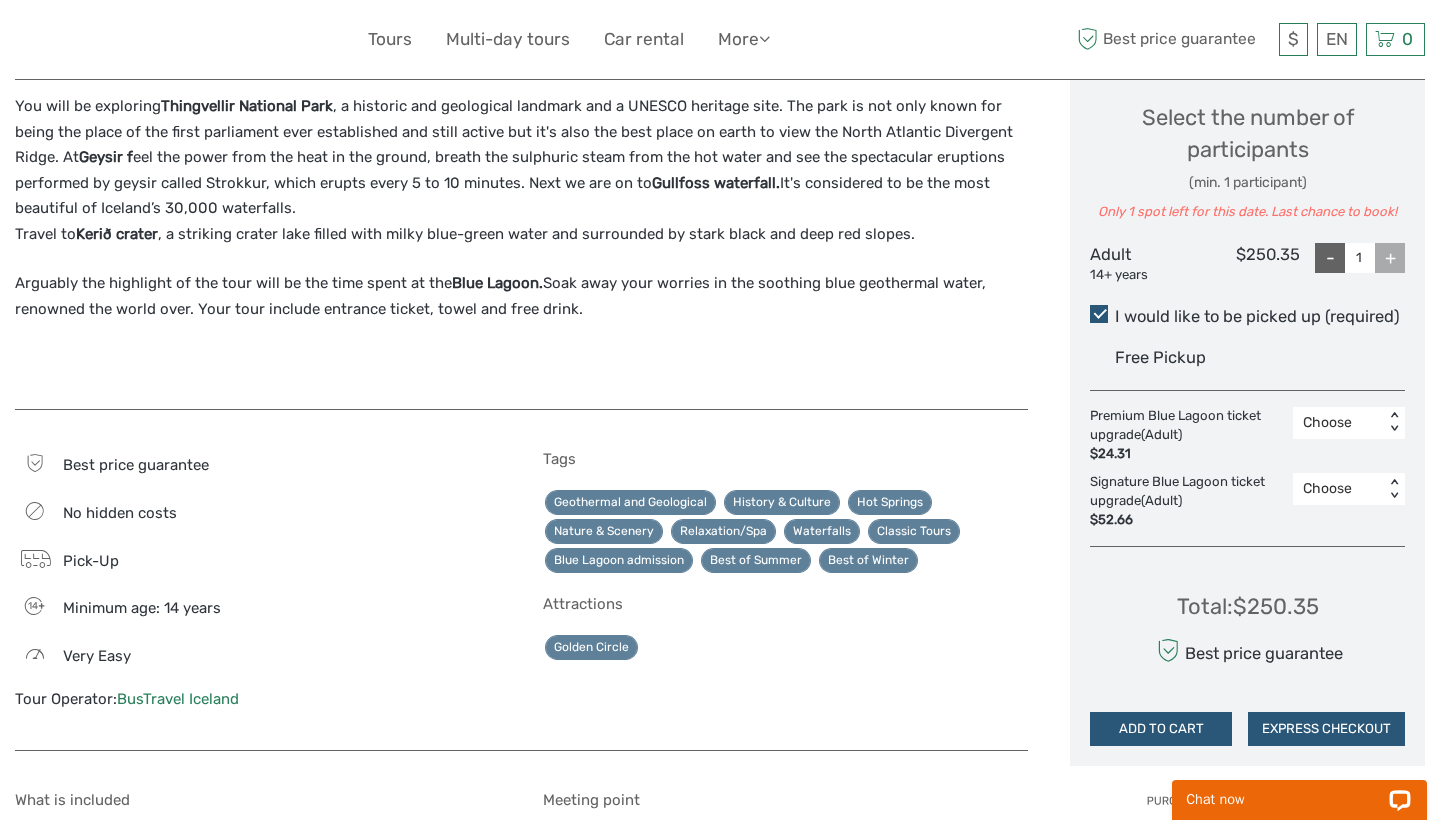 click on "Choose Date of Travel Next Month August 2025 Su Mo Tu We Th Fr Sa 27 28 29 30 31 1 2 3 4 5 6 7 8 9 10 11 12 13 14 15 16 17 18 19 20 21 22 23 24 25 26 27 28 29 30 31 1 2 3 4 5 6 Choose a start time 08:00 < > Select the number of participants (min. 1 participant) Only 1 spot  left for this date. Last chance to book! Adult 14+ years $250.35 - 1 + I would like to be picked up (required) Free Pickup Premium Blue Lagoon ticket upgrade  (Adult) $24.31 Choose < > Signature Blue Lagoon ticket upgrade  (Adult) $52.66 Choose < > Total :  $250.35 Best price guarantee ADD TO CART EXPRESS CHECKOUT" at bounding box center (1247, 120) 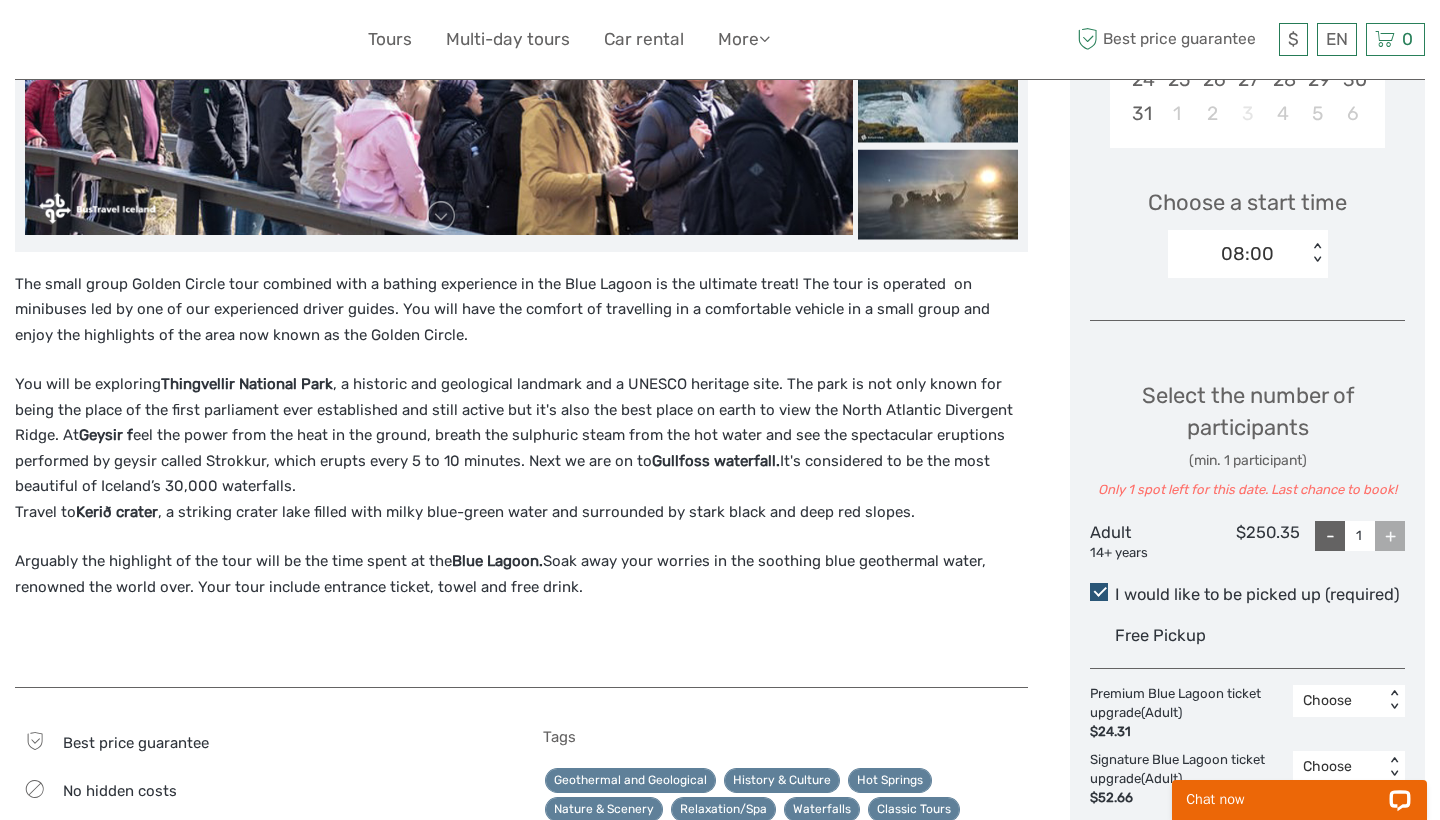 scroll, scrollTop: 539, scrollLeft: 0, axis: vertical 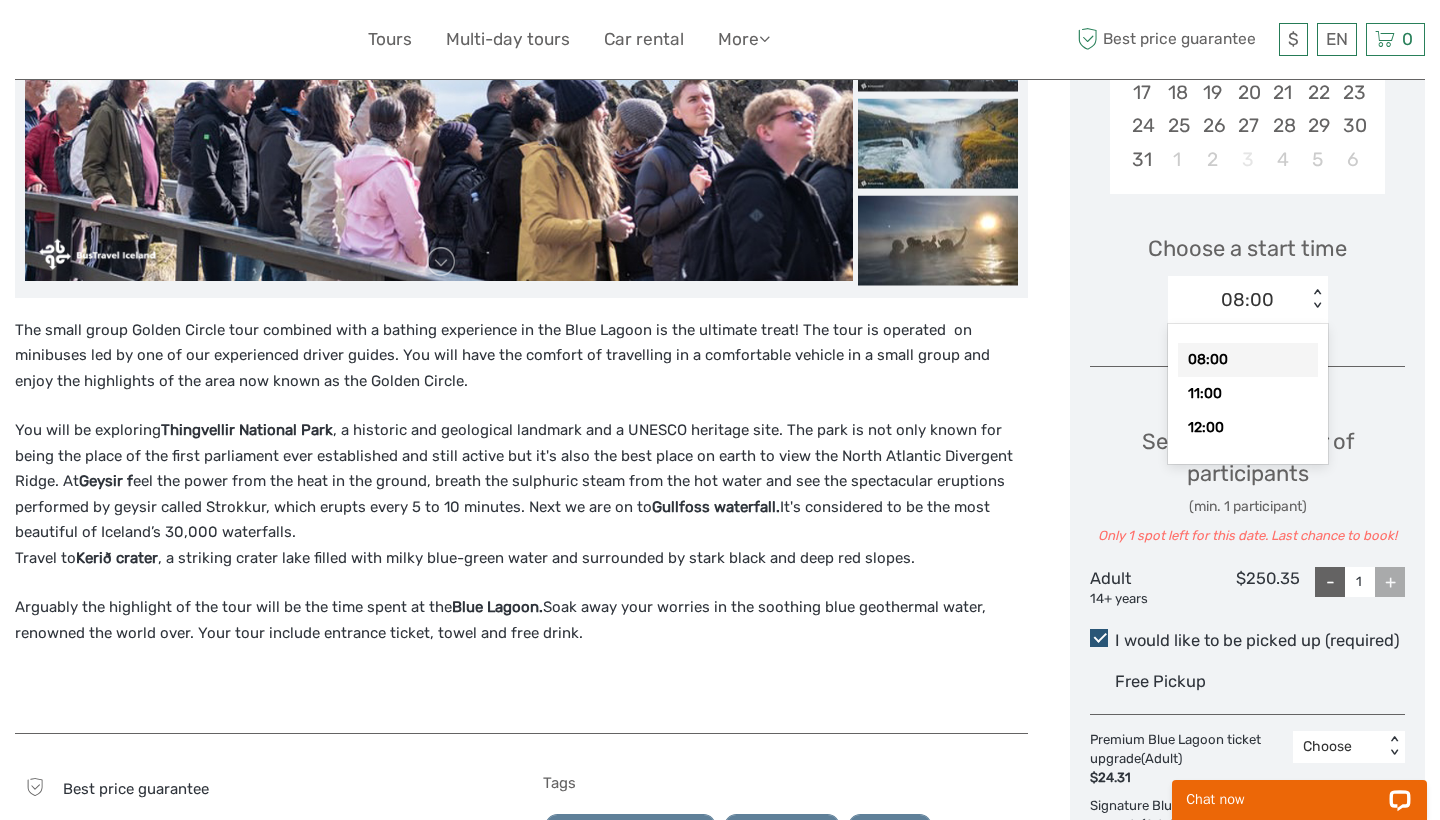 click on "< >" at bounding box center (1316, 299) 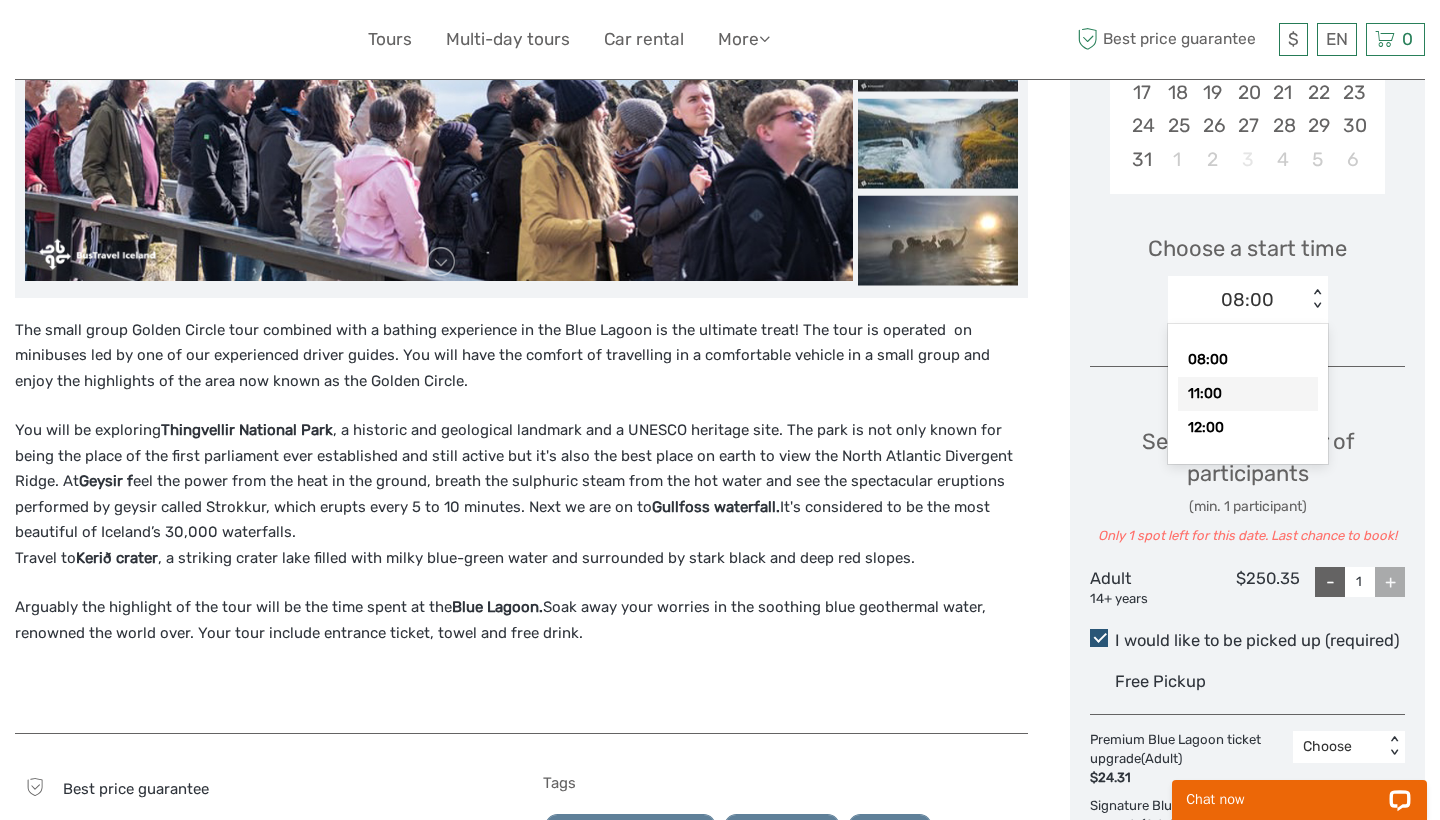 click on "11:00" at bounding box center [1248, 394] 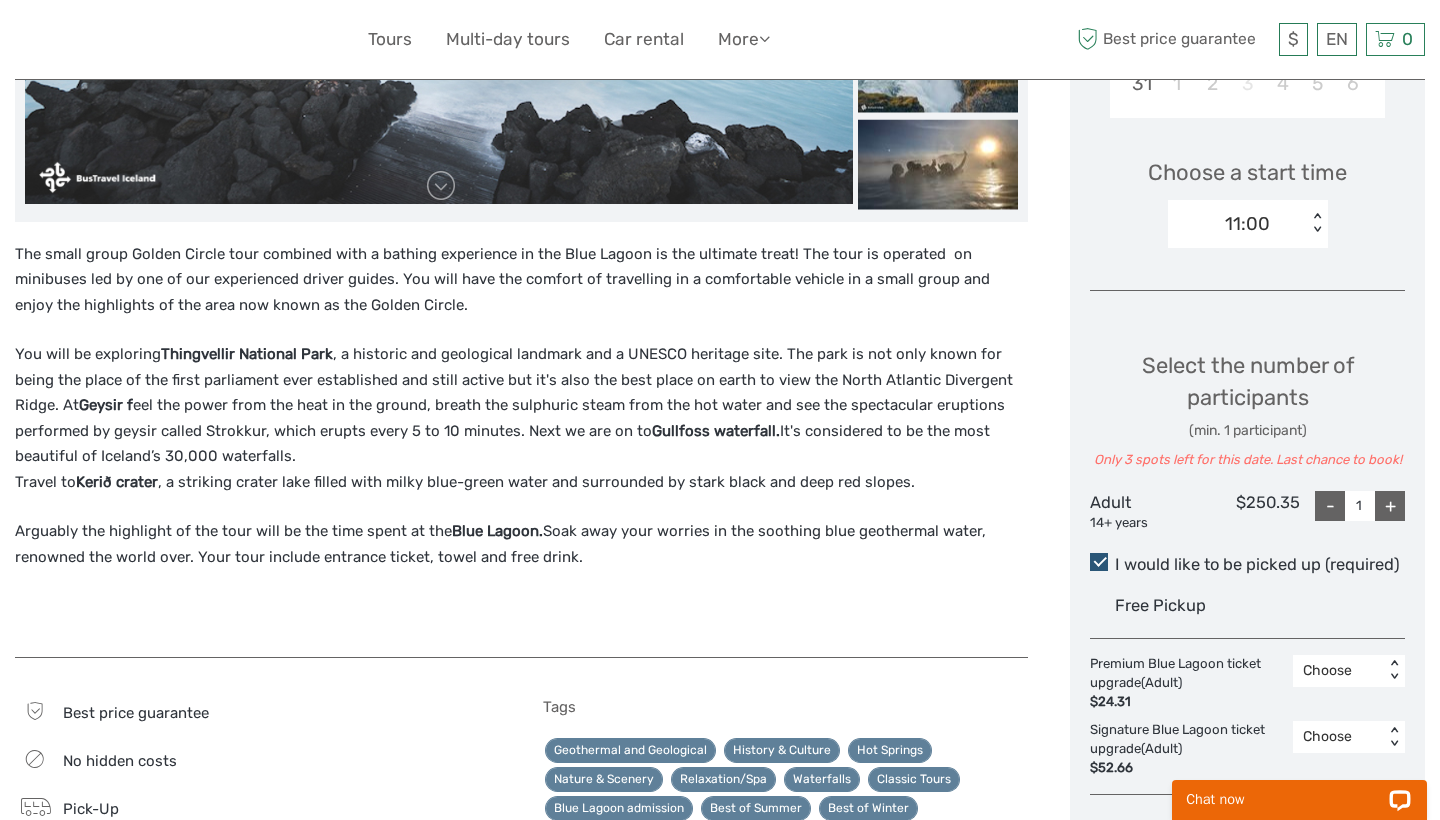 scroll, scrollTop: 626, scrollLeft: 0, axis: vertical 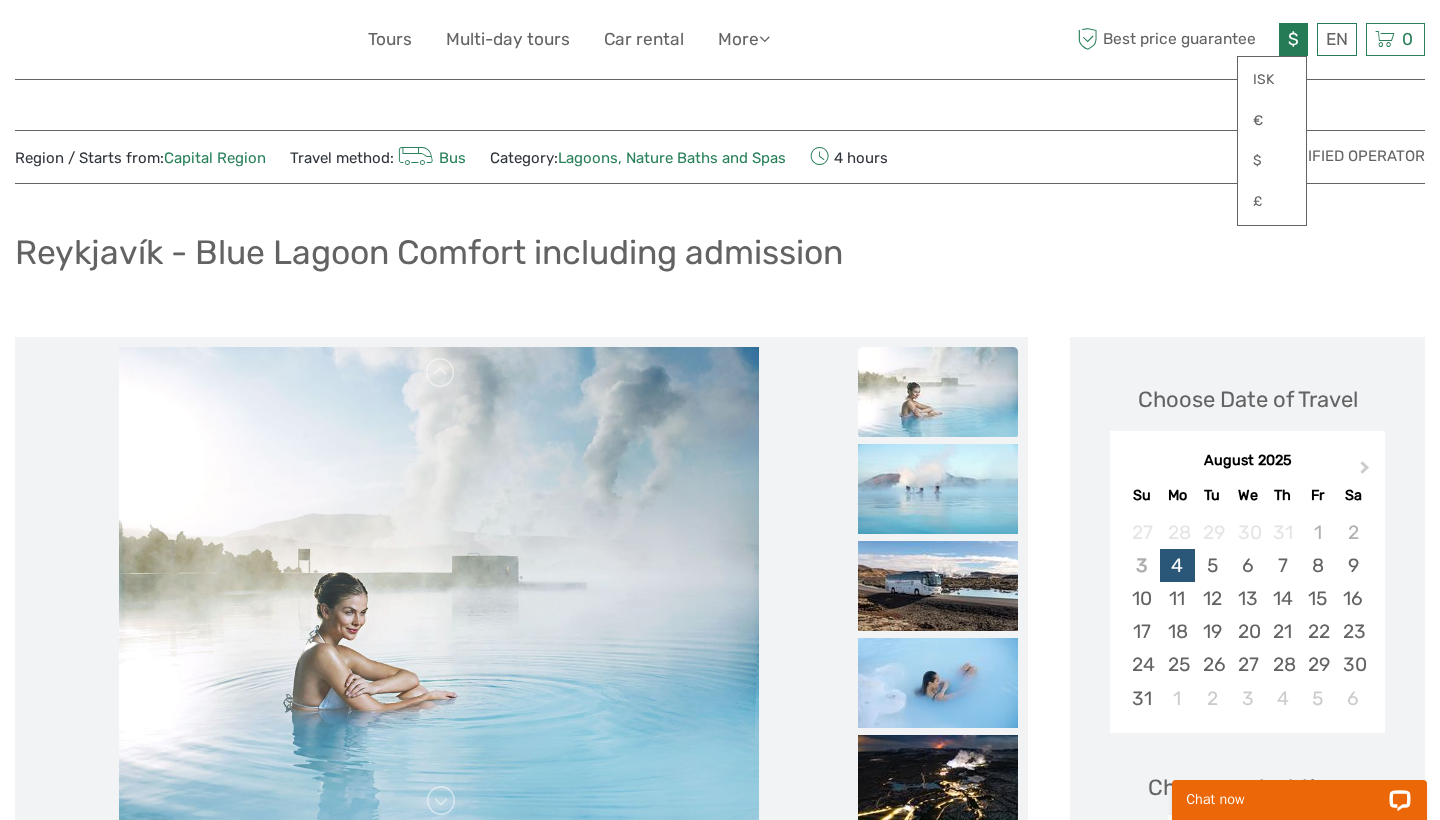 click on "$" at bounding box center (1293, 39) 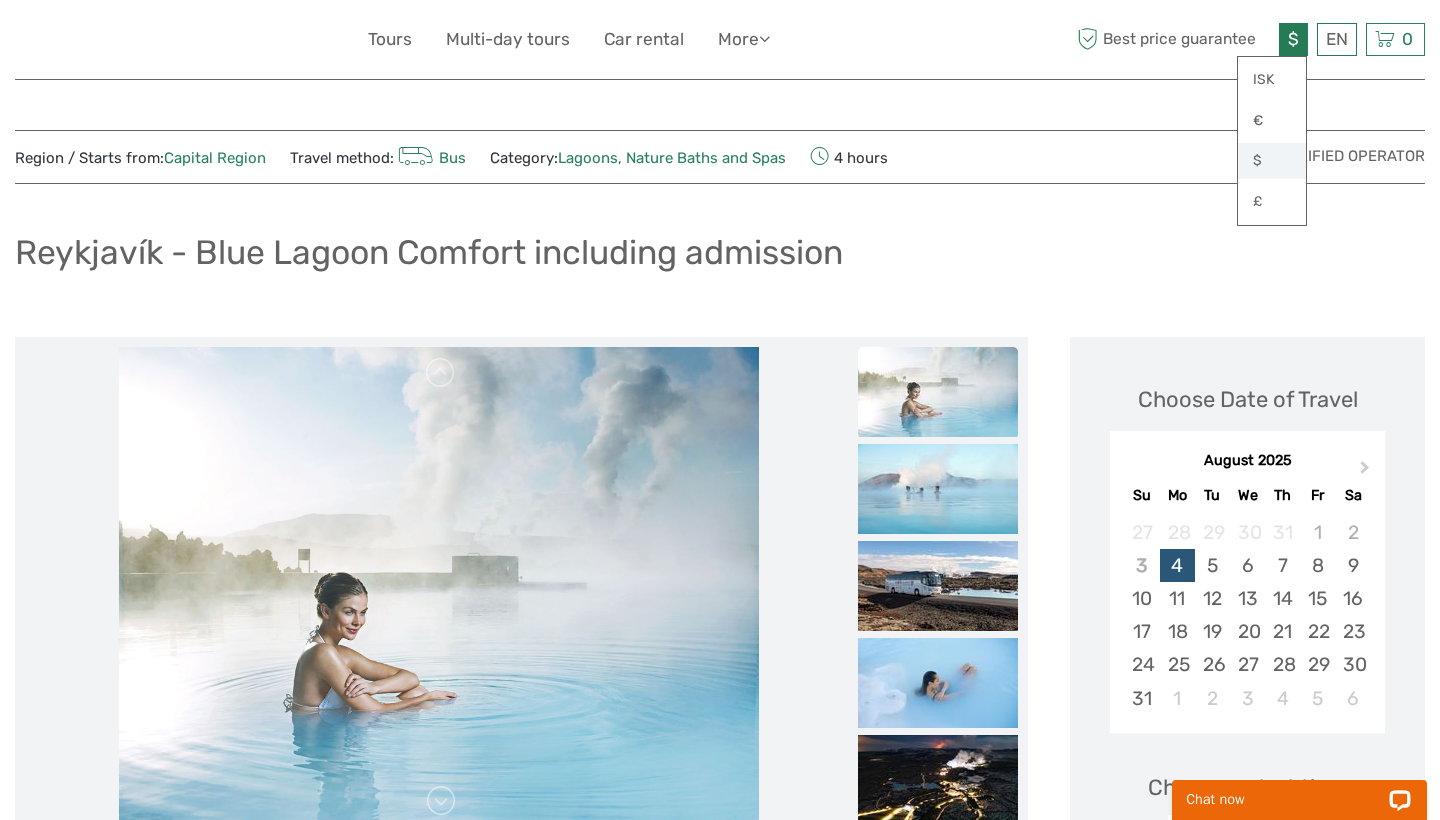 click on "$" at bounding box center [1272, 161] 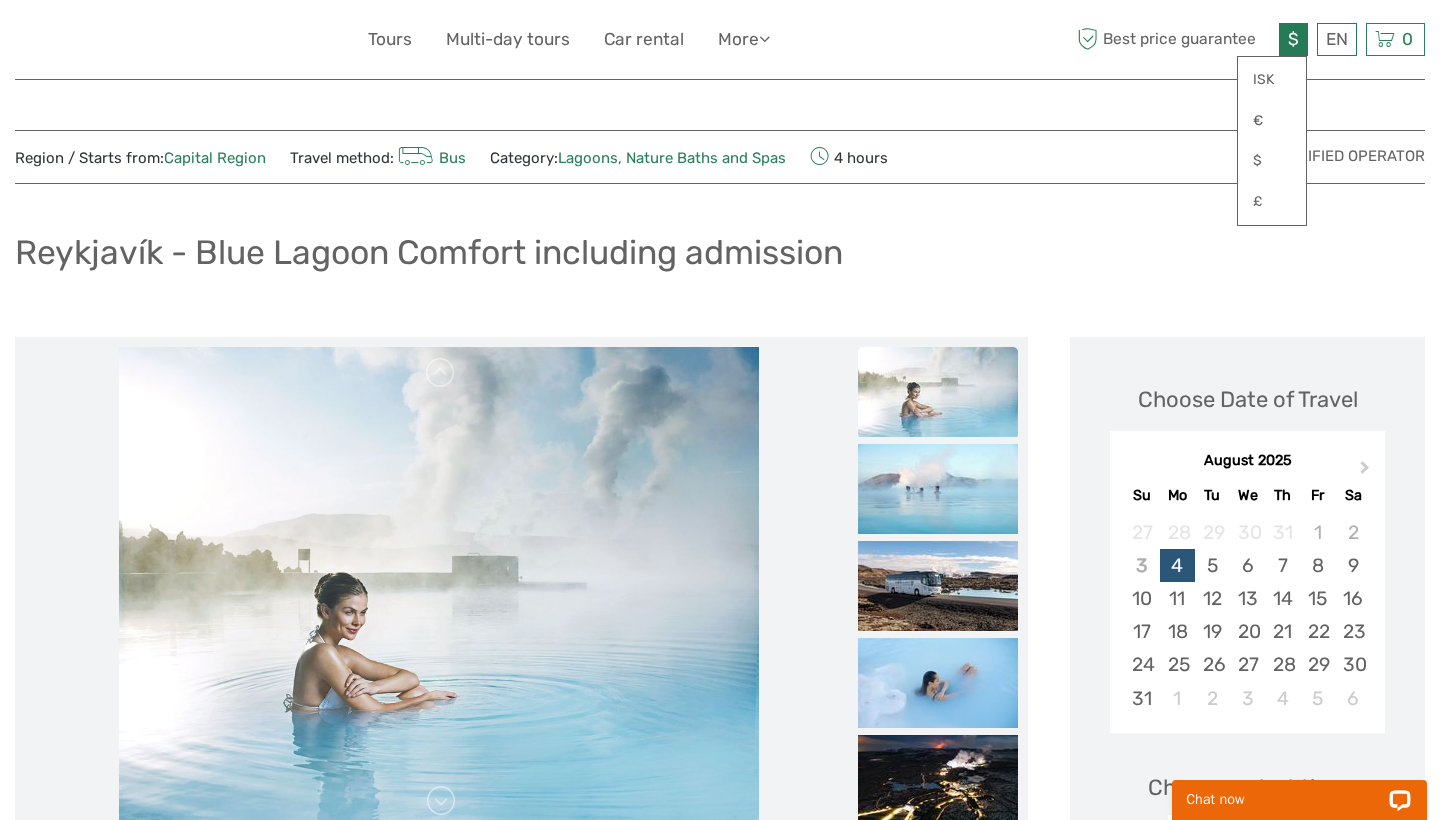 click on "Reykjavík - Blue Lagoon Comfort including admission" at bounding box center [720, 260] 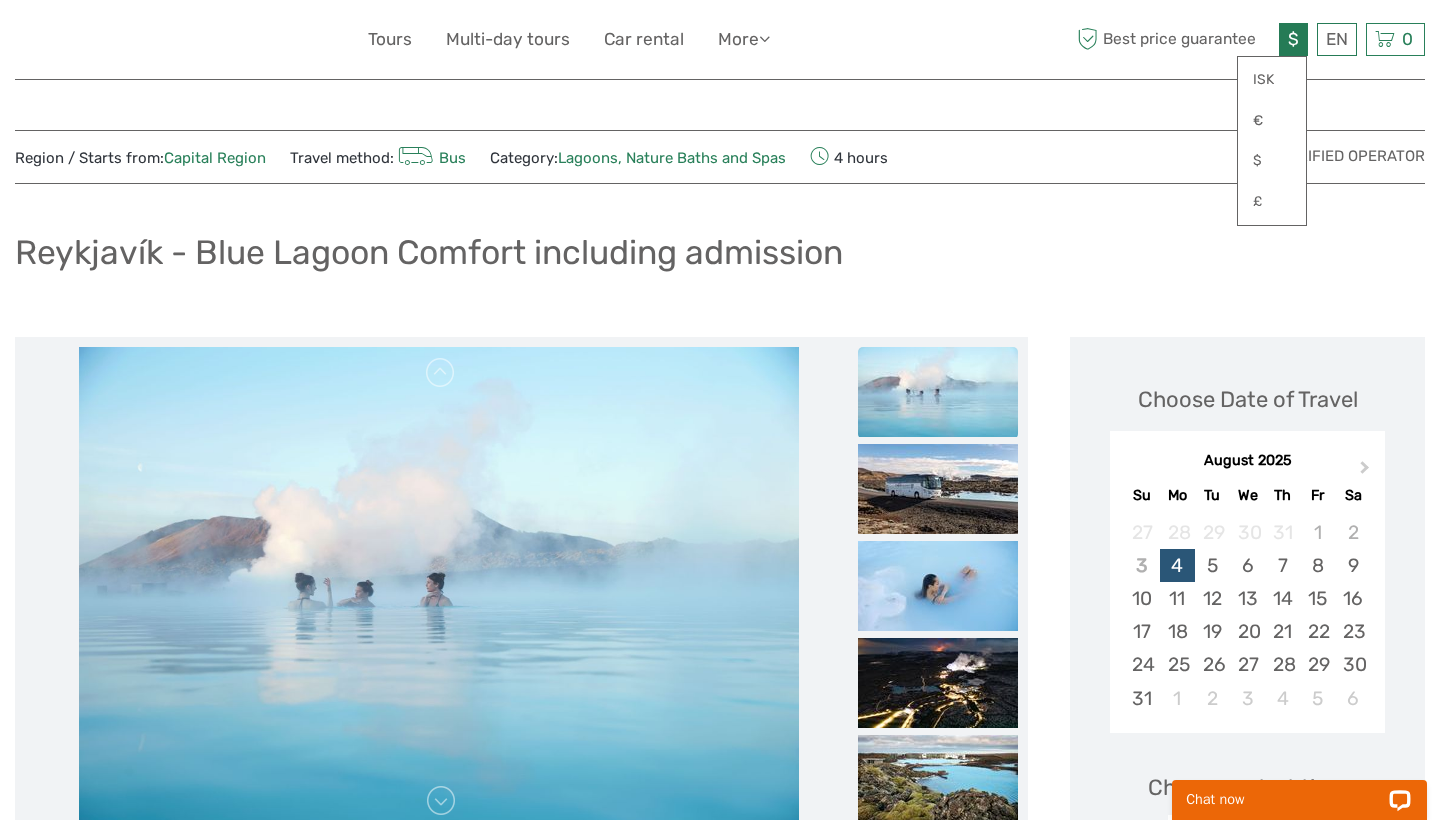 scroll, scrollTop: 0, scrollLeft: 0, axis: both 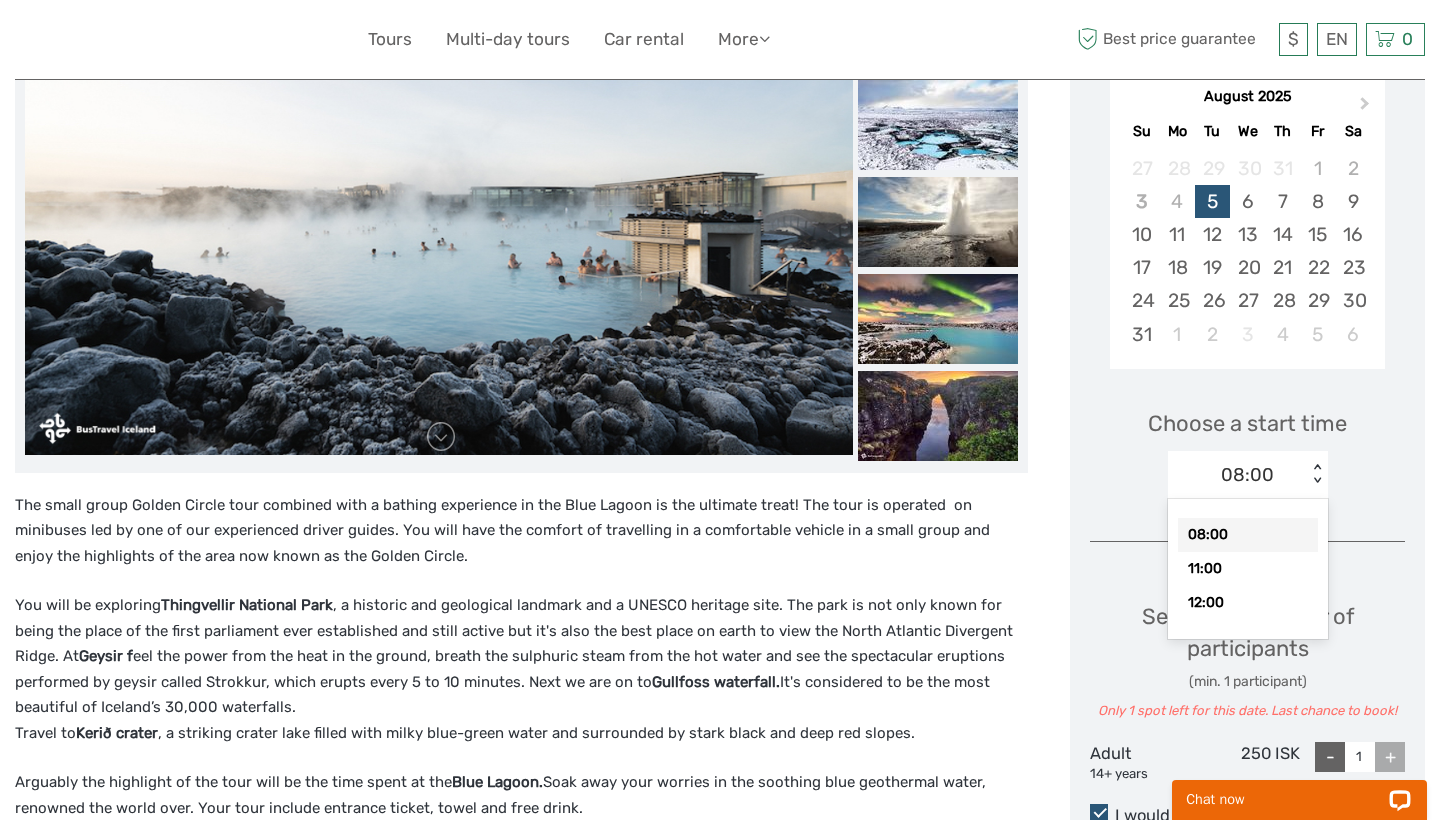 click on "< >" at bounding box center [1316, 474] 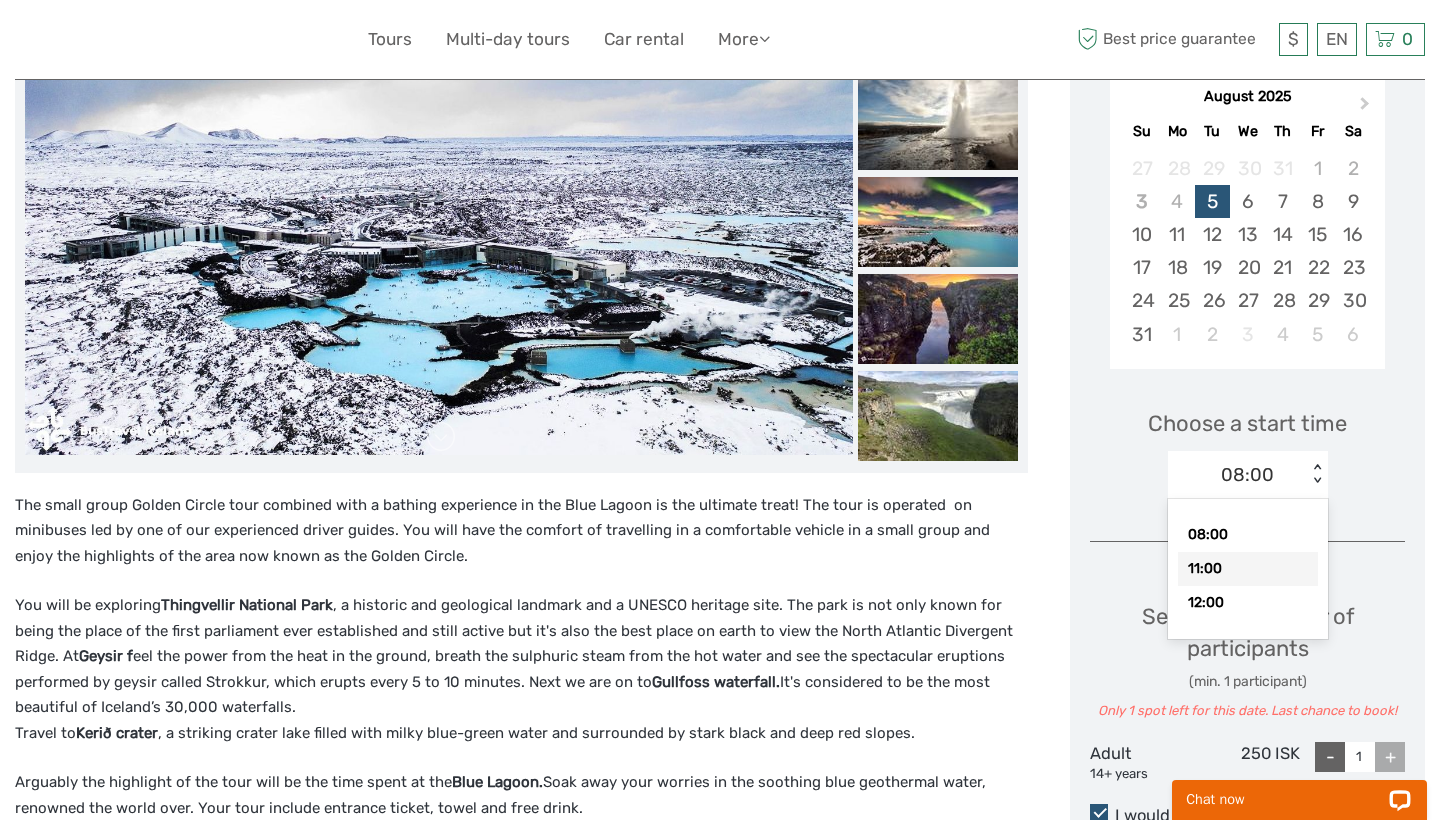 click on "11:00" at bounding box center [1248, 569] 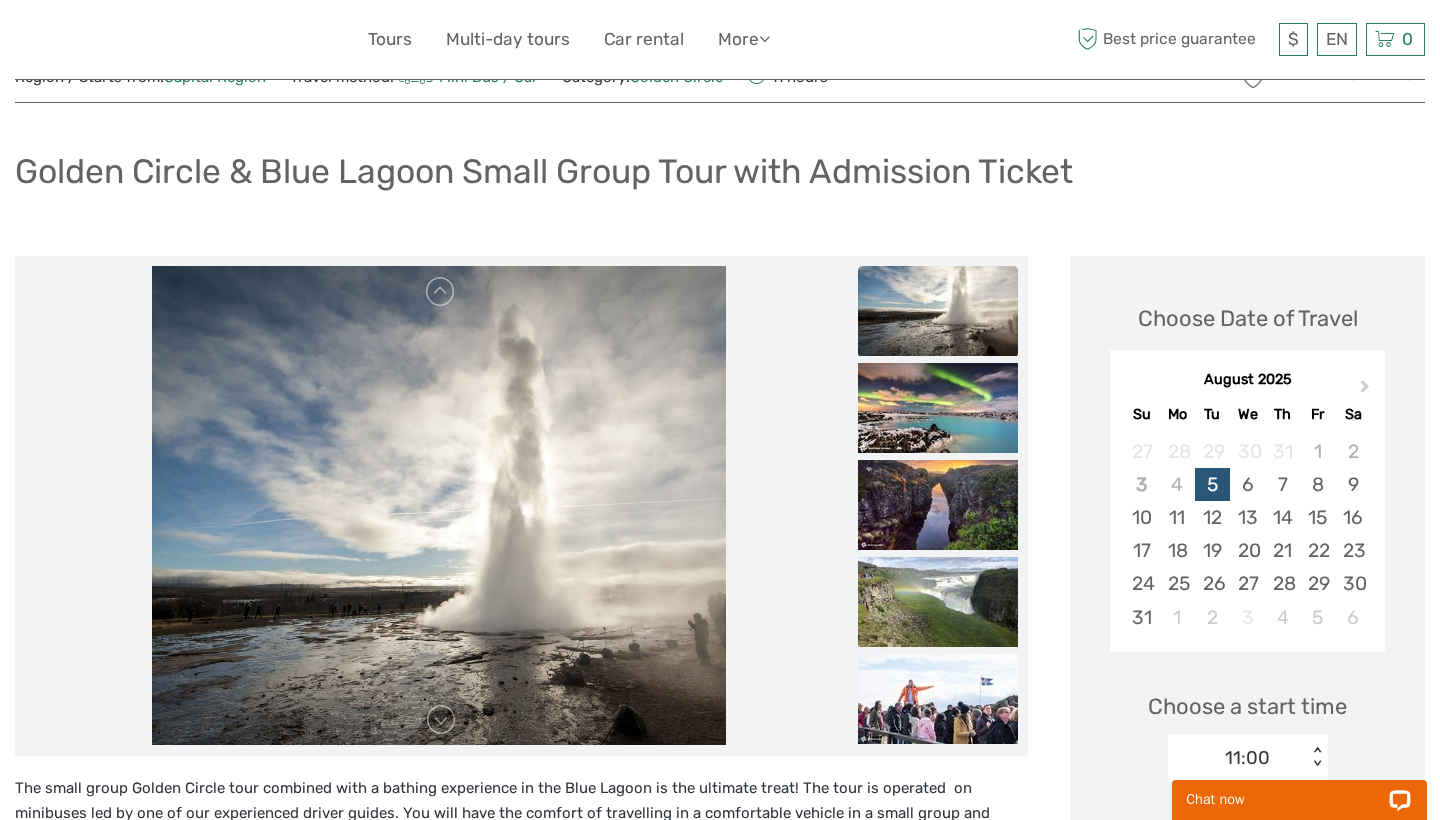 scroll, scrollTop: 87, scrollLeft: 0, axis: vertical 